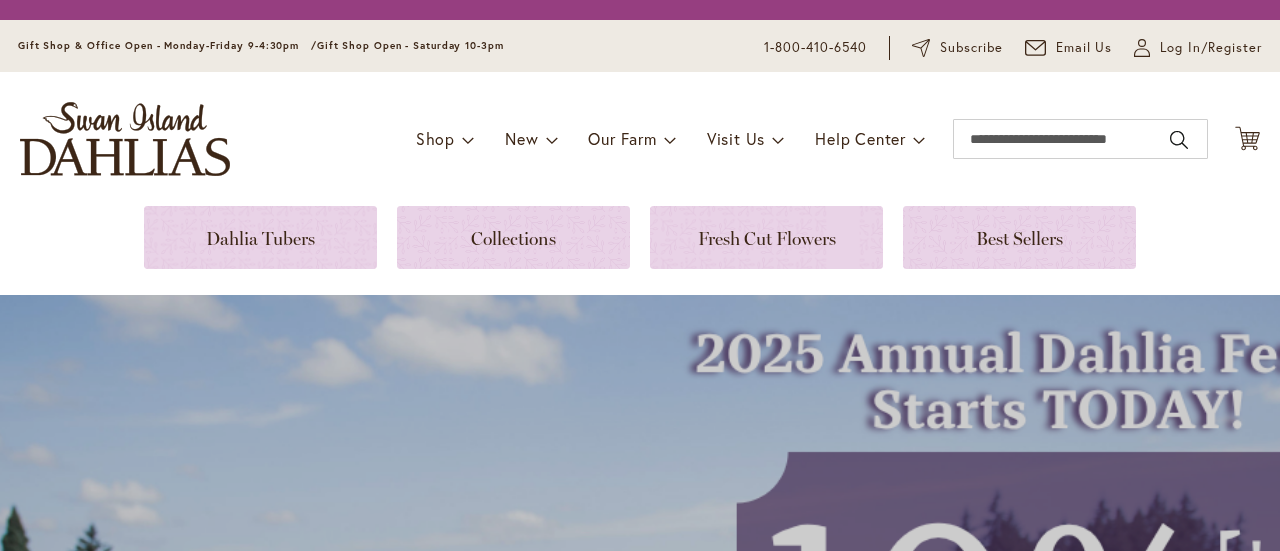 scroll, scrollTop: 0, scrollLeft: 0, axis: both 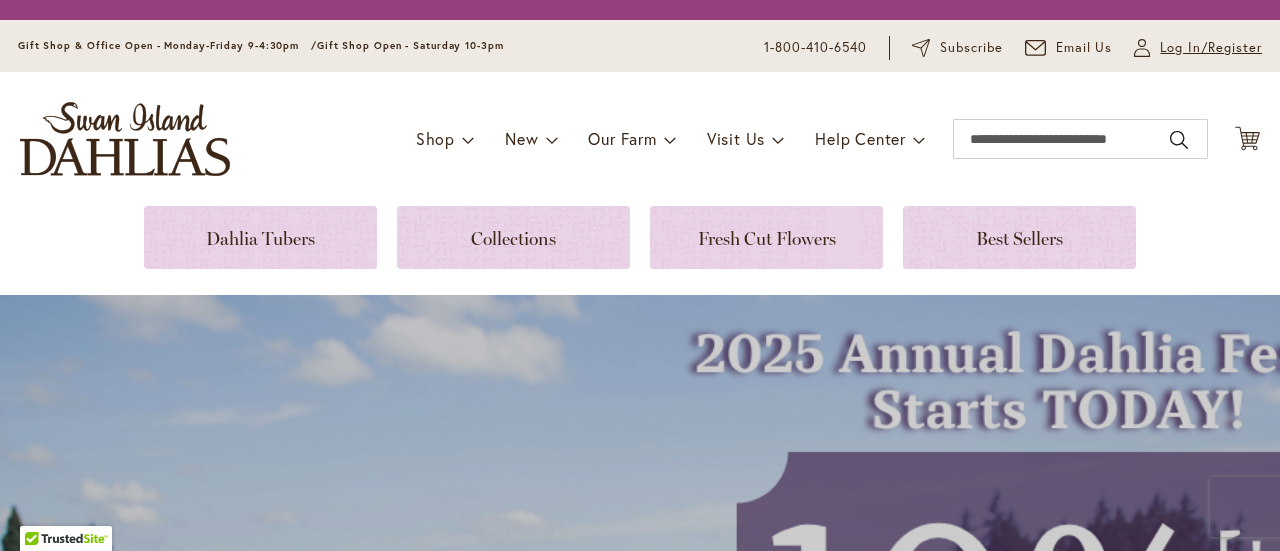 click on "Log In/Register" at bounding box center (1211, 48) 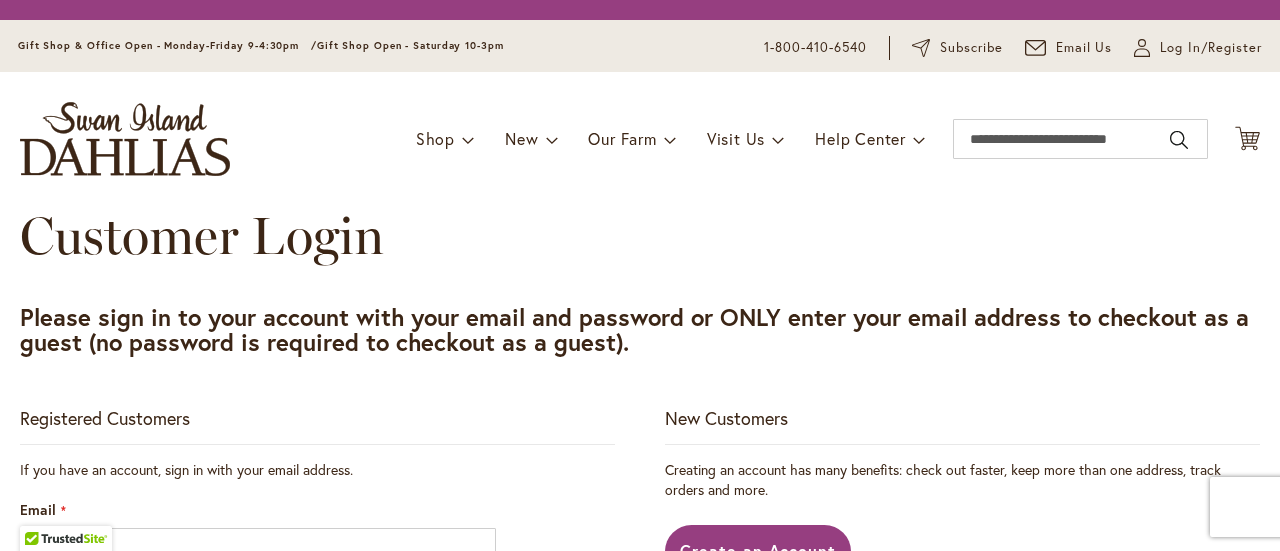 scroll, scrollTop: 0, scrollLeft: 0, axis: both 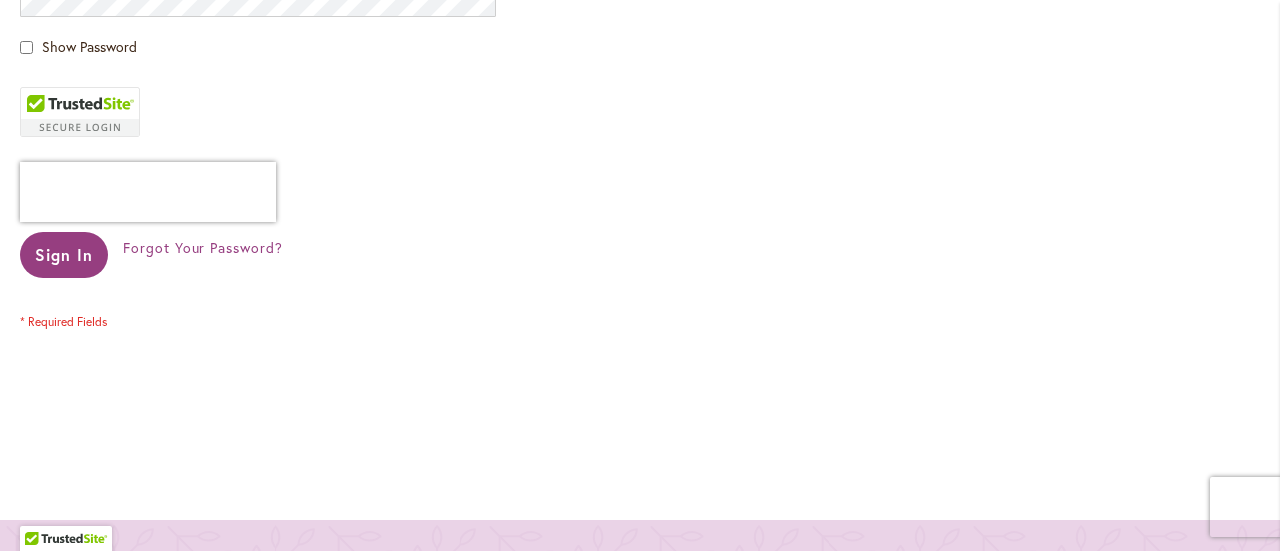 type on "**********" 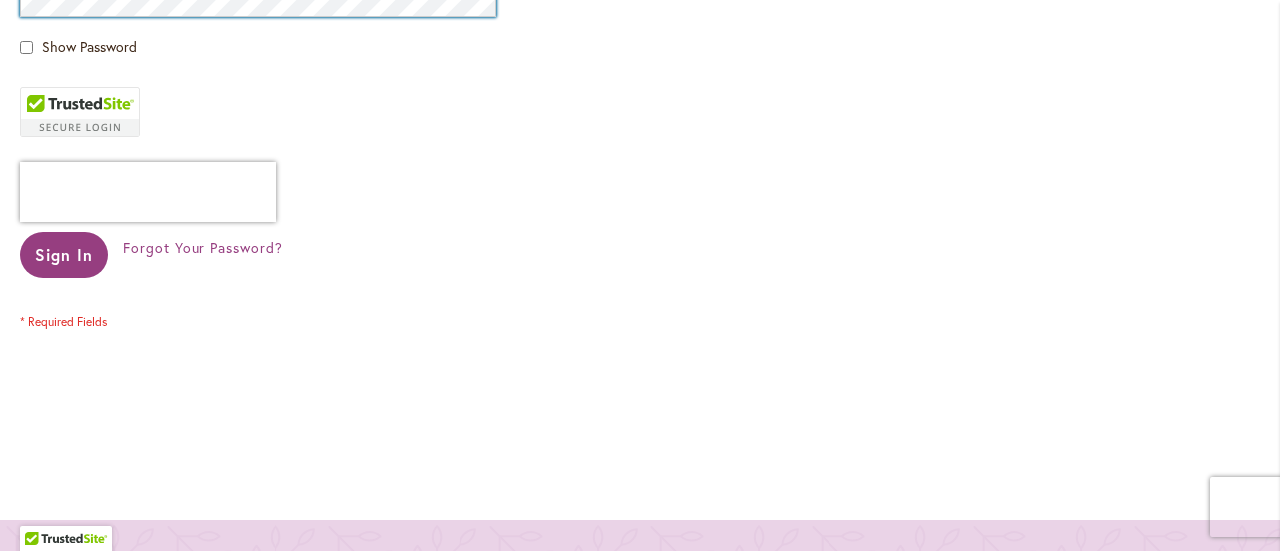 type on "**********" 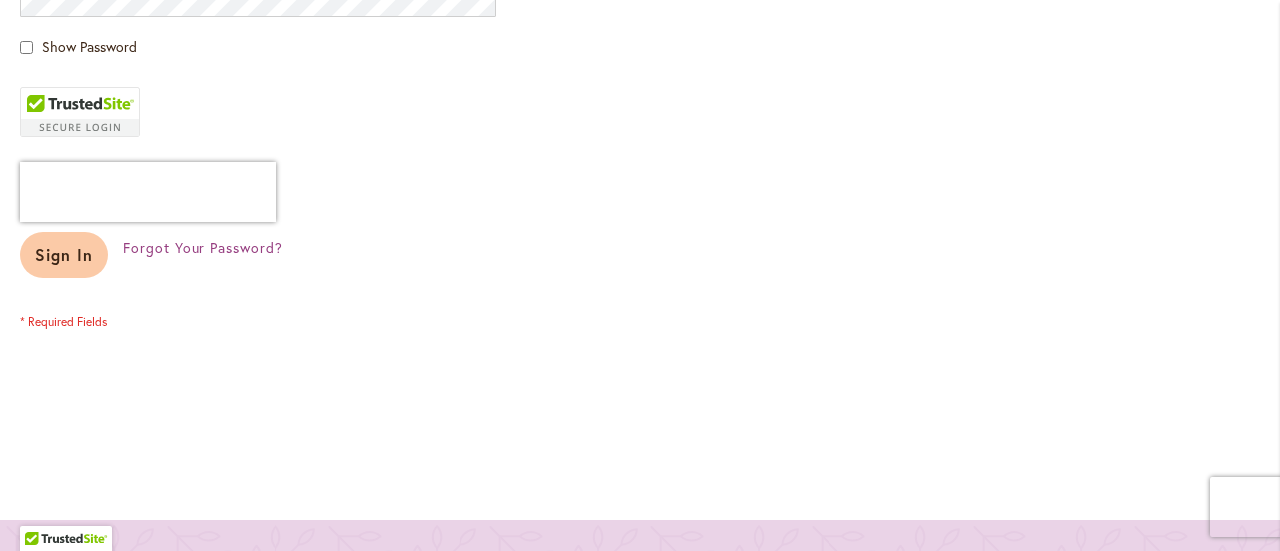 click on "Sign In" at bounding box center [64, 255] 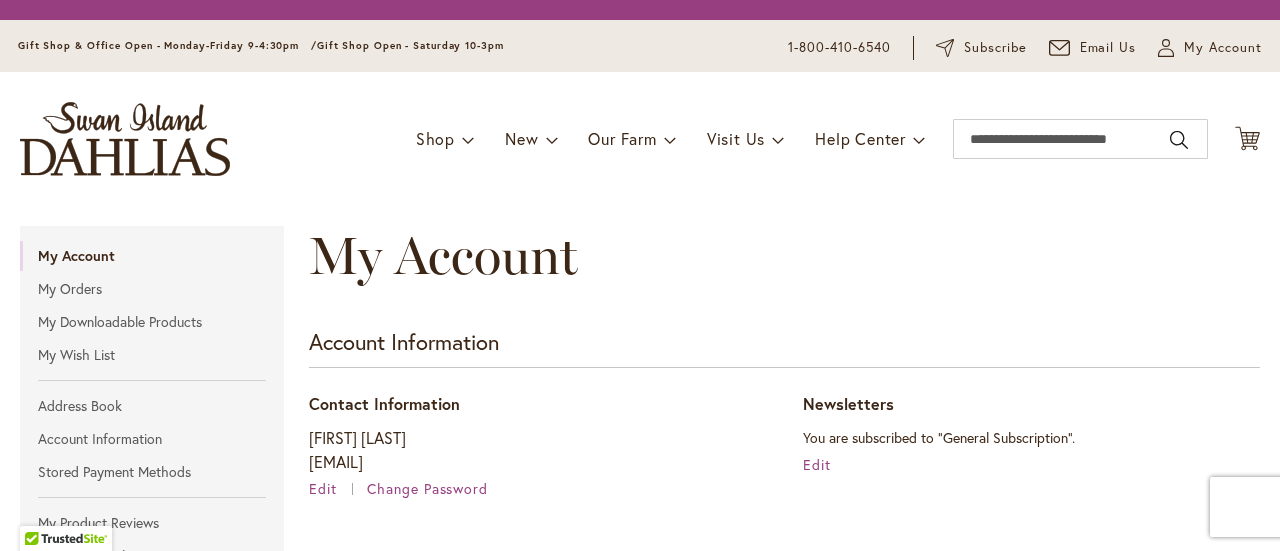 scroll, scrollTop: 0, scrollLeft: 0, axis: both 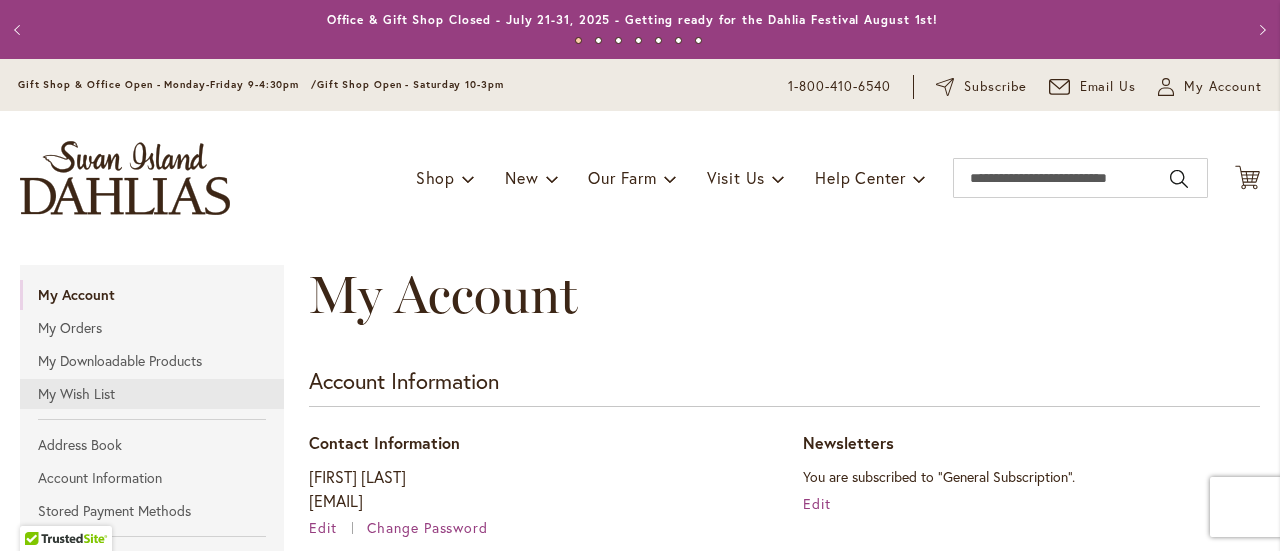 type on "**********" 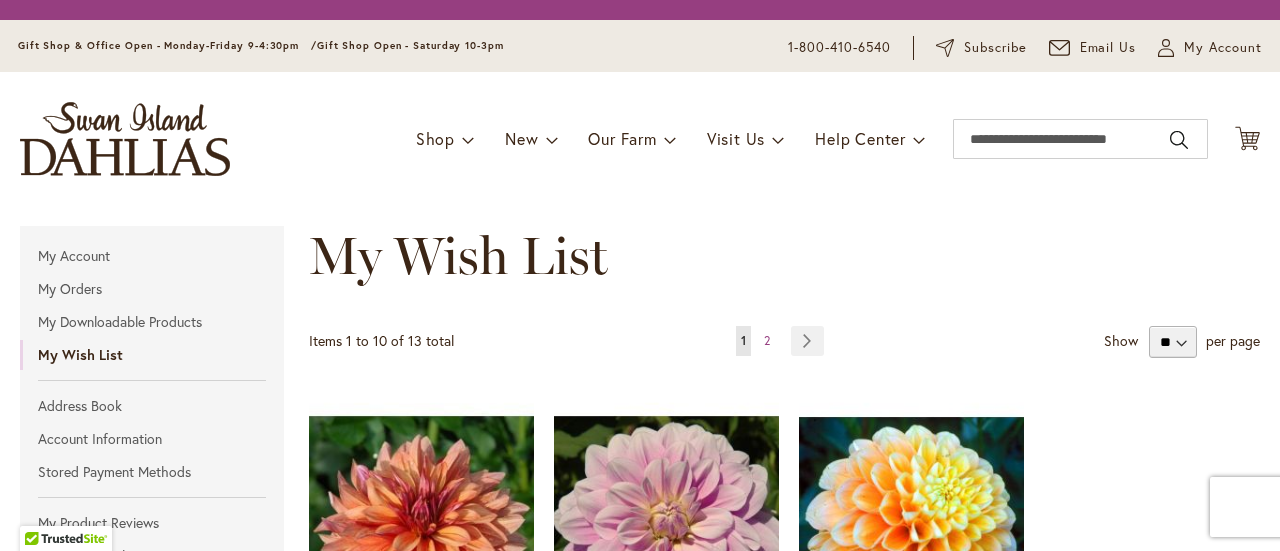 scroll, scrollTop: 0, scrollLeft: 0, axis: both 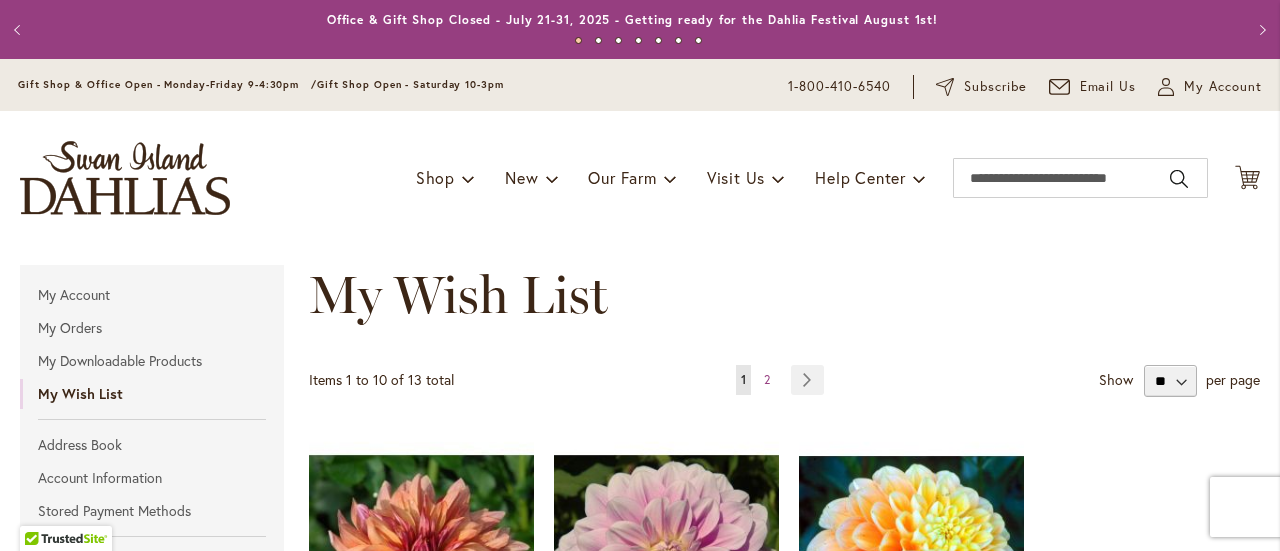 type on "**********" 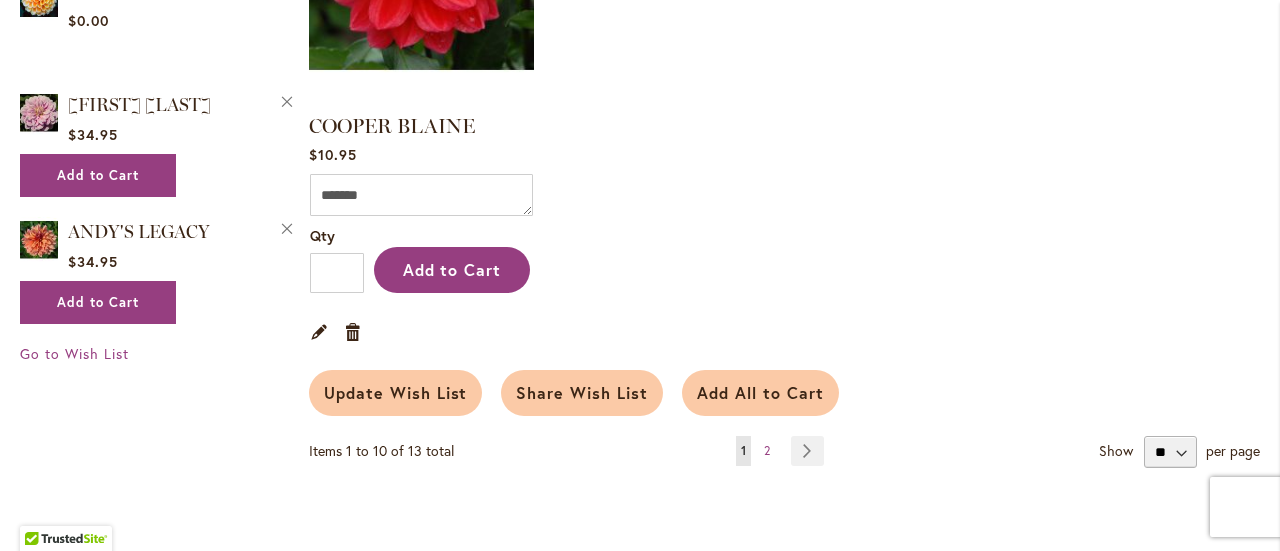 scroll, scrollTop: 2560, scrollLeft: 0, axis: vertical 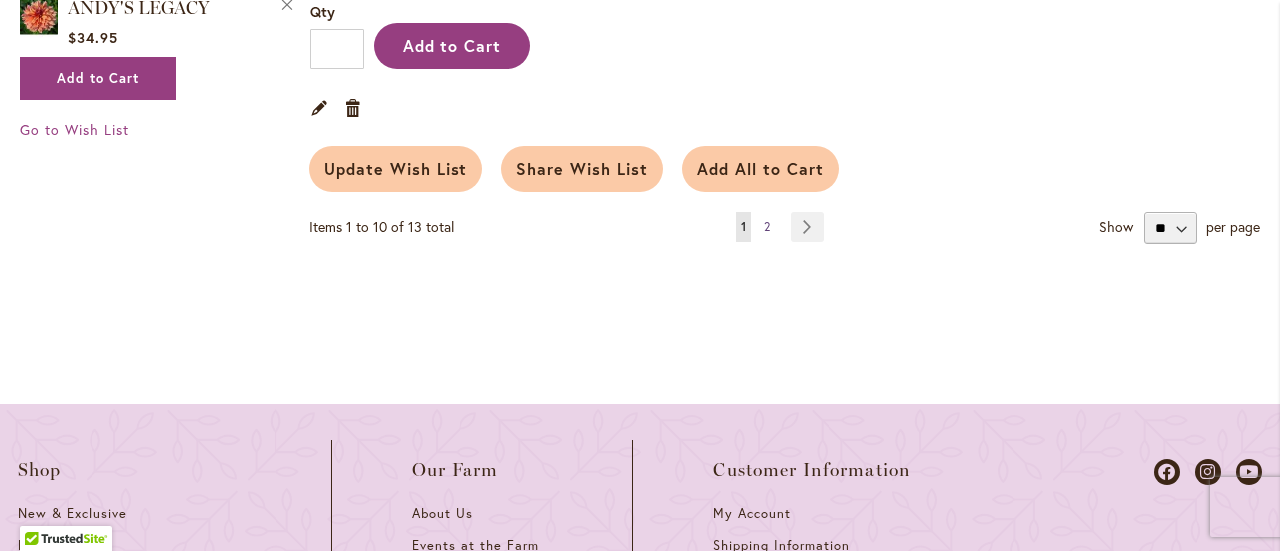 click on "2" at bounding box center (767, 226) 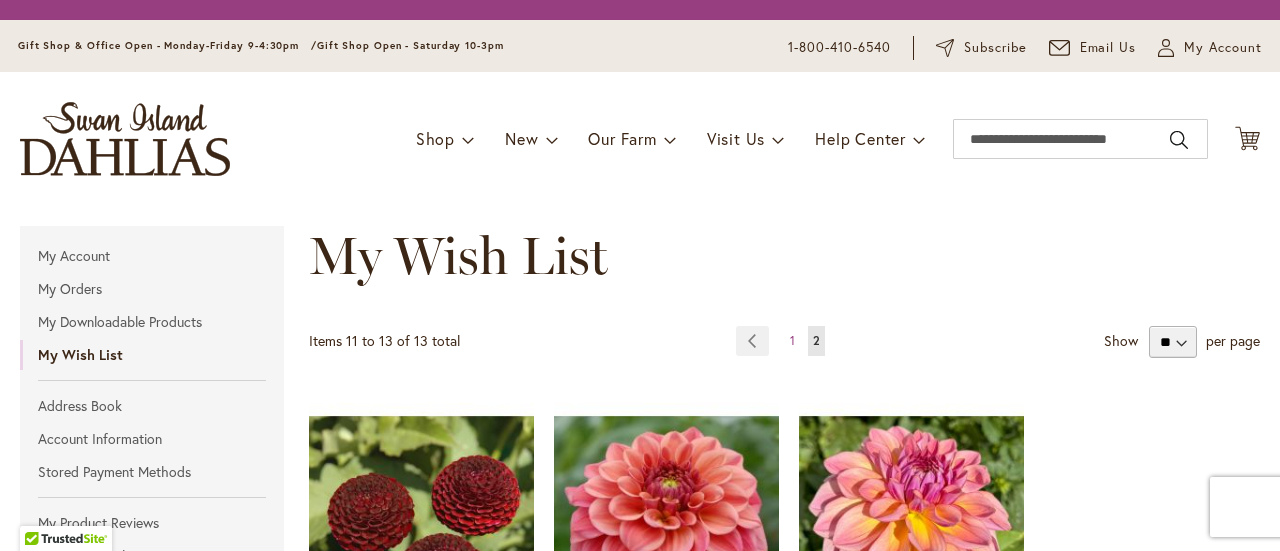 scroll, scrollTop: 0, scrollLeft: 0, axis: both 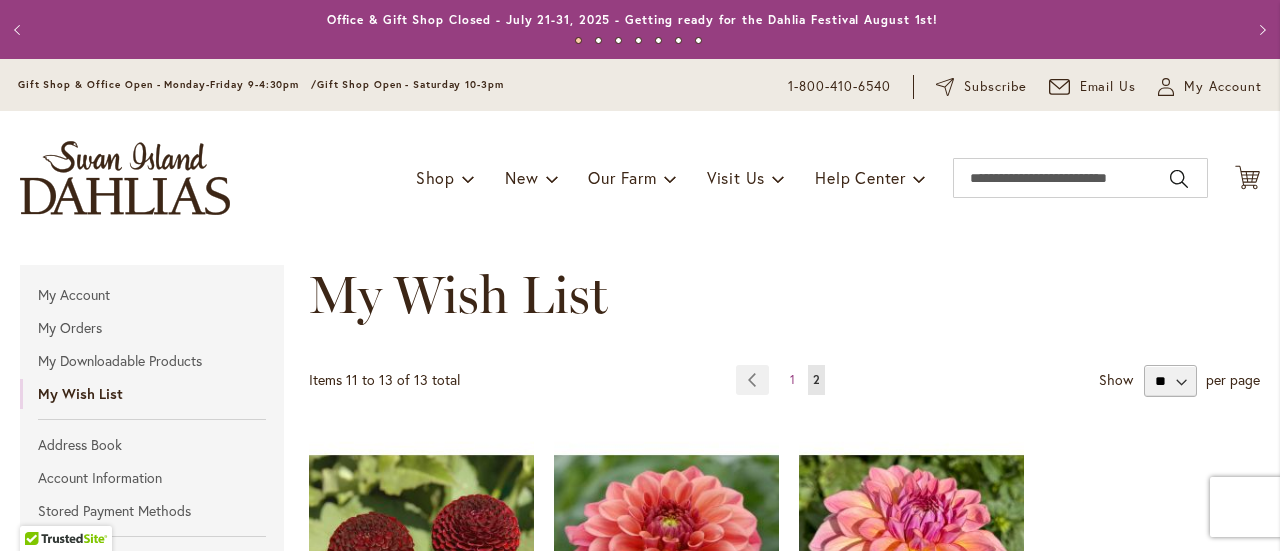 type on "**********" 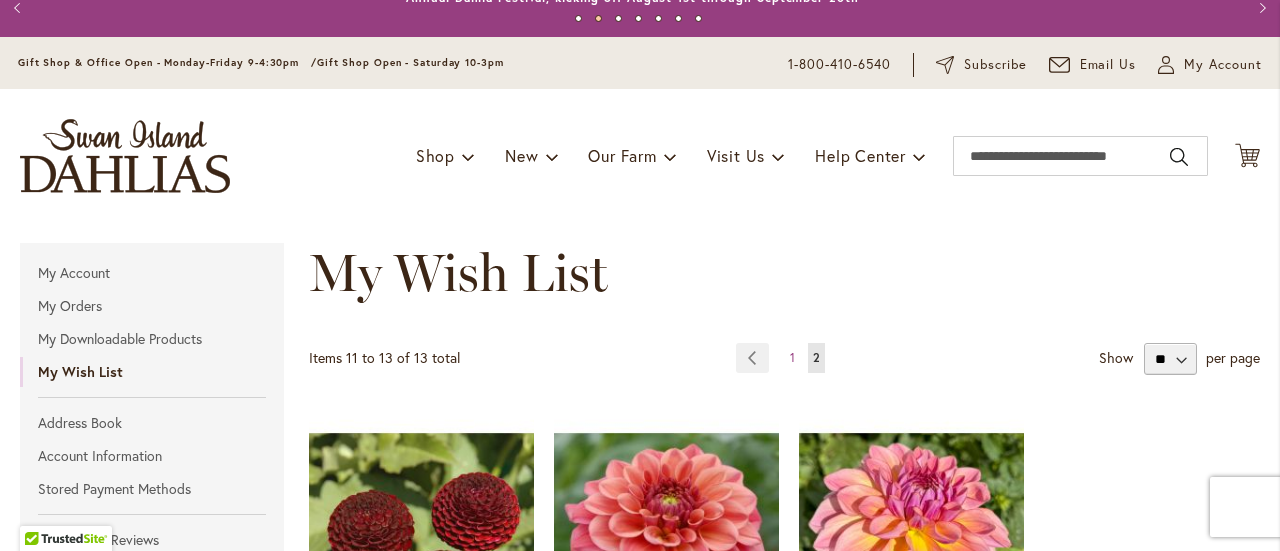 scroll, scrollTop: 0, scrollLeft: 0, axis: both 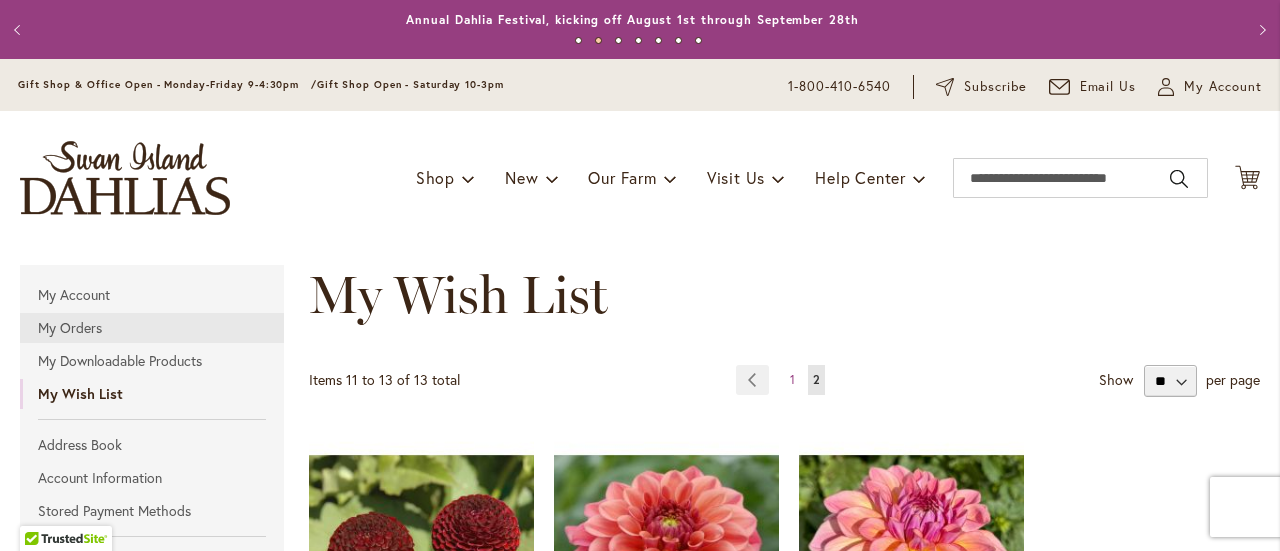 click on "My Orders" at bounding box center [152, 328] 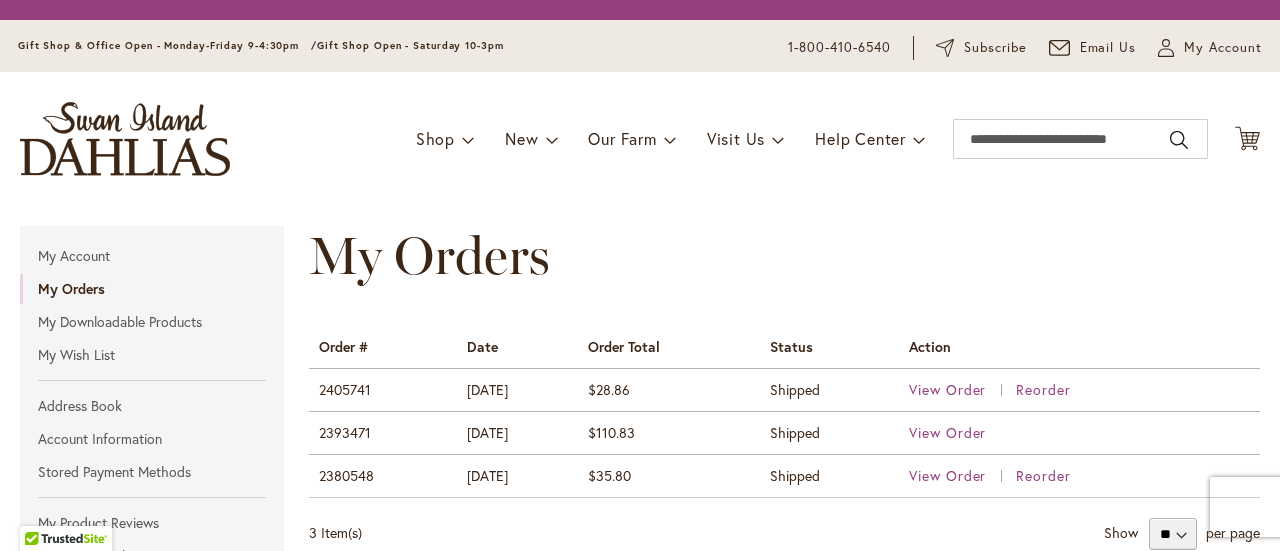 scroll, scrollTop: 0, scrollLeft: 0, axis: both 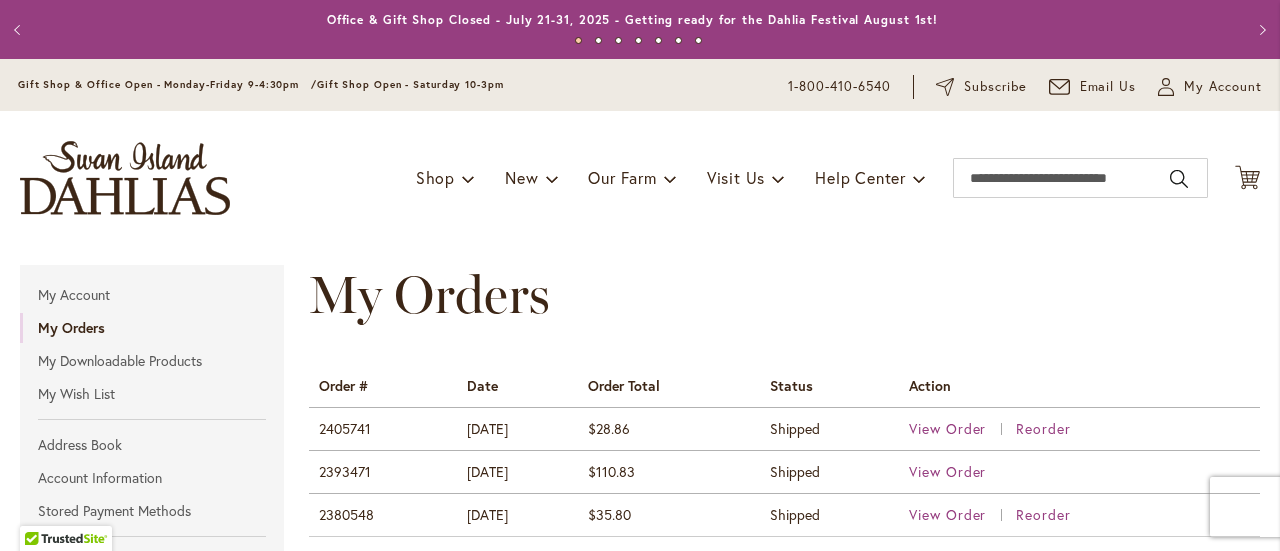type on "**********" 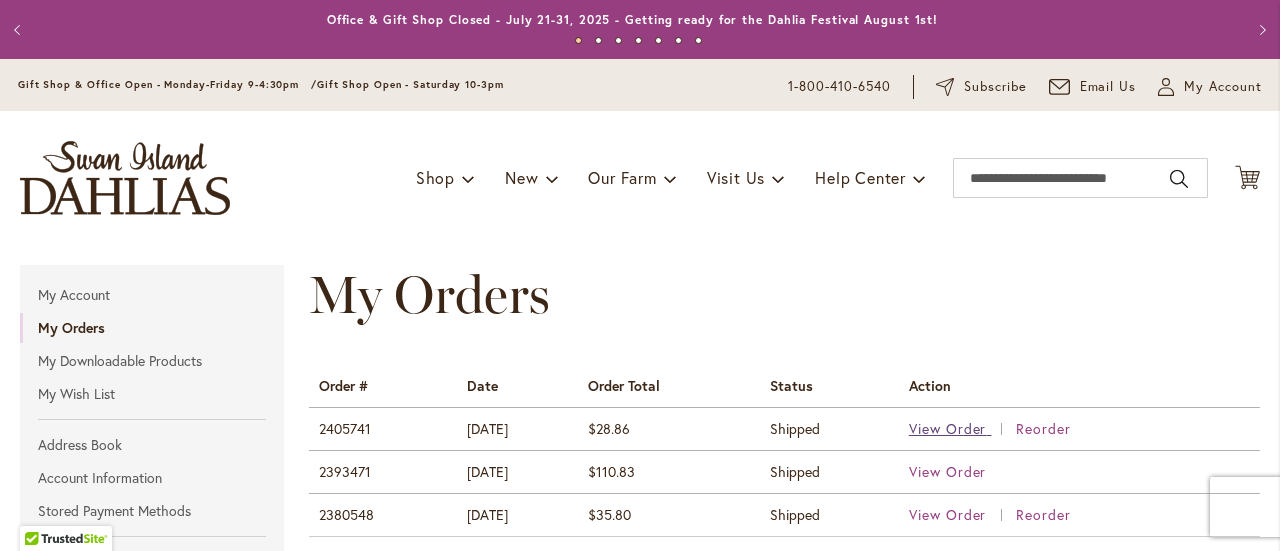 click on "View Order" at bounding box center [948, 428] 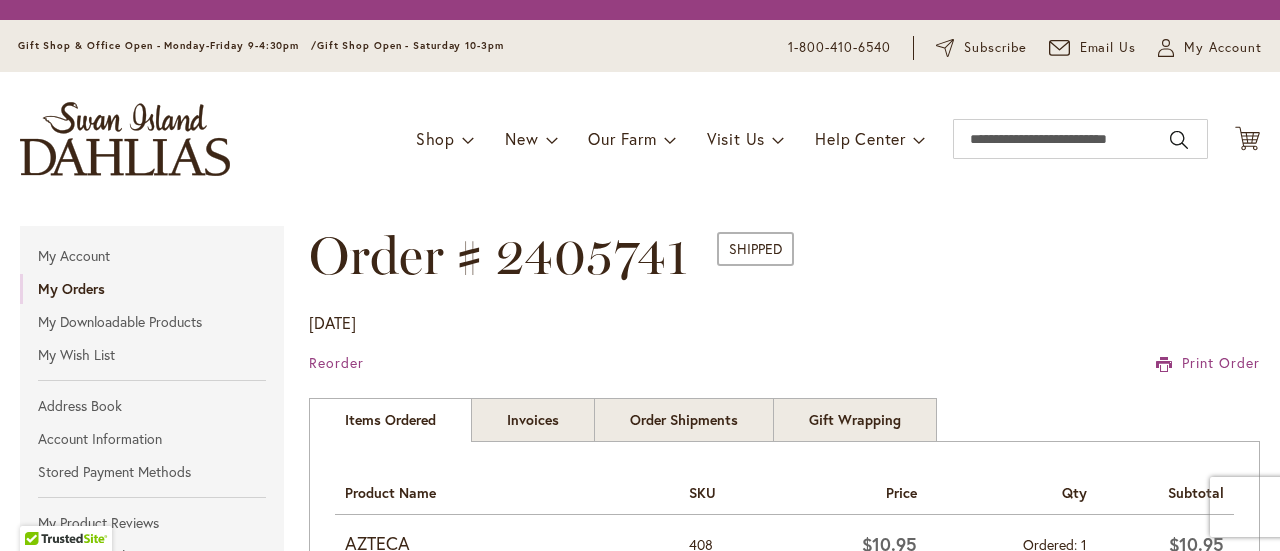 scroll, scrollTop: 0, scrollLeft: 0, axis: both 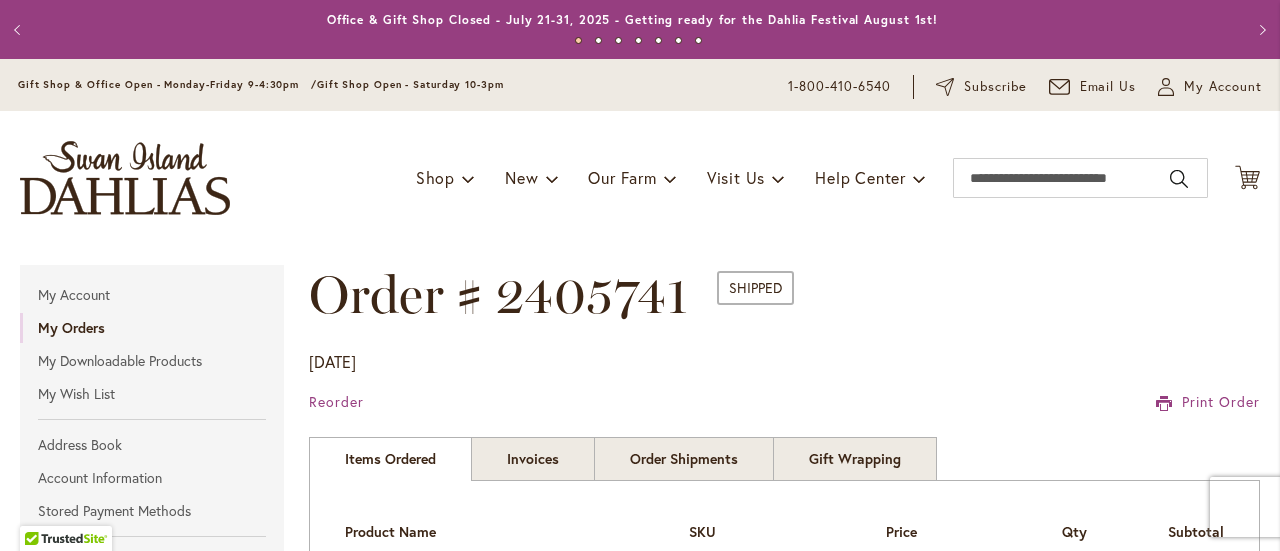 type on "**********" 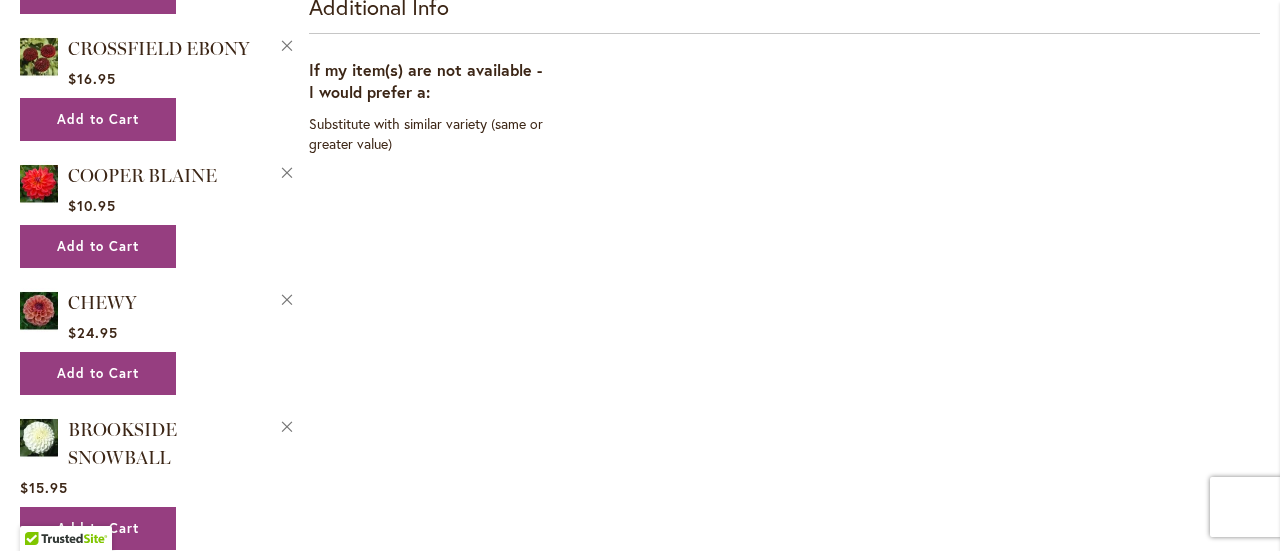 scroll, scrollTop: 1240, scrollLeft: 0, axis: vertical 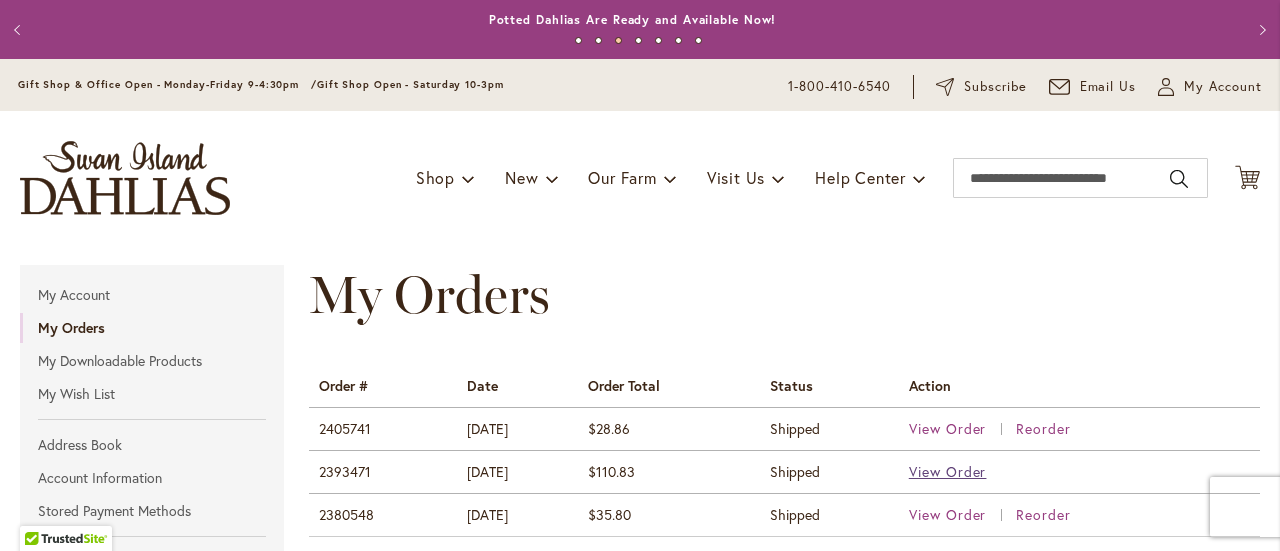 type on "**********" 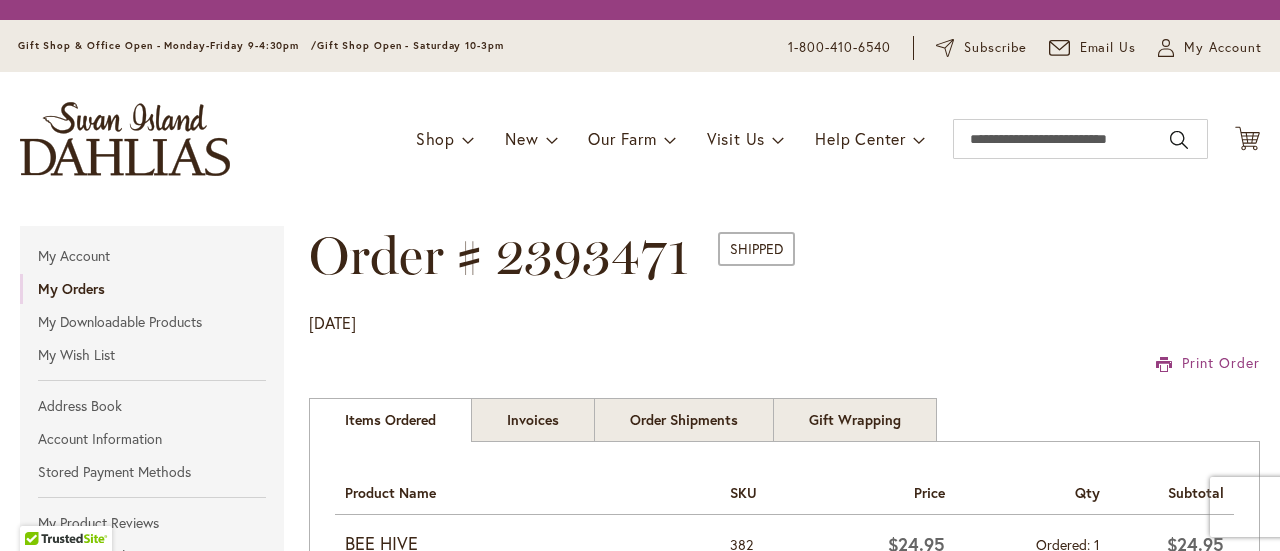 scroll, scrollTop: 0, scrollLeft: 0, axis: both 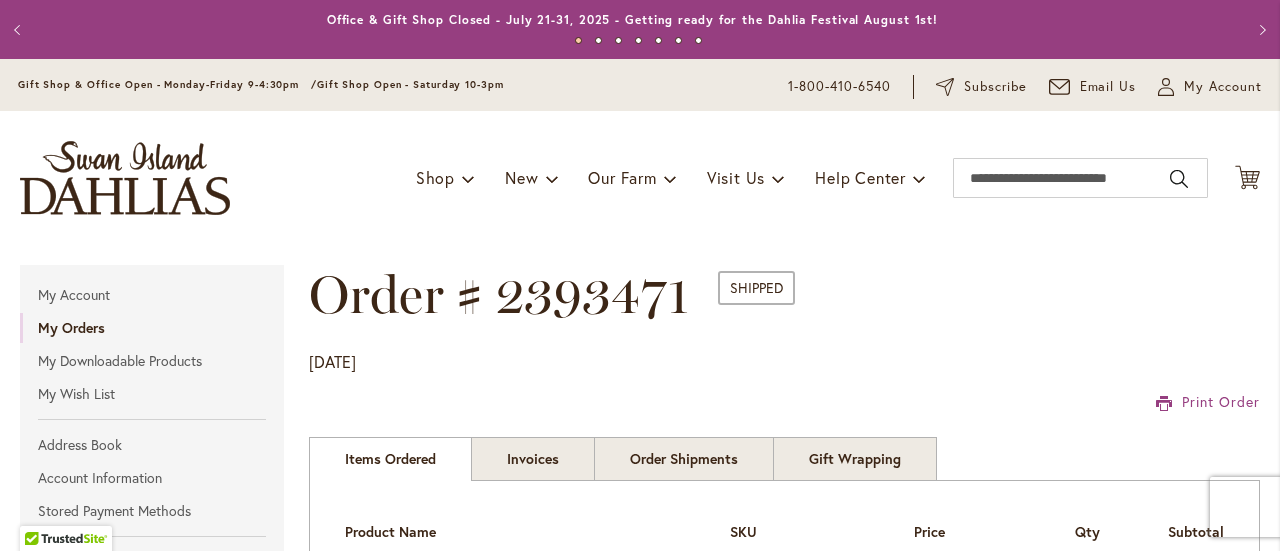 type on "**********" 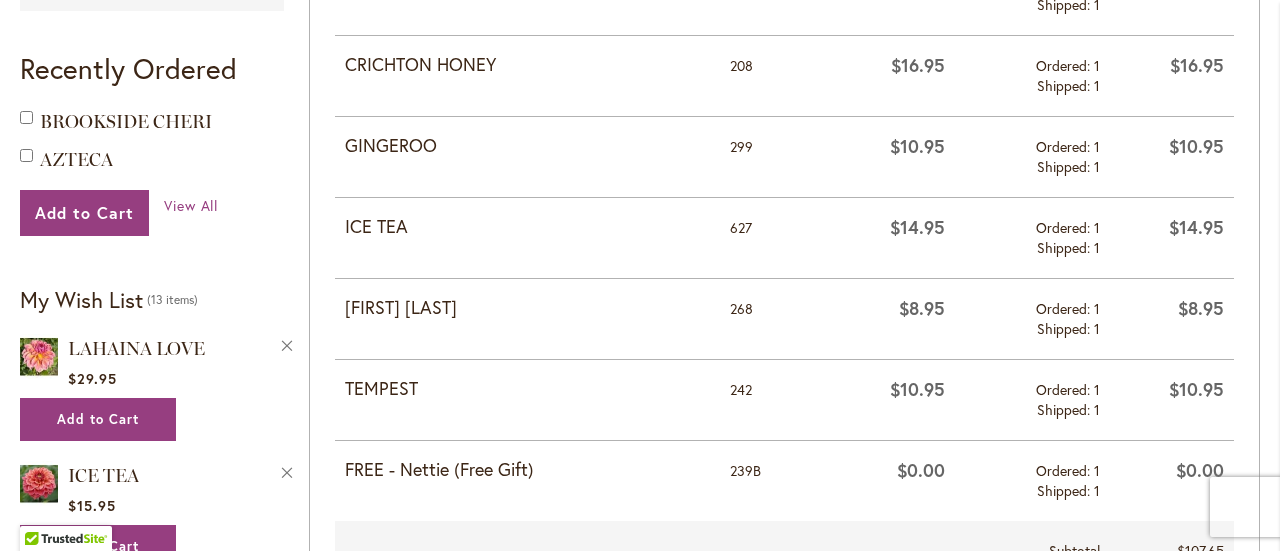 scroll, scrollTop: 720, scrollLeft: 0, axis: vertical 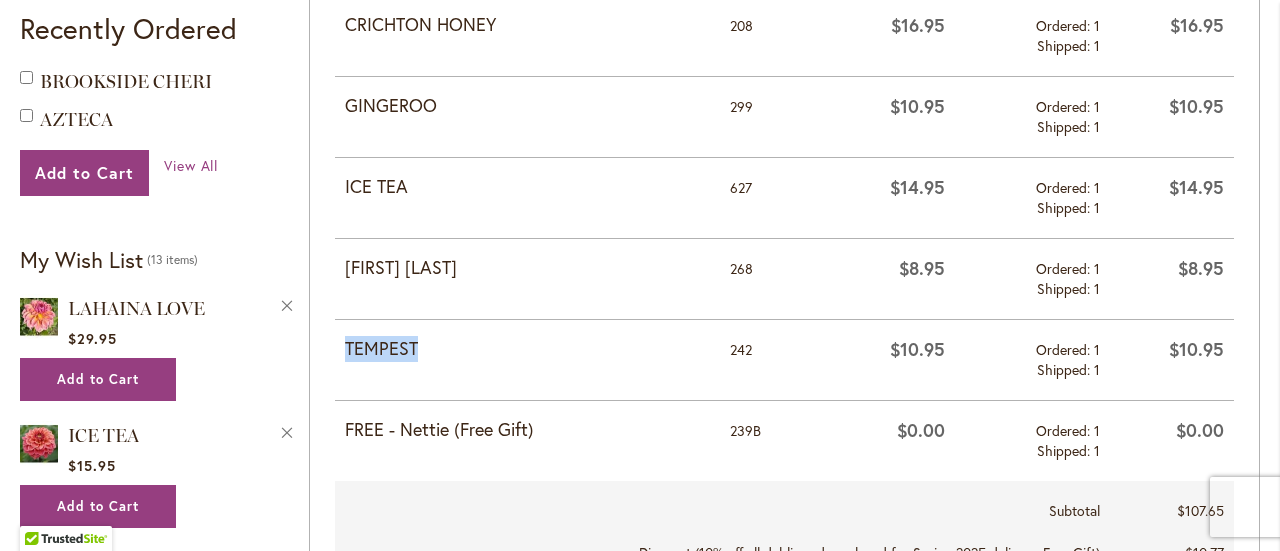 drag, startPoint x: 419, startPoint y: 347, endPoint x: 342, endPoint y: 341, distance: 77.23341 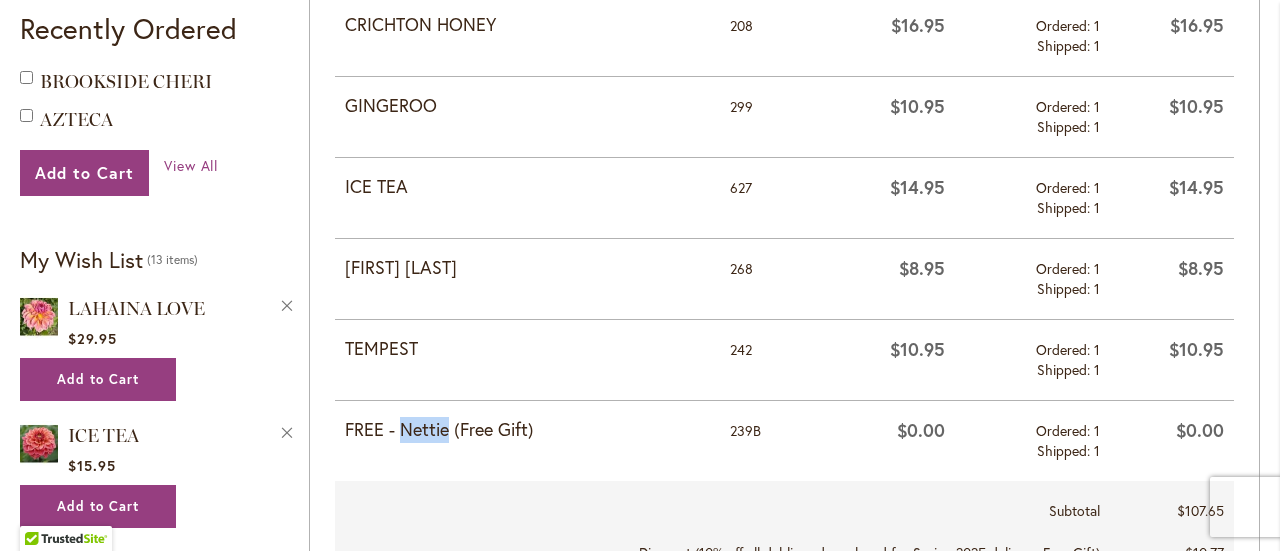 drag, startPoint x: 399, startPoint y: 428, endPoint x: 446, endPoint y: 429, distance: 47.010635 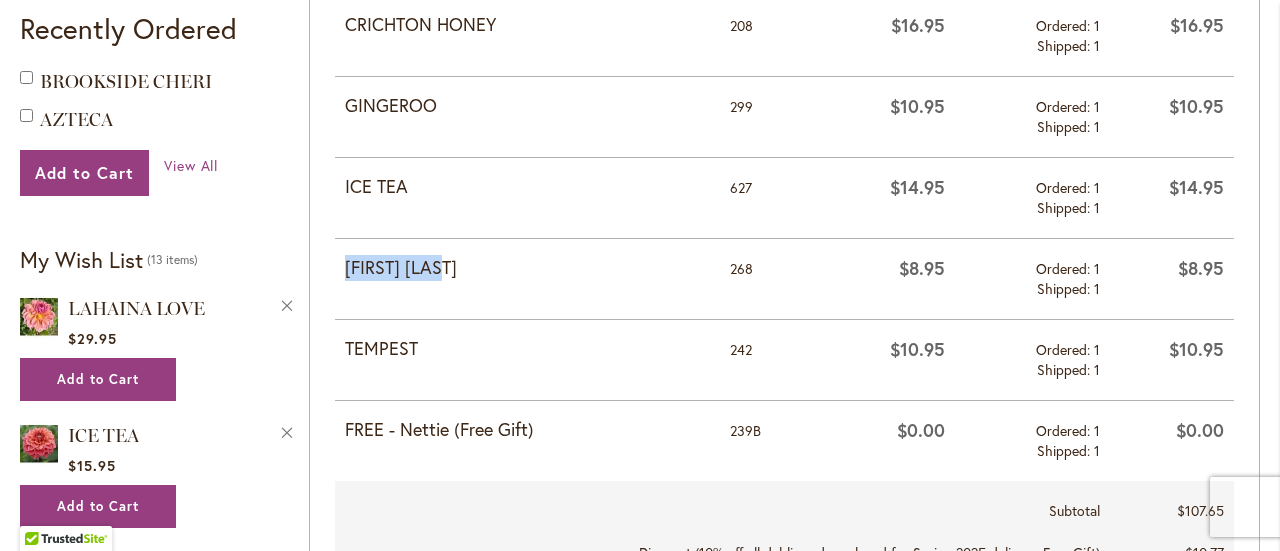 drag, startPoint x: 483, startPoint y: 264, endPoint x: 345, endPoint y: 261, distance: 138.03261 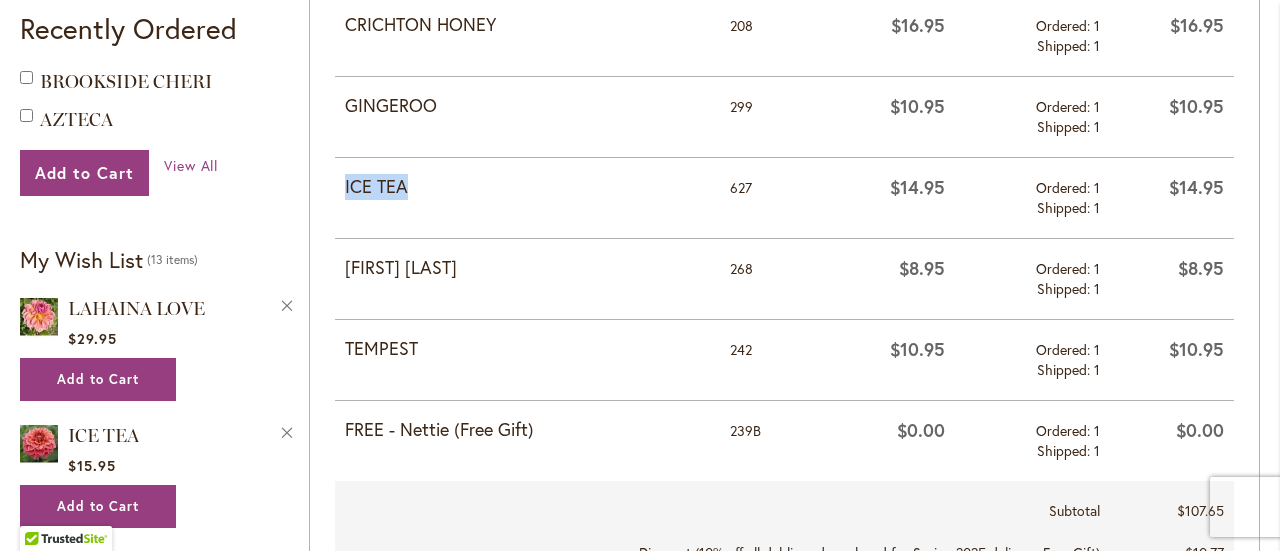 drag, startPoint x: 408, startPoint y: 189, endPoint x: 343, endPoint y: 189, distance: 65 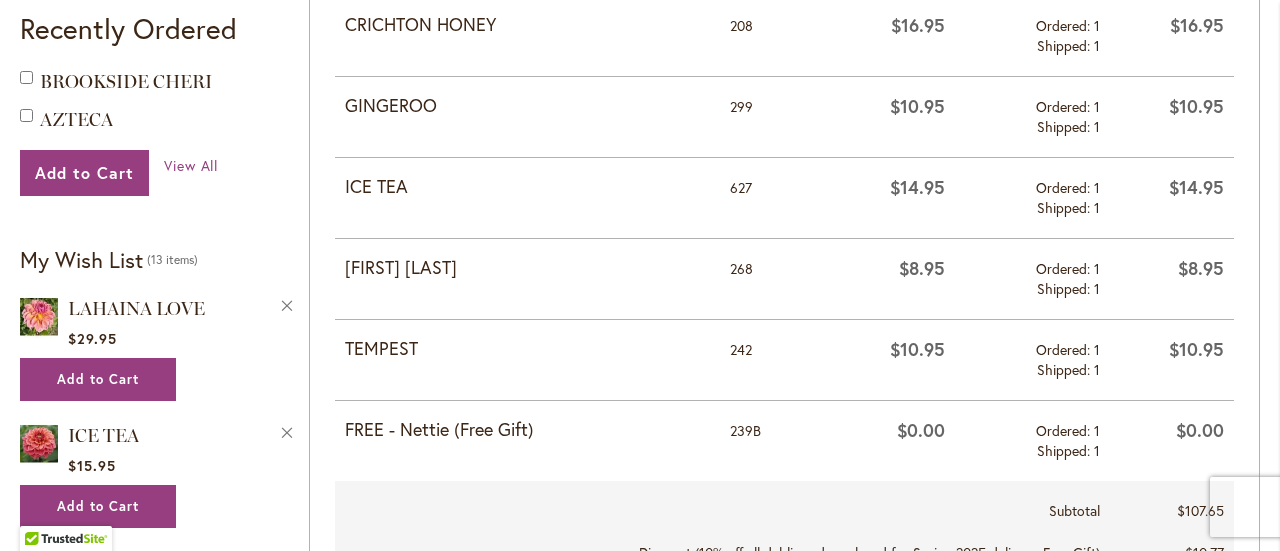 click on "GINGEROO" at bounding box center (527, 106) 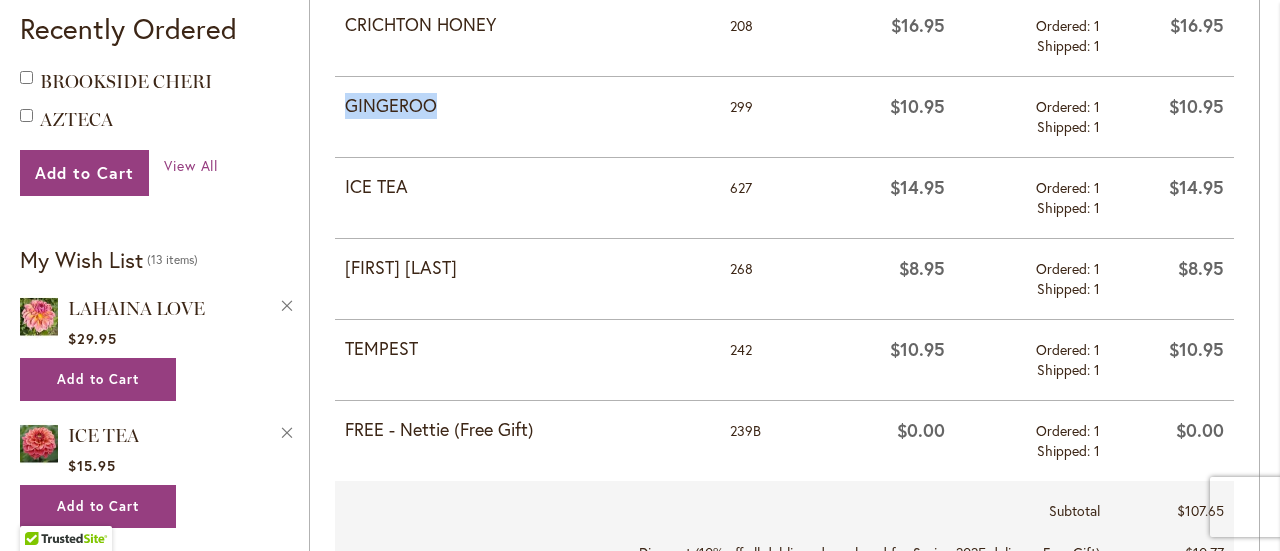 drag, startPoint x: 433, startPoint y: 106, endPoint x: 332, endPoint y: 101, distance: 101.12369 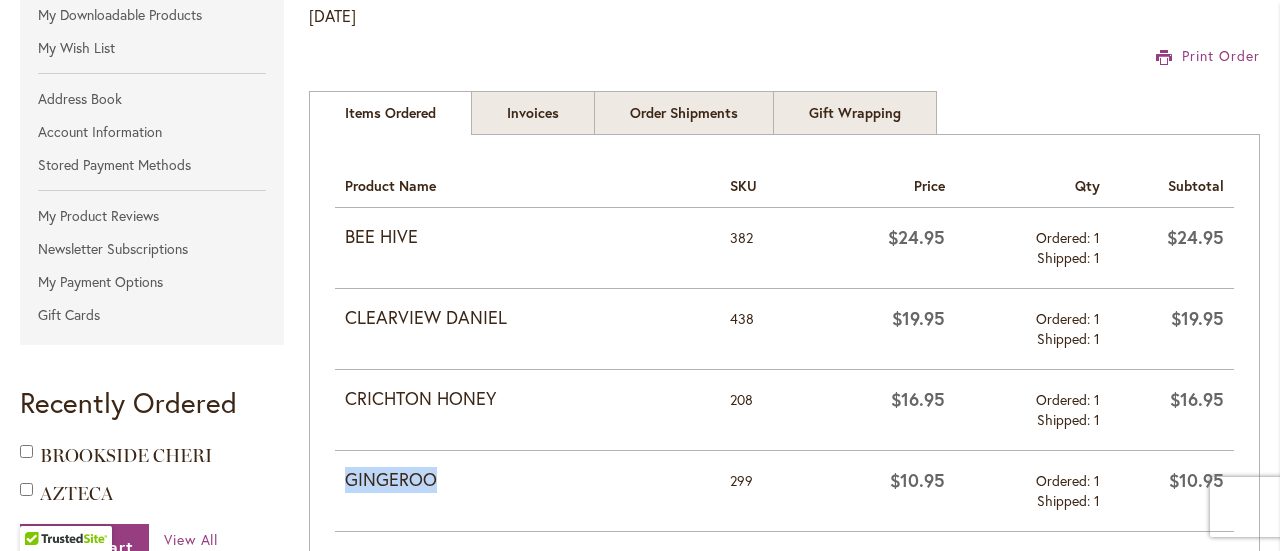 scroll, scrollTop: 346, scrollLeft: 0, axis: vertical 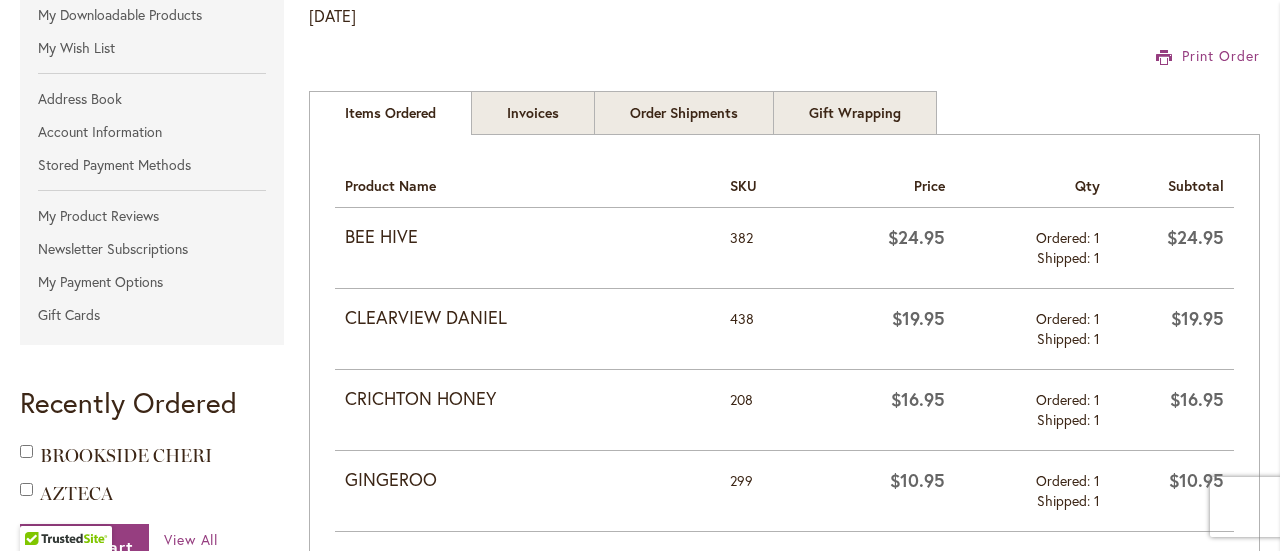 click on "BEE HIVE" at bounding box center [527, 237] 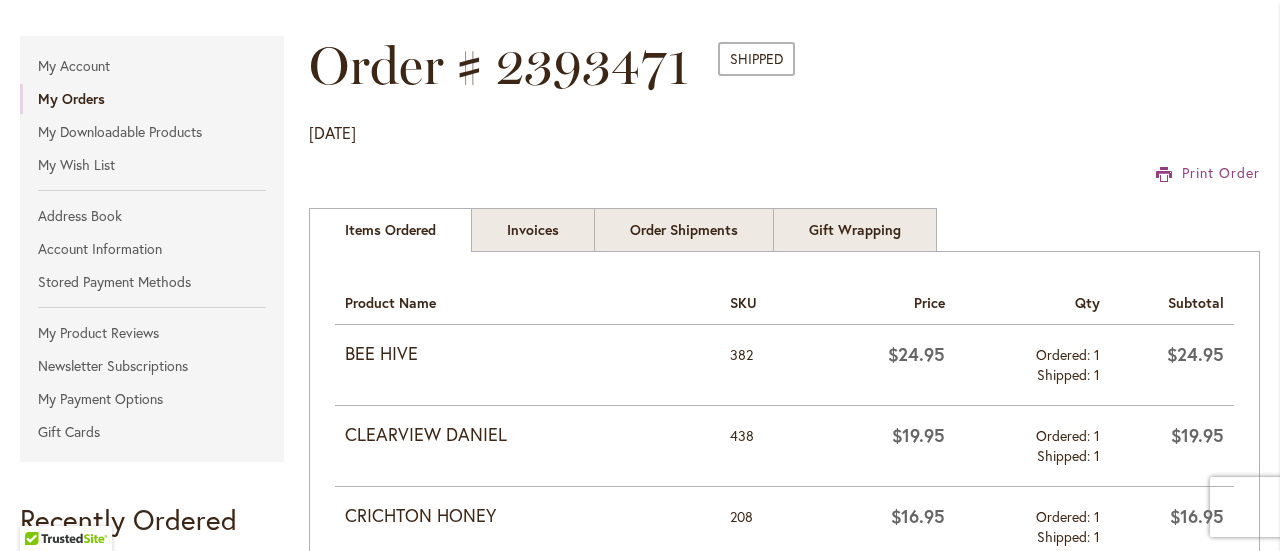scroll, scrollTop: 232, scrollLeft: 0, axis: vertical 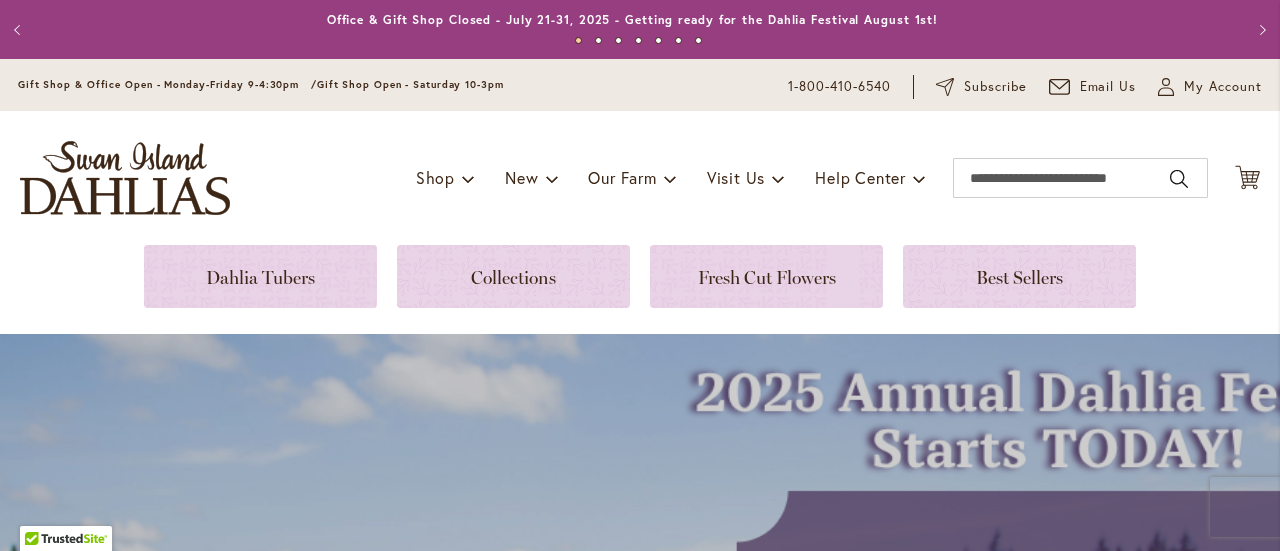 type on "**********" 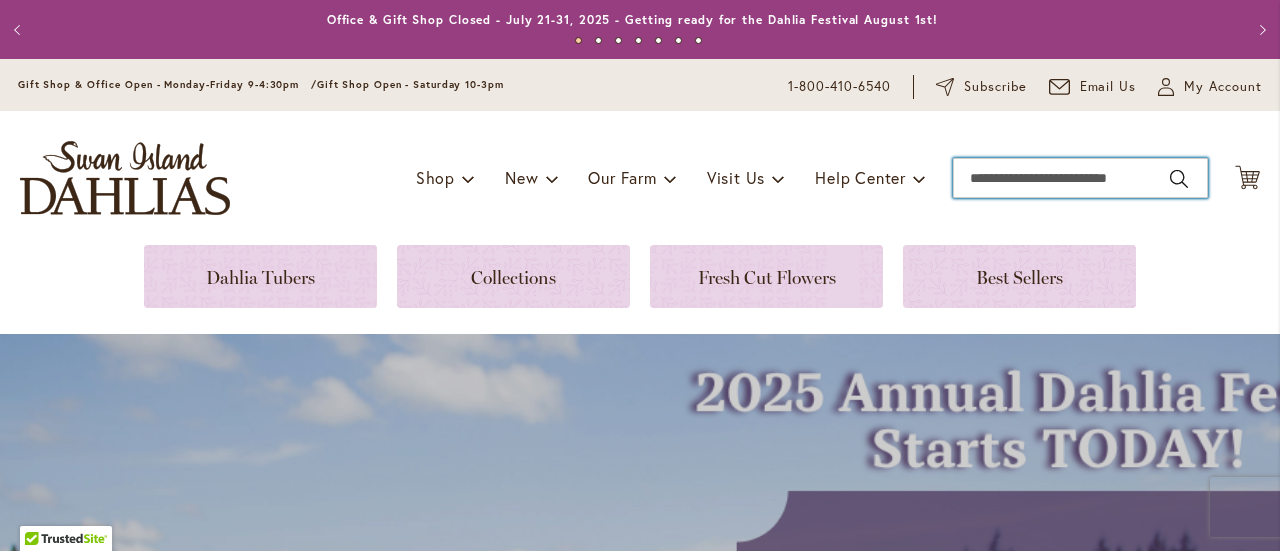 click on "Search" at bounding box center [1080, 178] 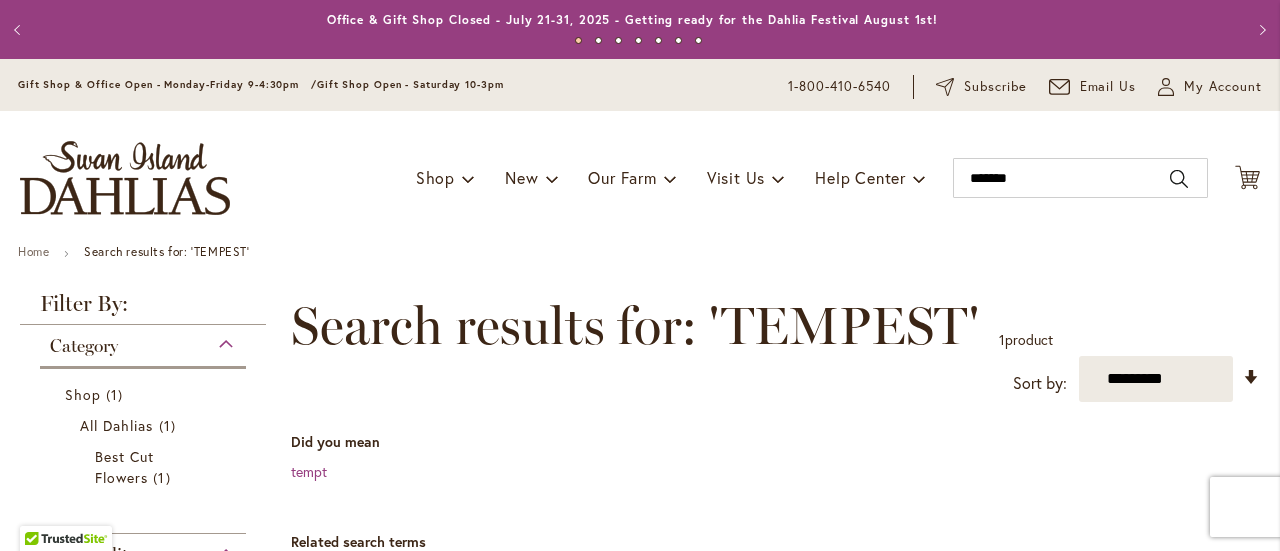 scroll, scrollTop: 0, scrollLeft: 0, axis: both 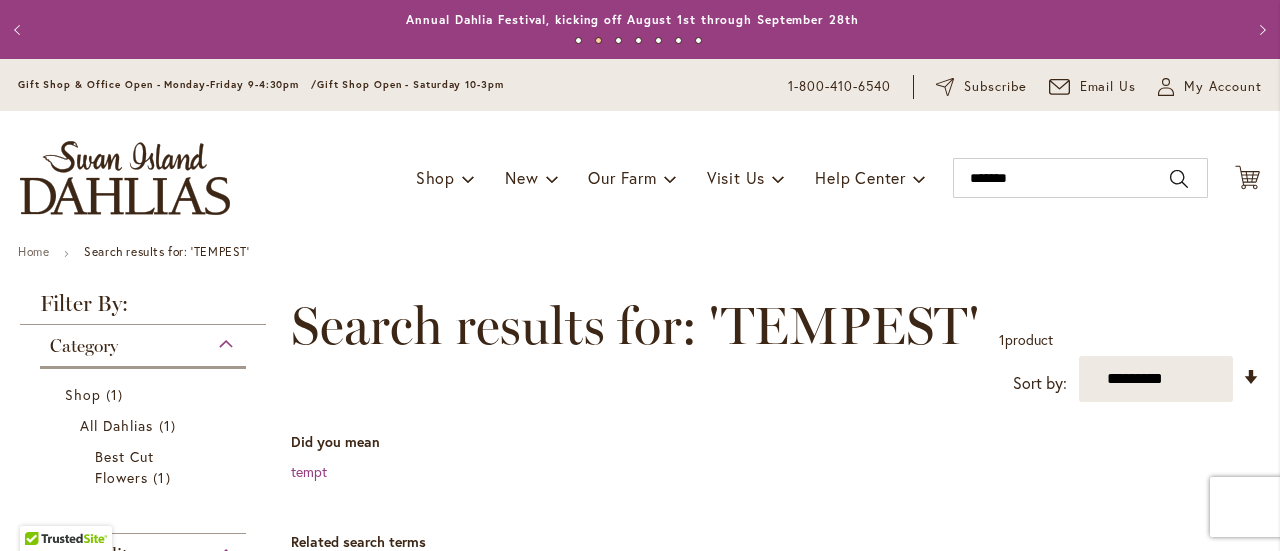type on "**********" 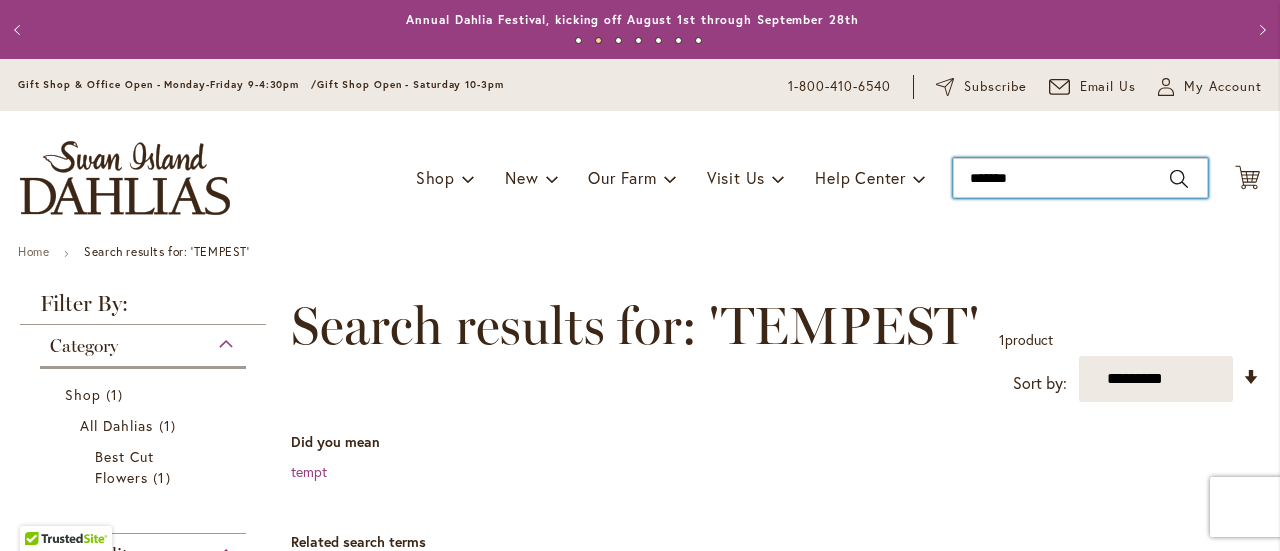 click on "*******" at bounding box center (1080, 178) 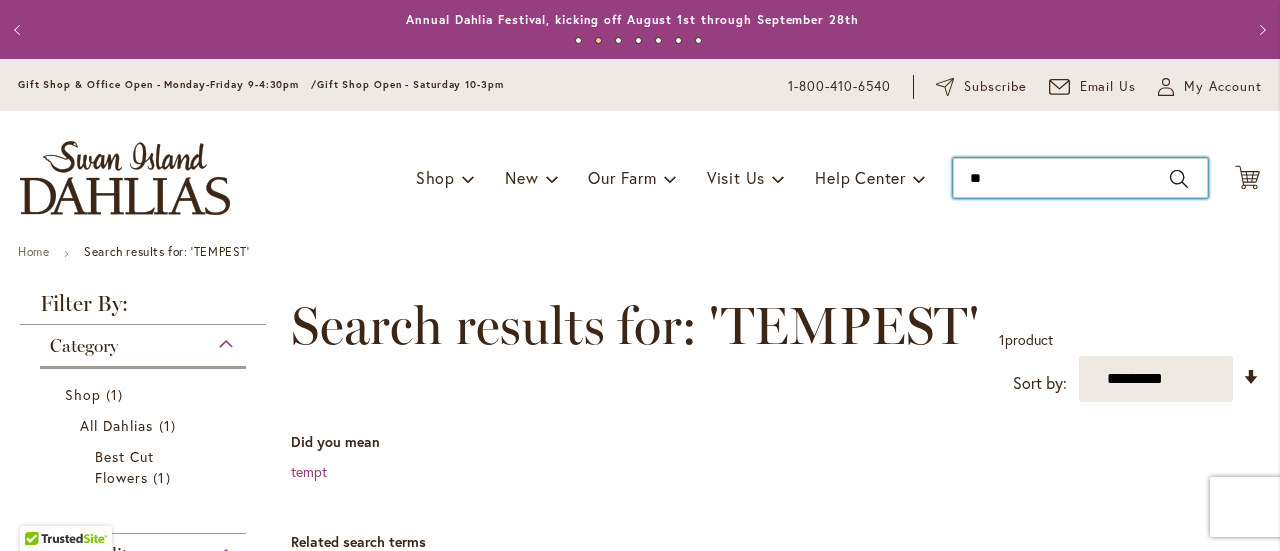 type on "*" 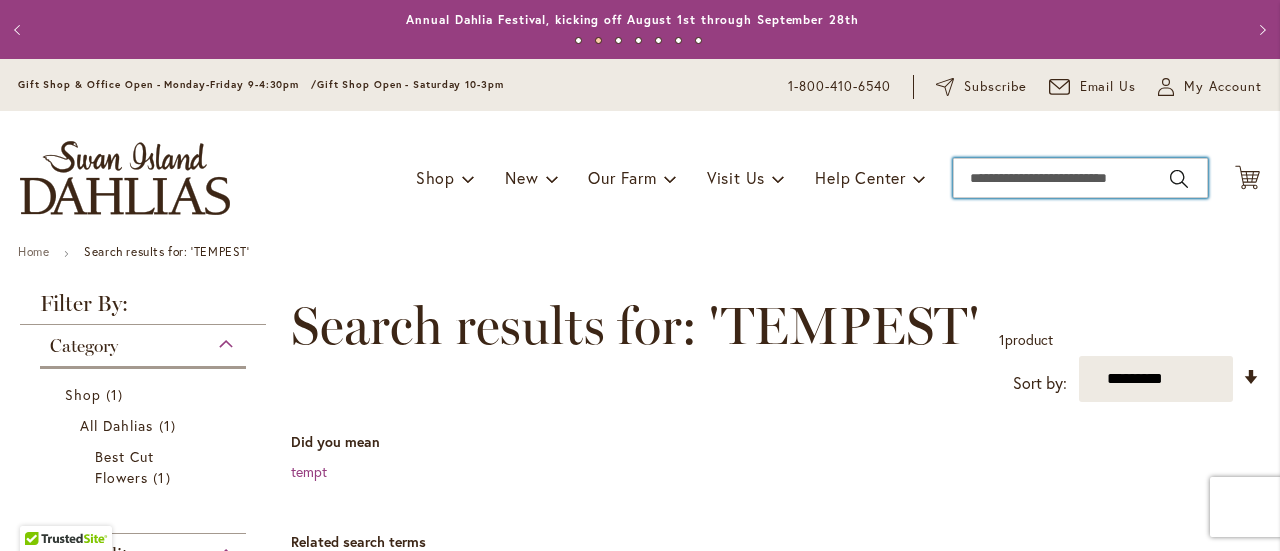 paste on "******" 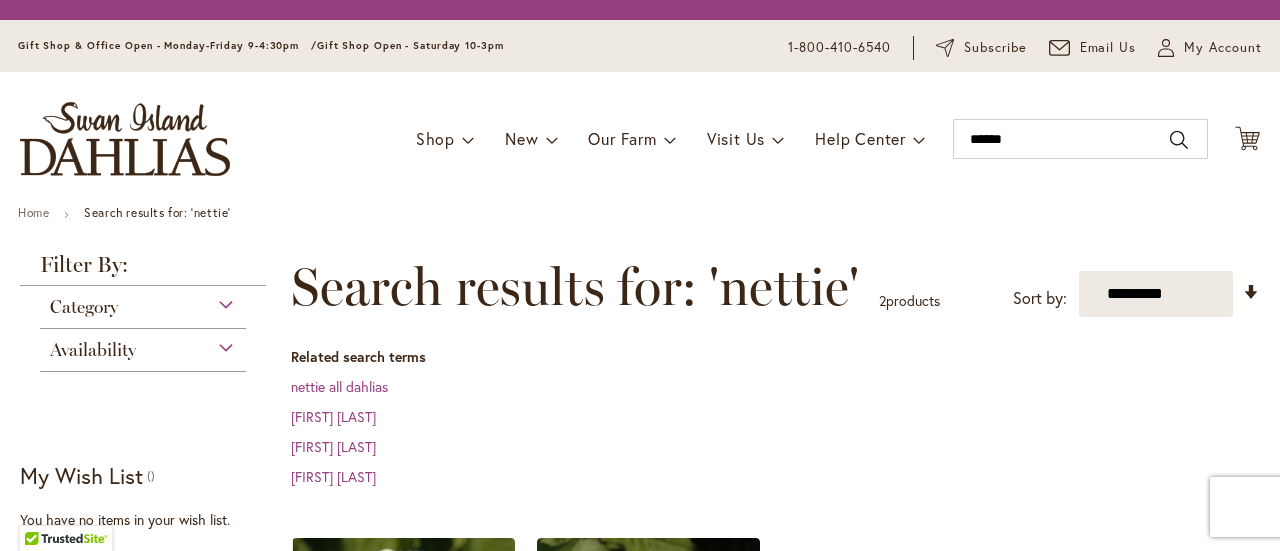 scroll, scrollTop: 0, scrollLeft: 0, axis: both 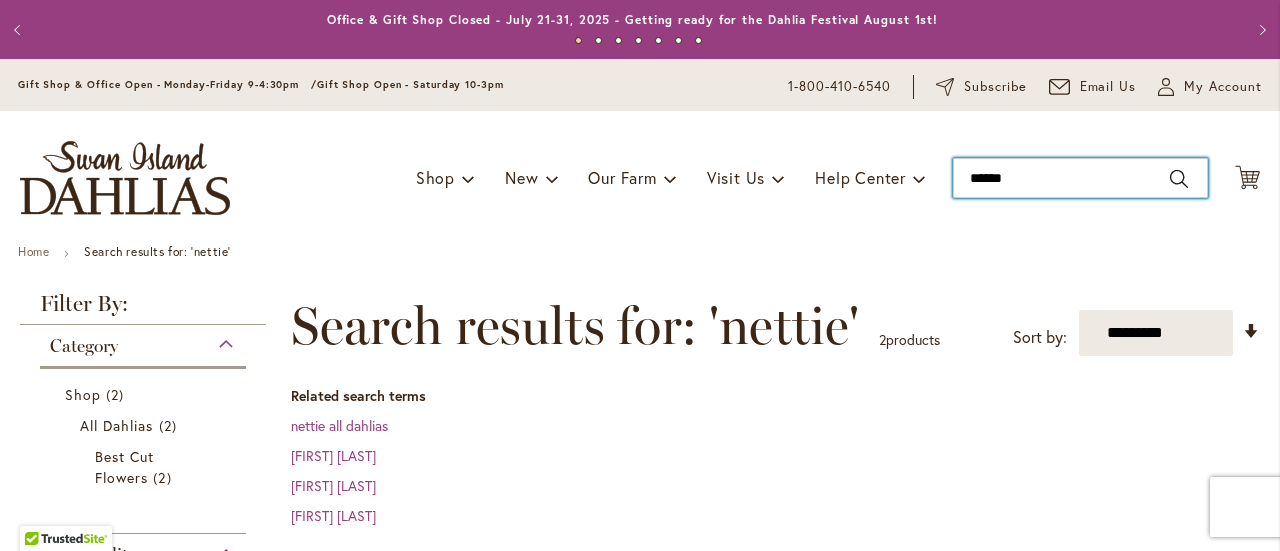 drag, startPoint x: 1052, startPoint y: 178, endPoint x: 716, endPoint y: 152, distance: 337.00446 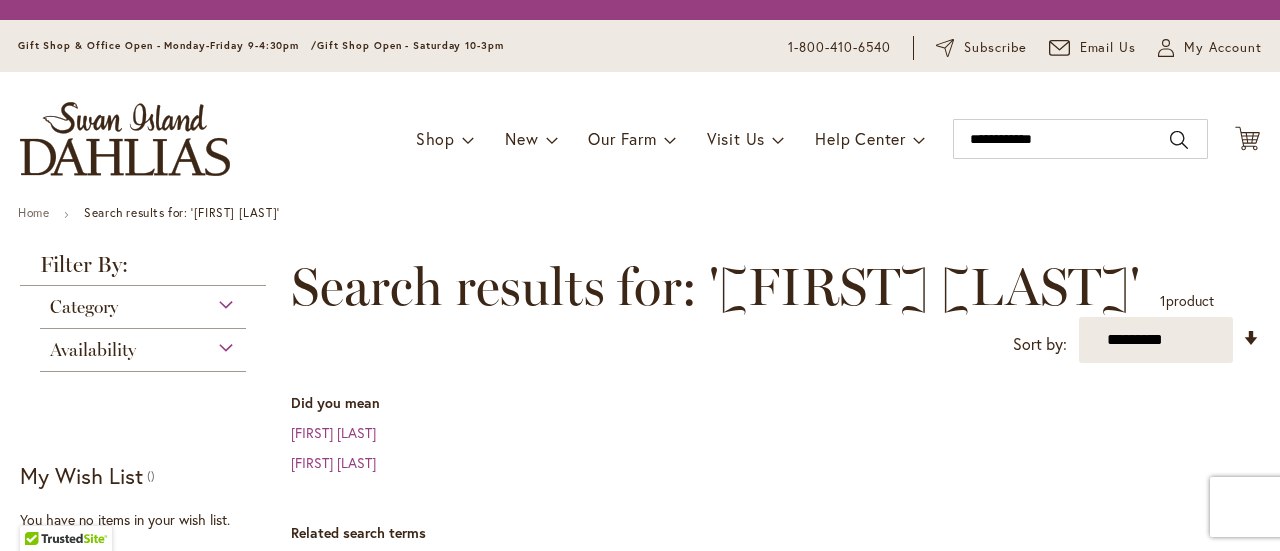 scroll, scrollTop: 0, scrollLeft: 0, axis: both 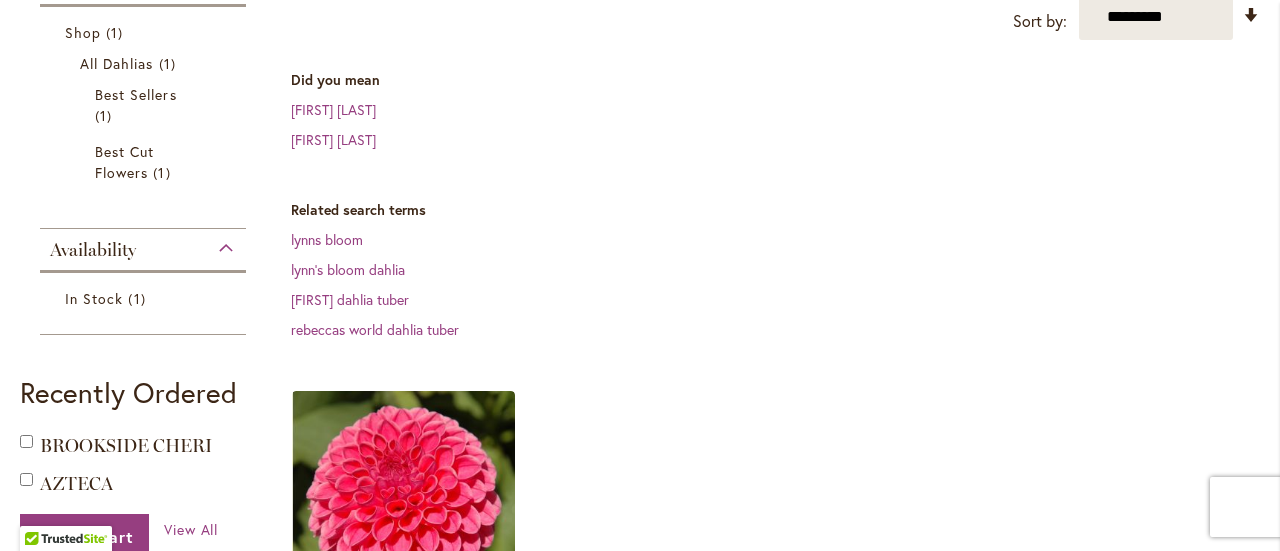 type on "**********" 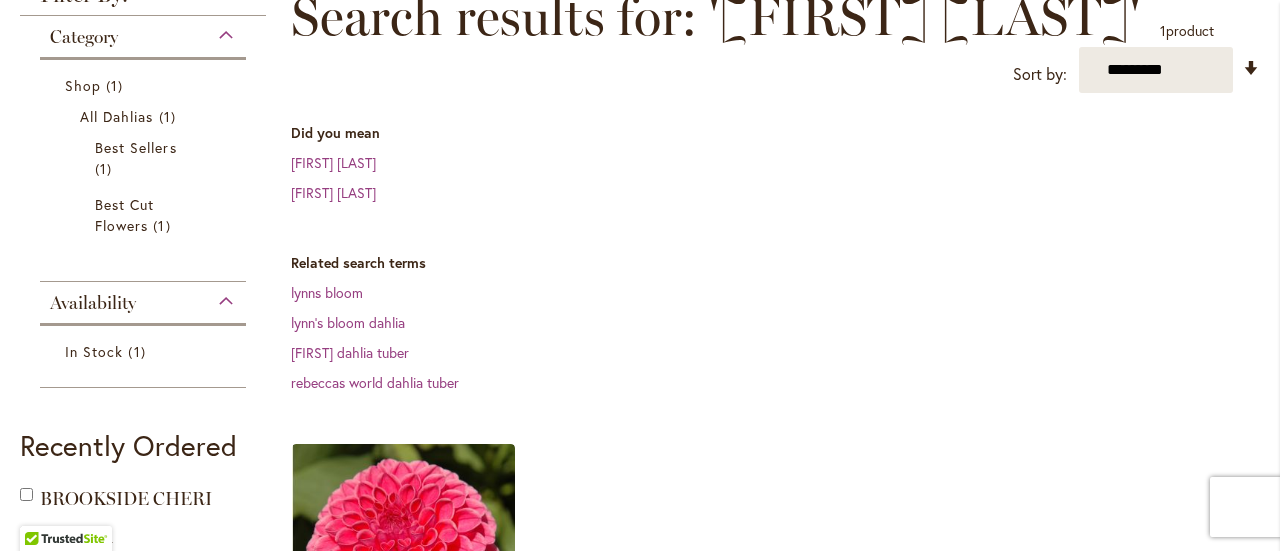 scroll, scrollTop: 0, scrollLeft: 0, axis: both 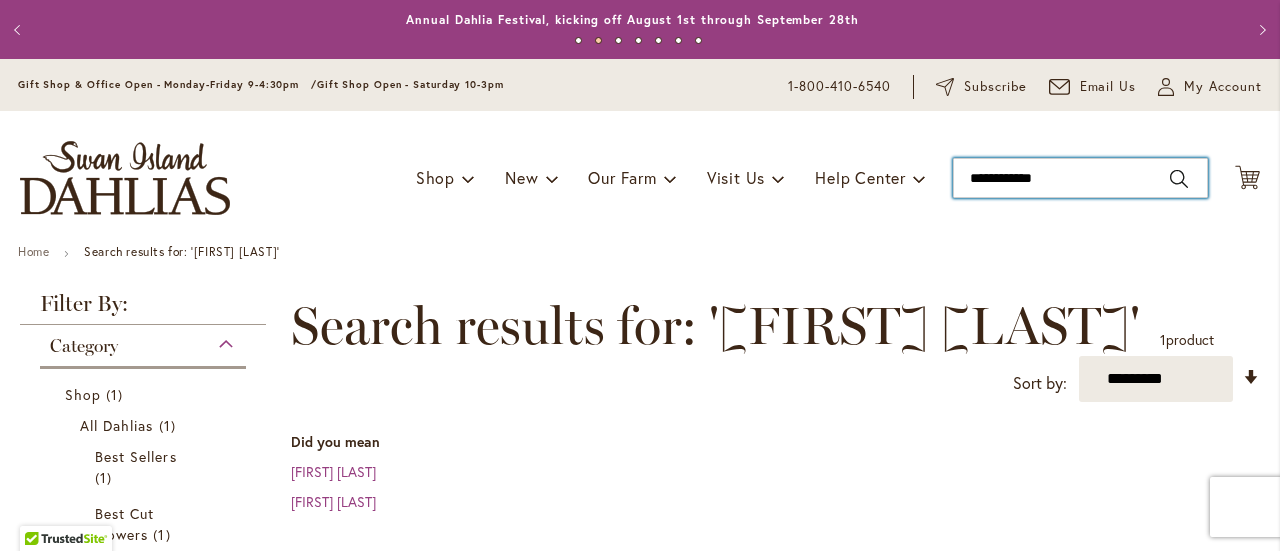 drag, startPoint x: 1092, startPoint y: 191, endPoint x: 740, endPoint y: 201, distance: 352.14203 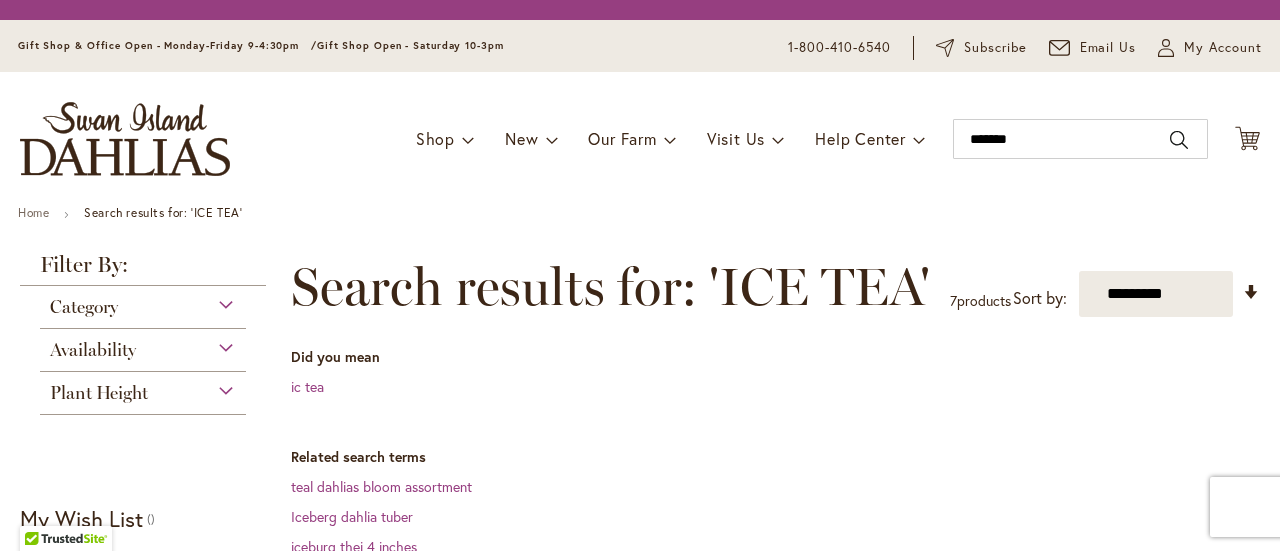 scroll, scrollTop: 0, scrollLeft: 0, axis: both 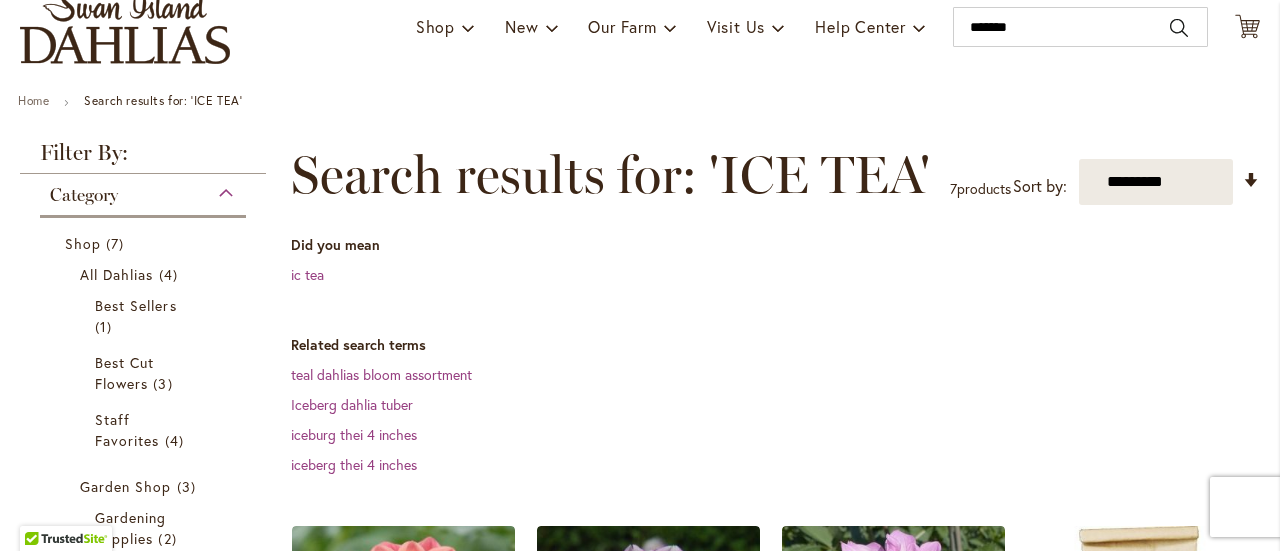 type on "**********" 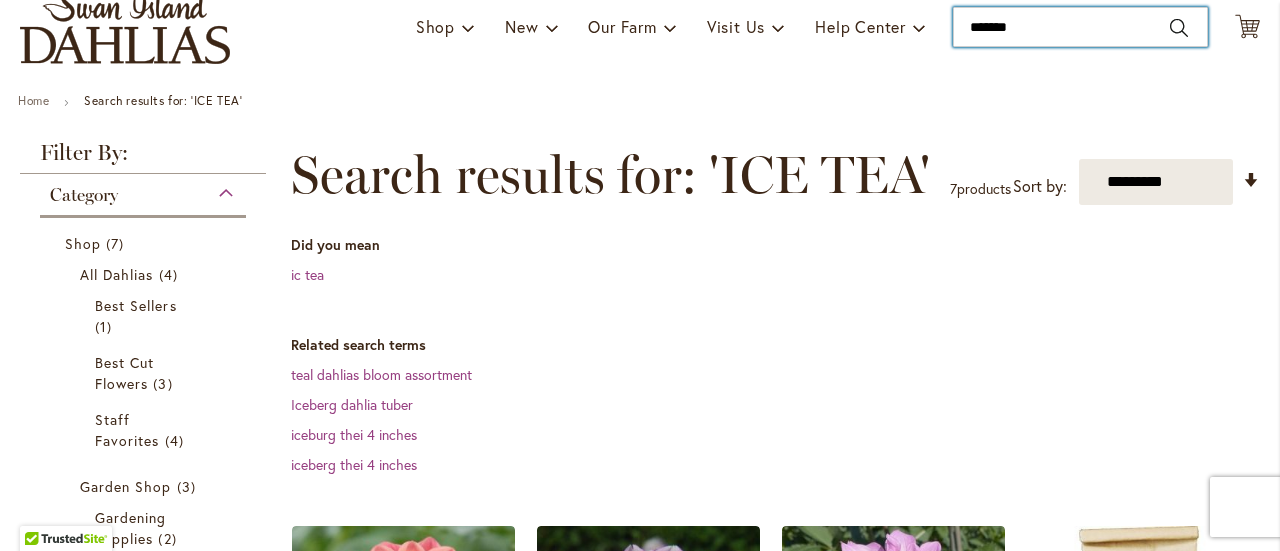 drag, startPoint x: 1036, startPoint y: 25, endPoint x: 784, endPoint y: 14, distance: 252.23996 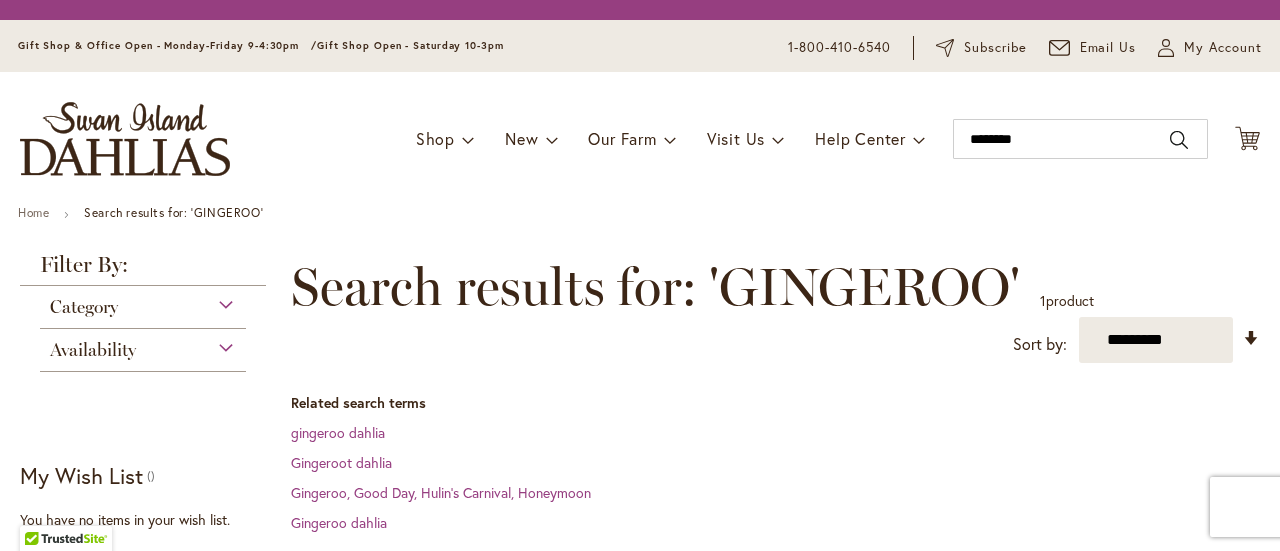 scroll, scrollTop: 0, scrollLeft: 0, axis: both 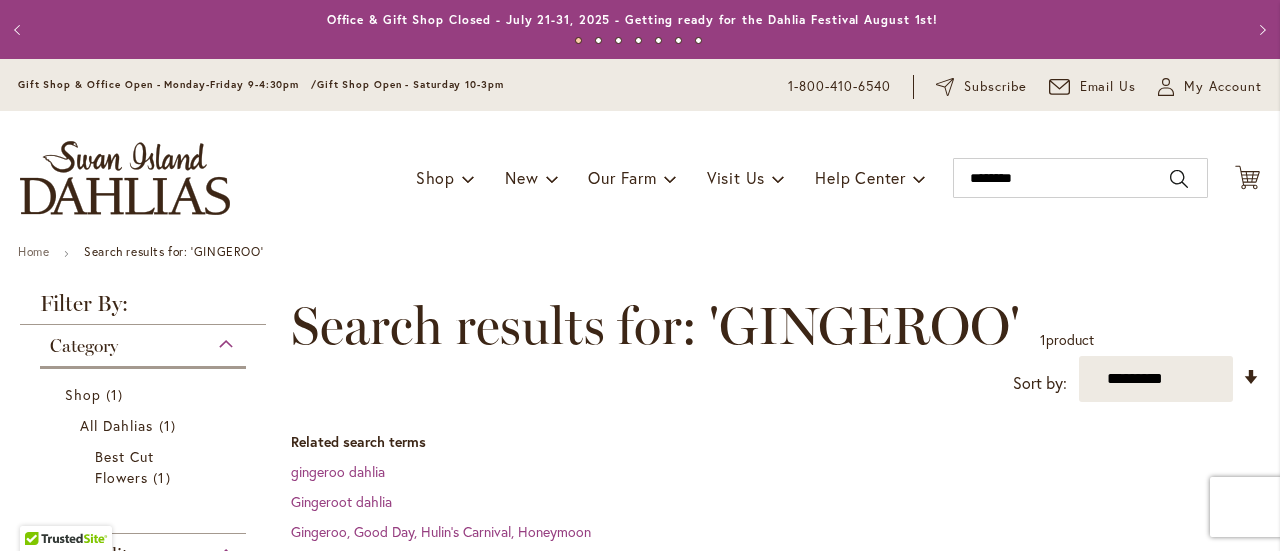 type on "**********" 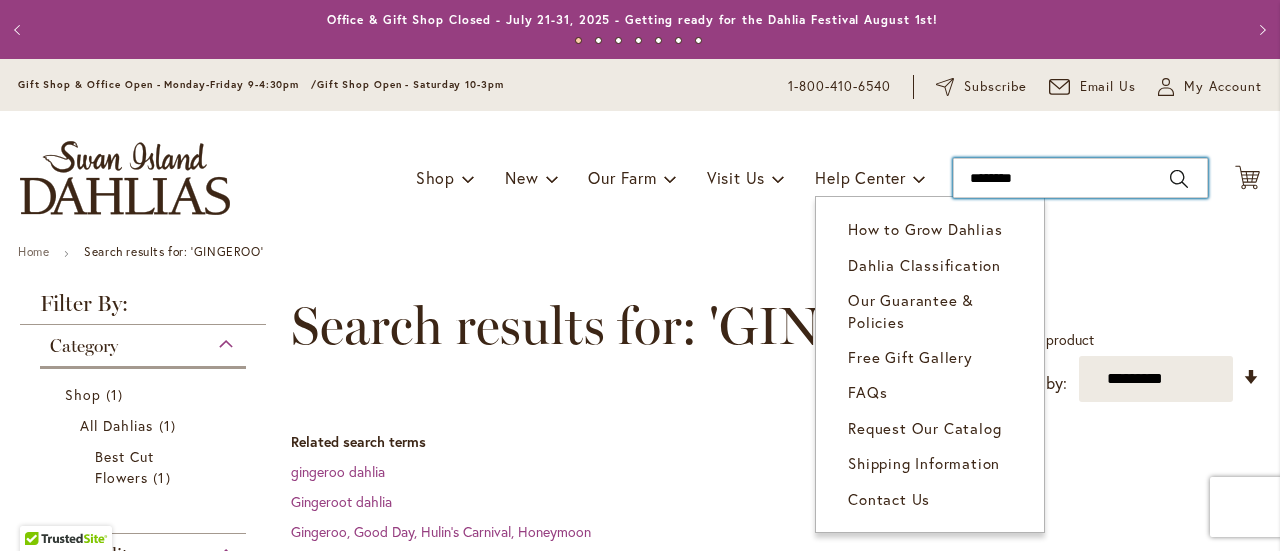drag, startPoint x: 1058, startPoint y: 186, endPoint x: 671, endPoint y: 183, distance: 387.01163 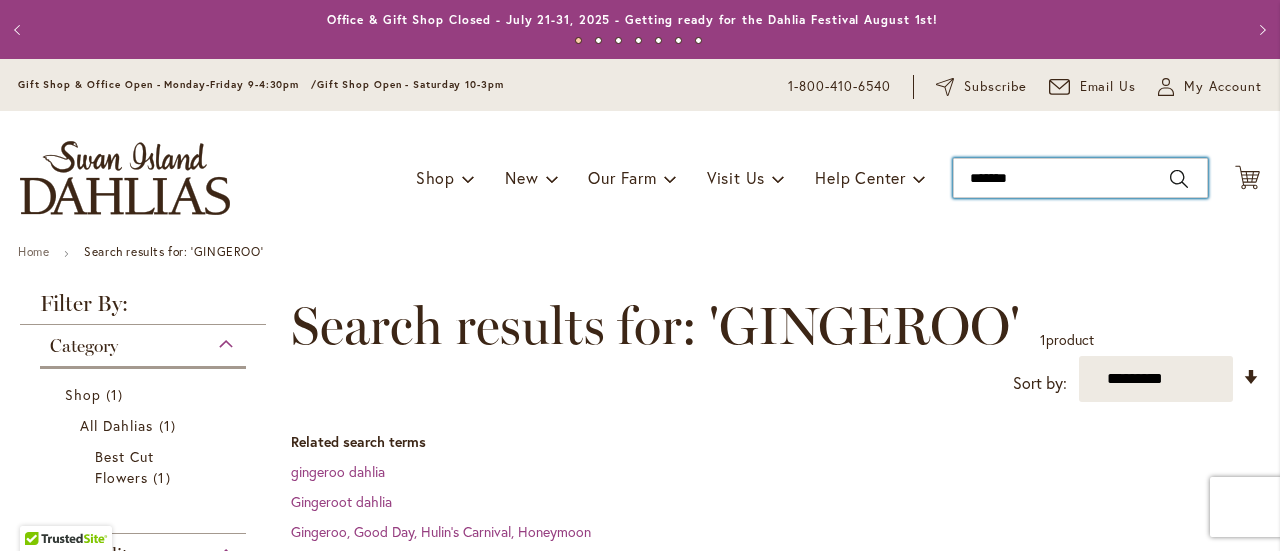 type on "********" 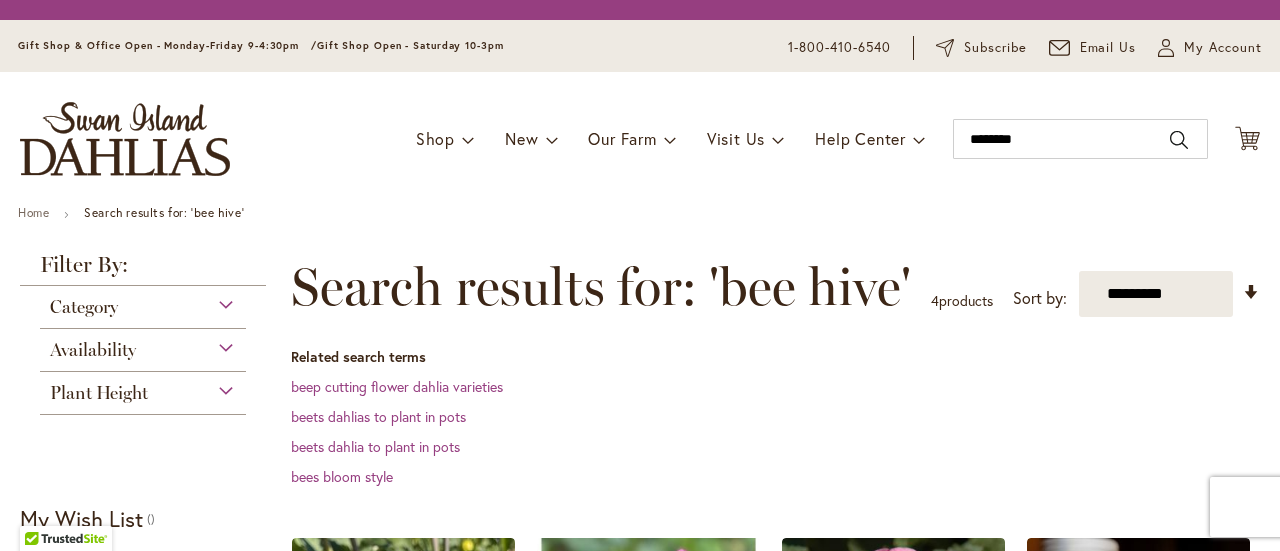 scroll, scrollTop: 0, scrollLeft: 0, axis: both 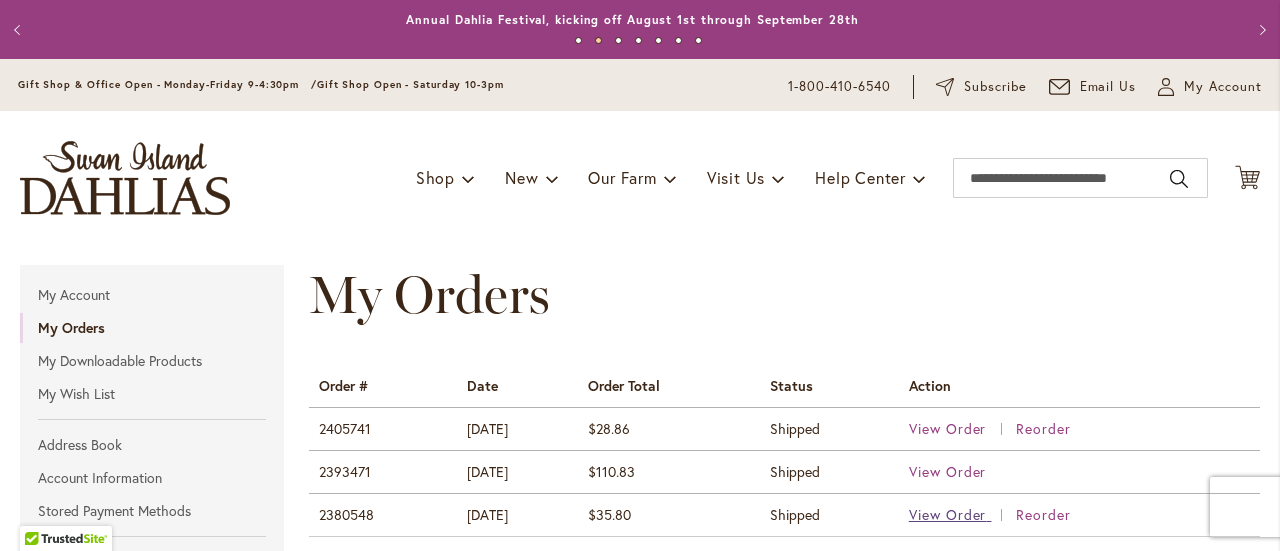 type on "**********" 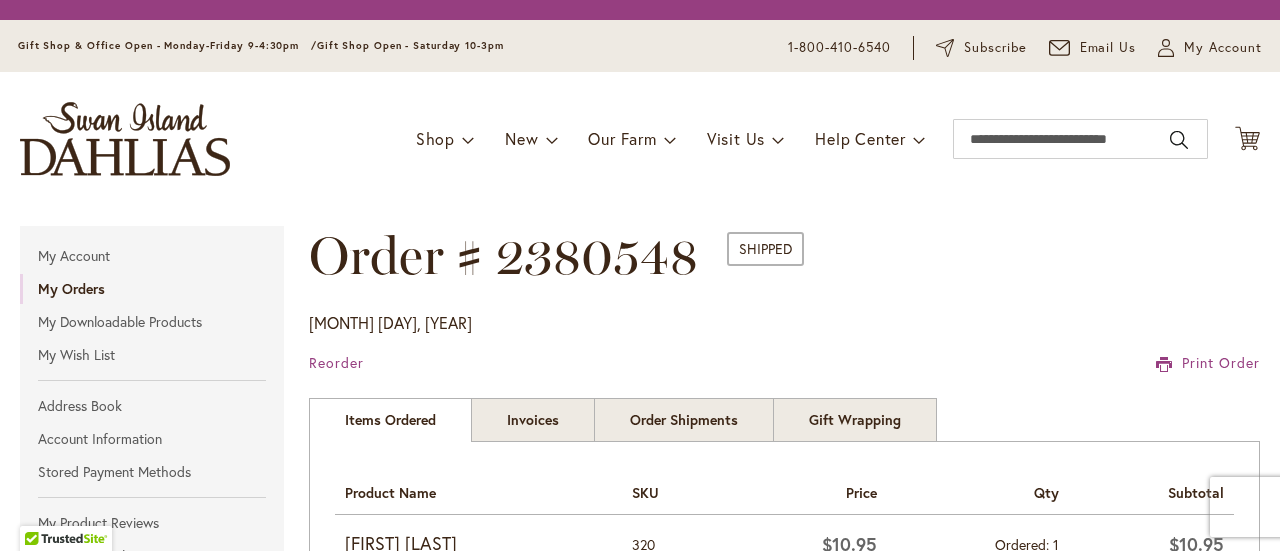 scroll, scrollTop: 0, scrollLeft: 0, axis: both 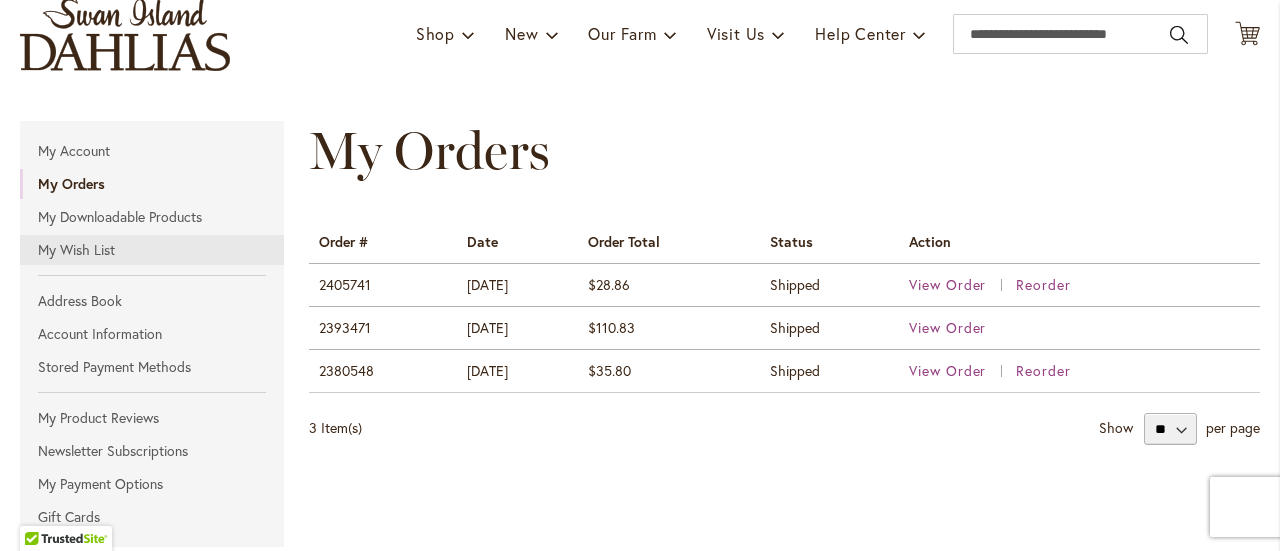 type on "**********" 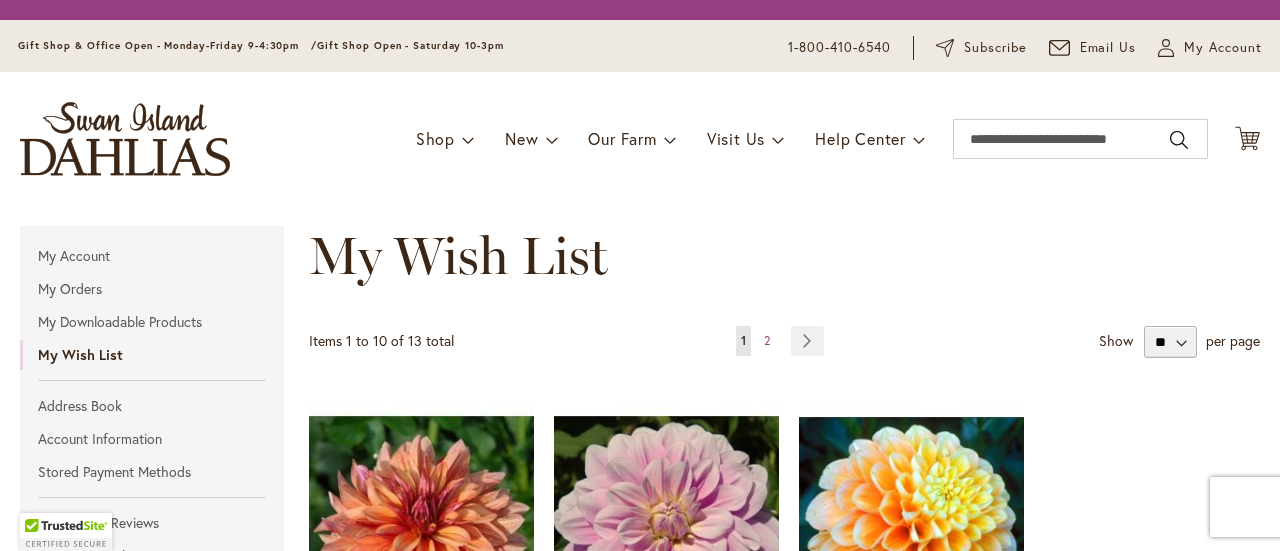 scroll, scrollTop: 0, scrollLeft: 0, axis: both 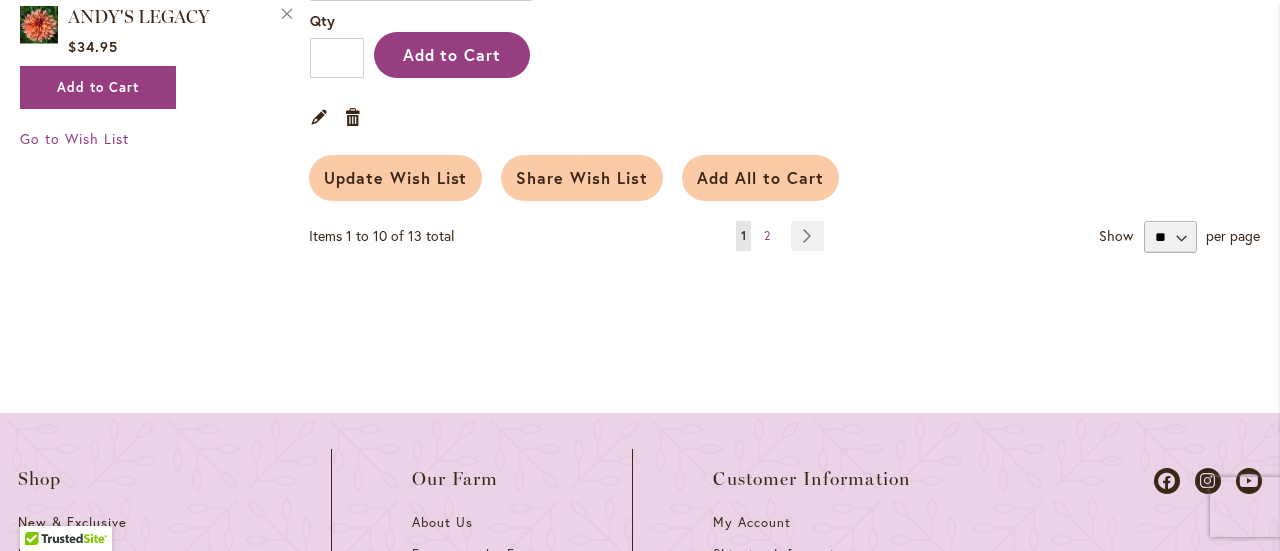 type on "**********" 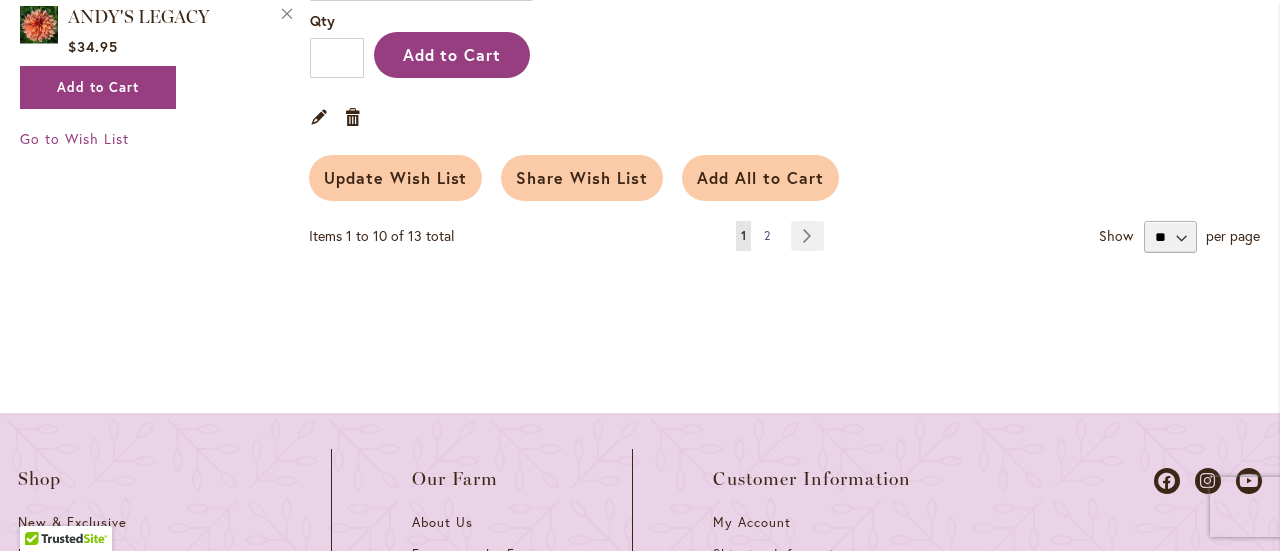 click on "2" at bounding box center [767, 235] 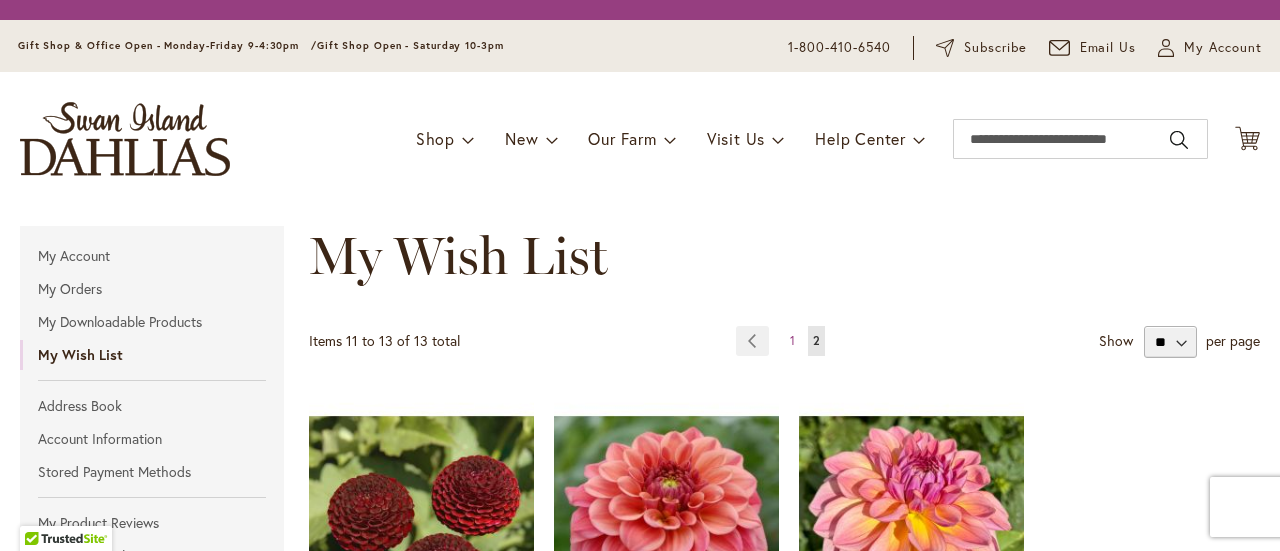 scroll, scrollTop: 0, scrollLeft: 0, axis: both 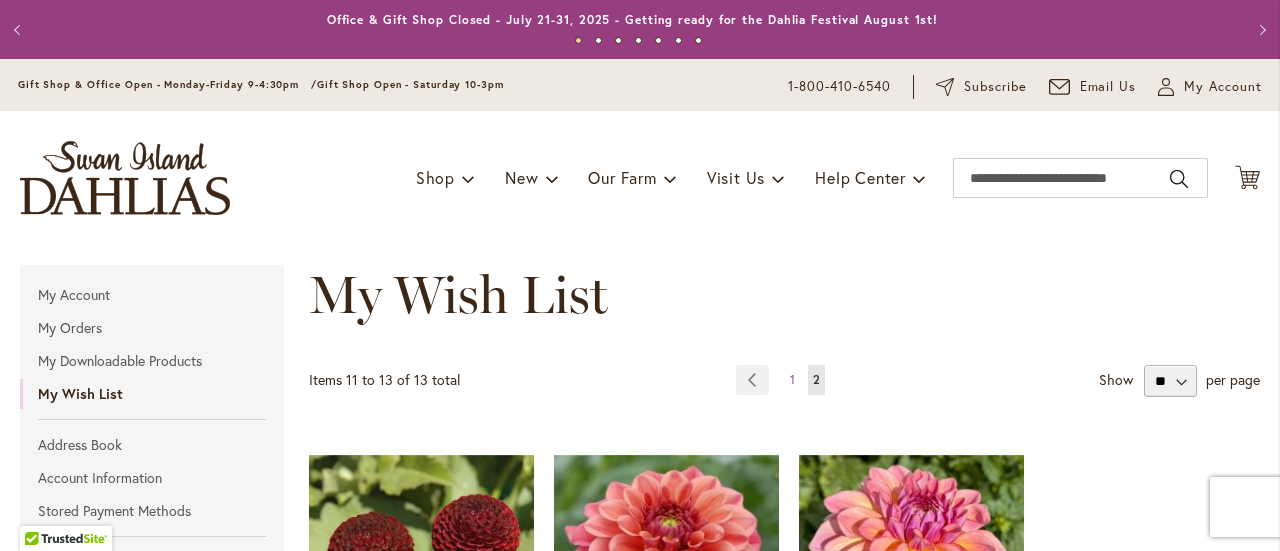 type on "**********" 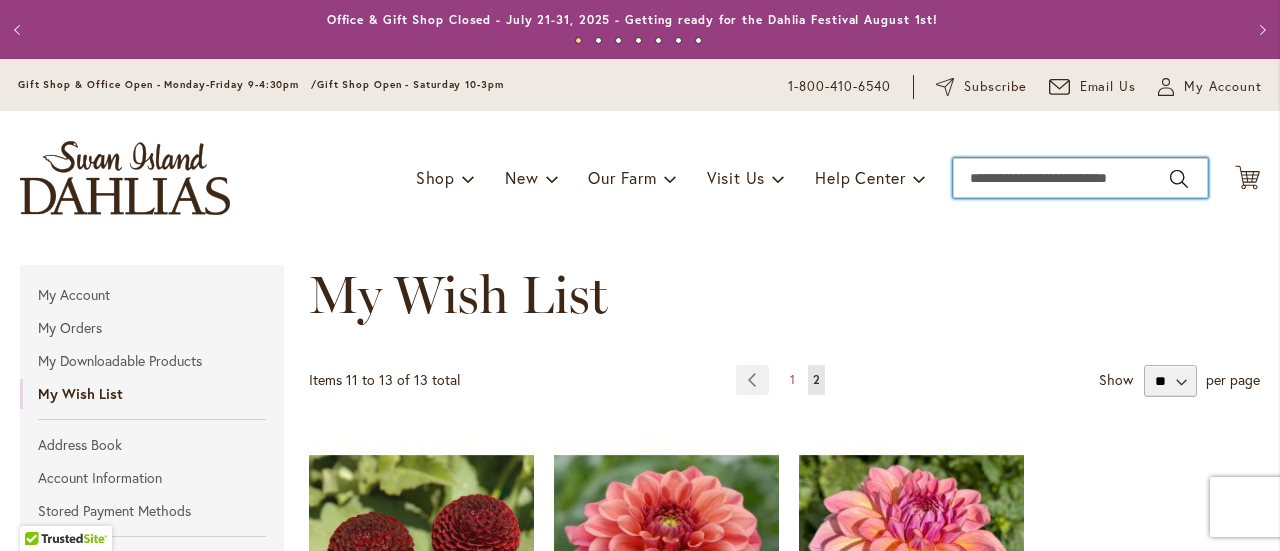 click on "Search" at bounding box center (1080, 178) 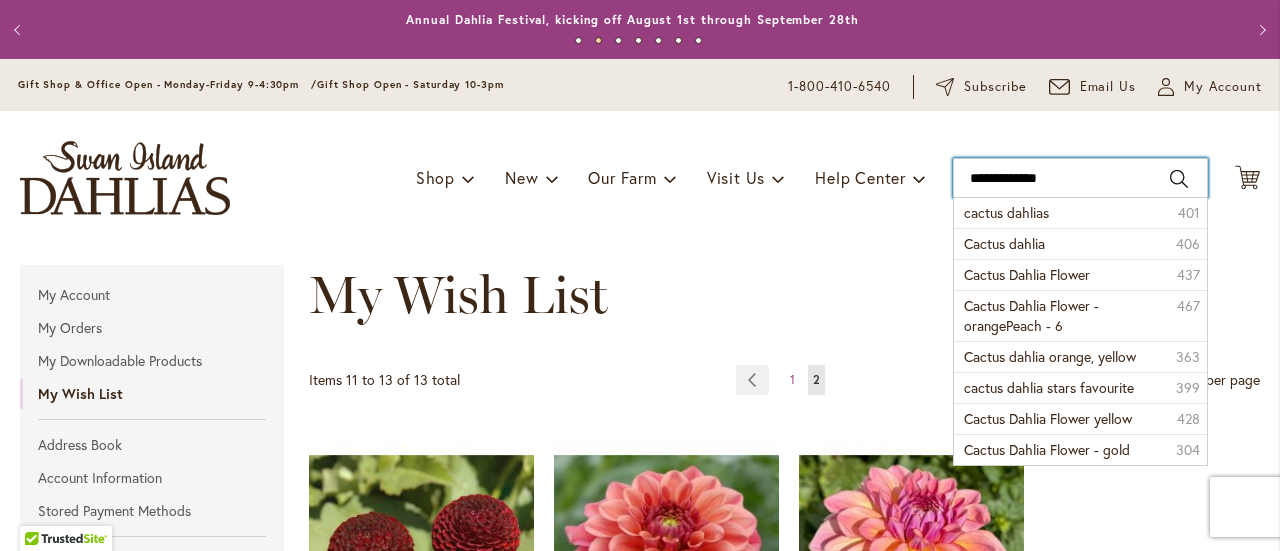 type on "**********" 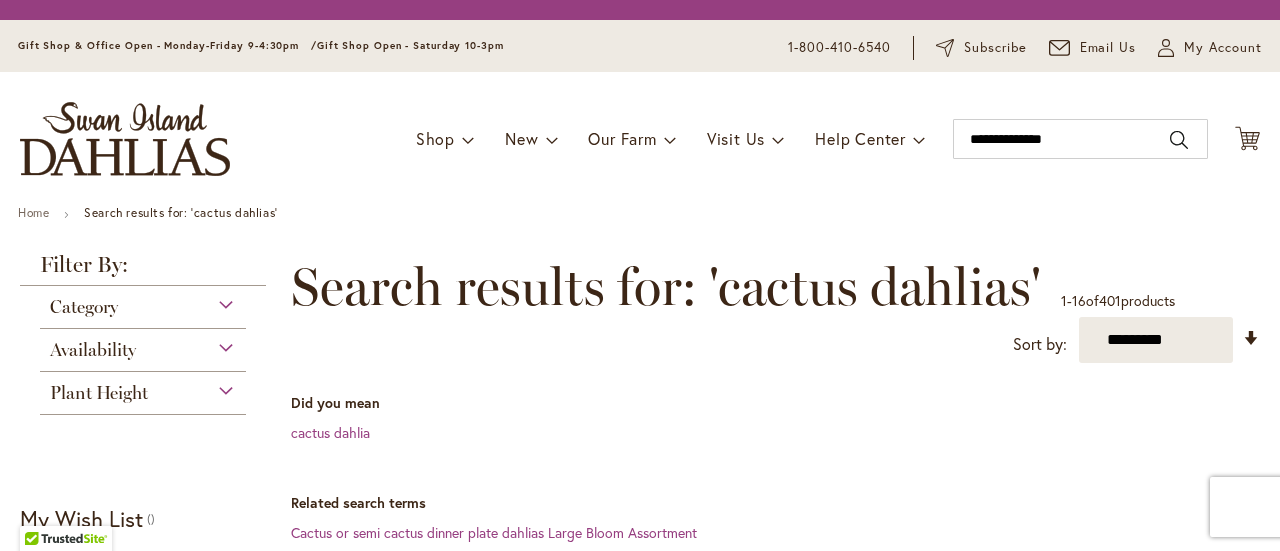 scroll, scrollTop: 0, scrollLeft: 0, axis: both 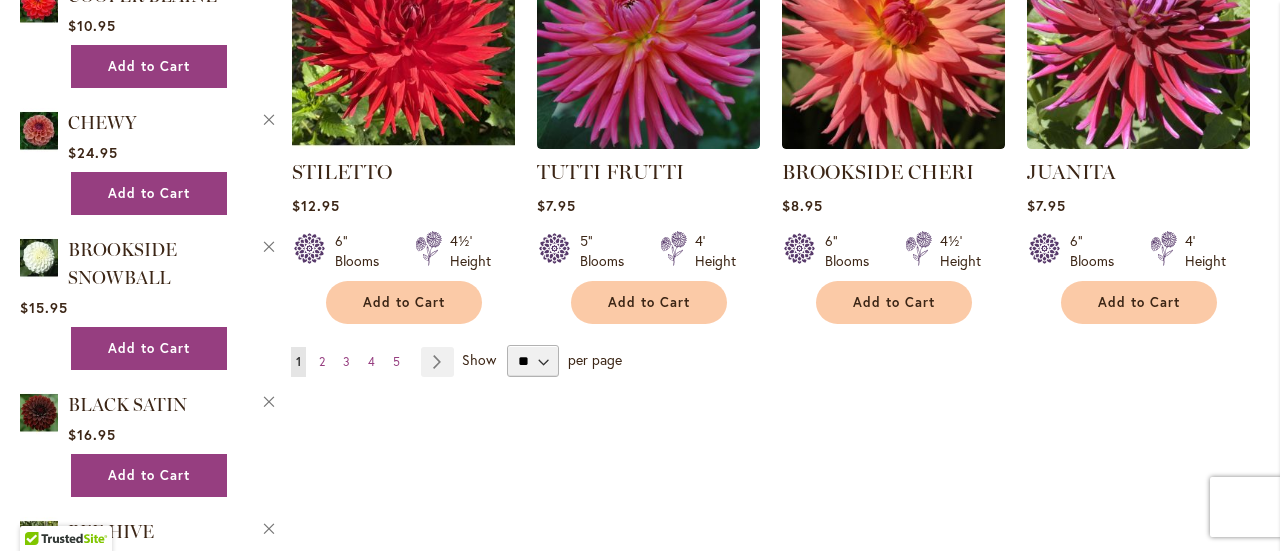 type on "**********" 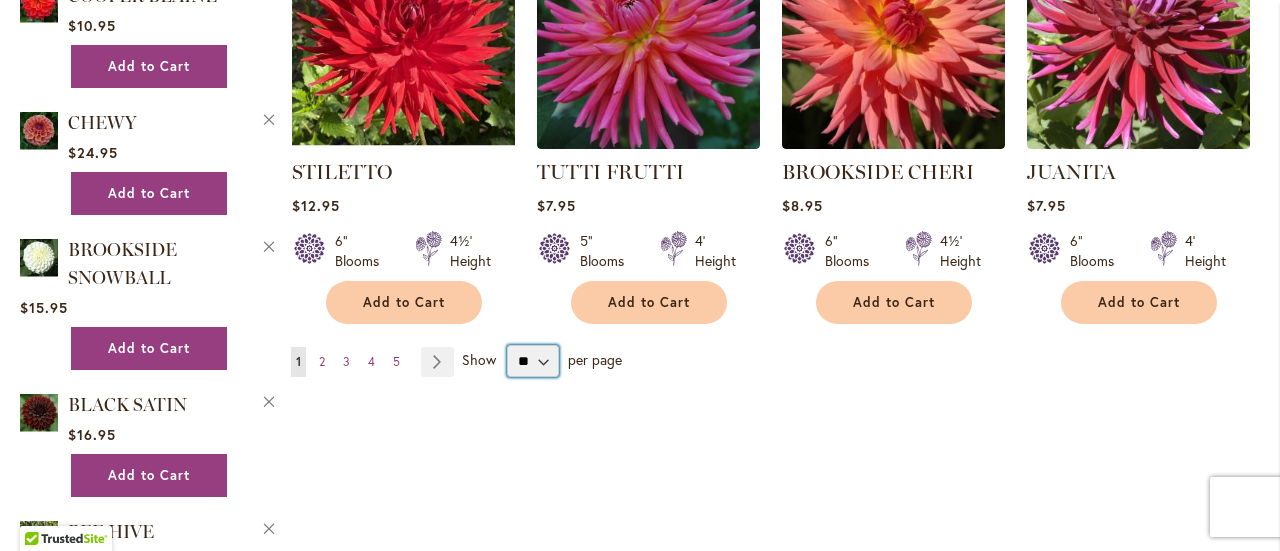 click on "**
**
**
**" at bounding box center (533, 361) 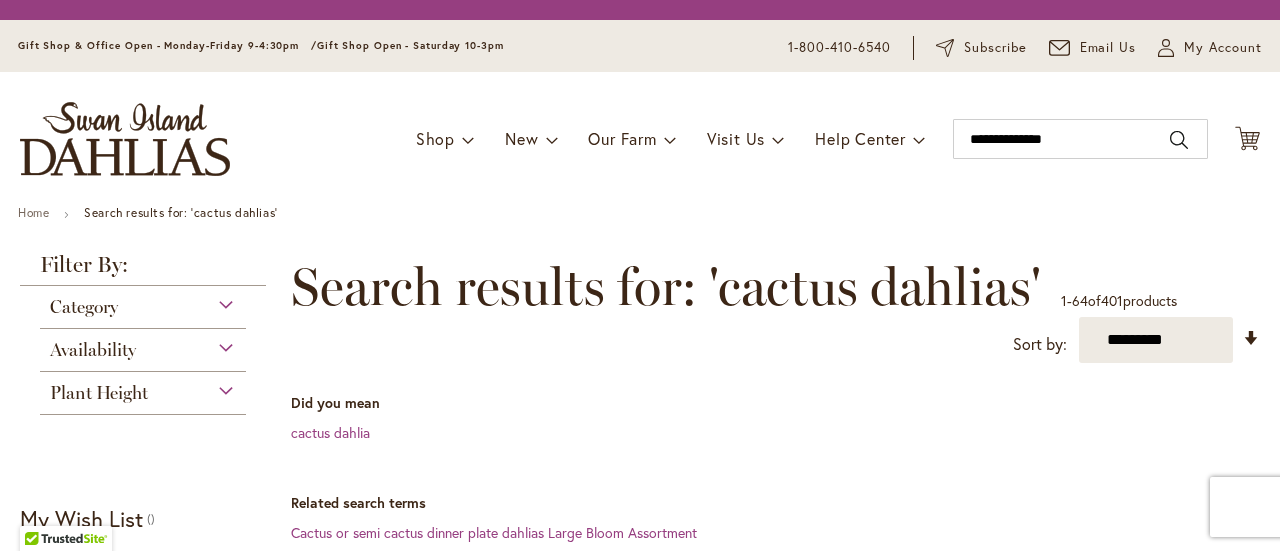 scroll, scrollTop: 0, scrollLeft: 0, axis: both 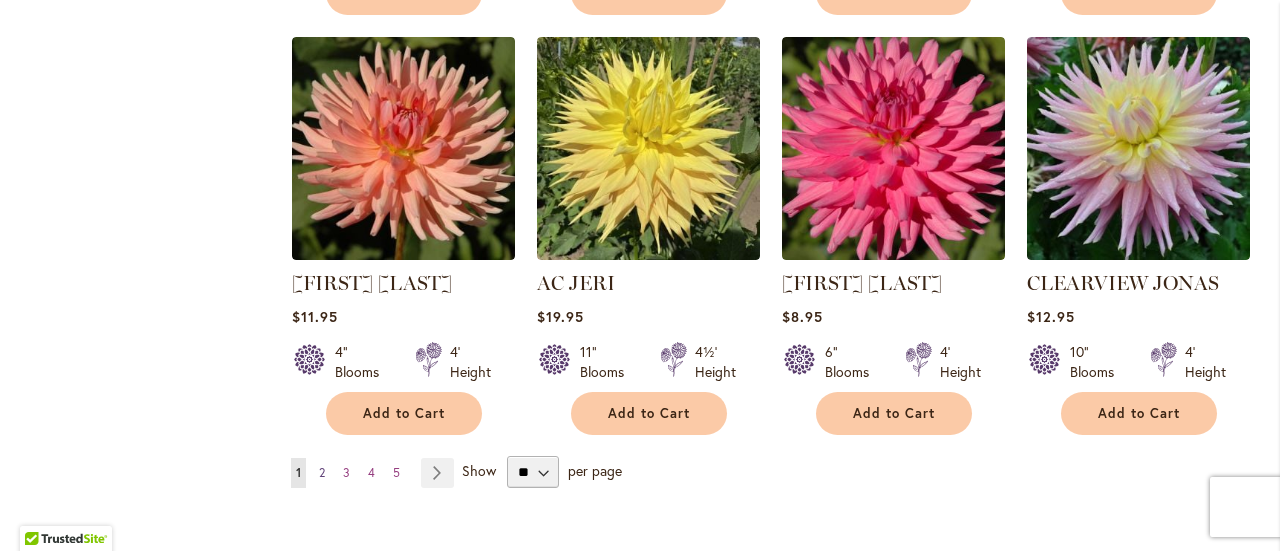 type on "**********" 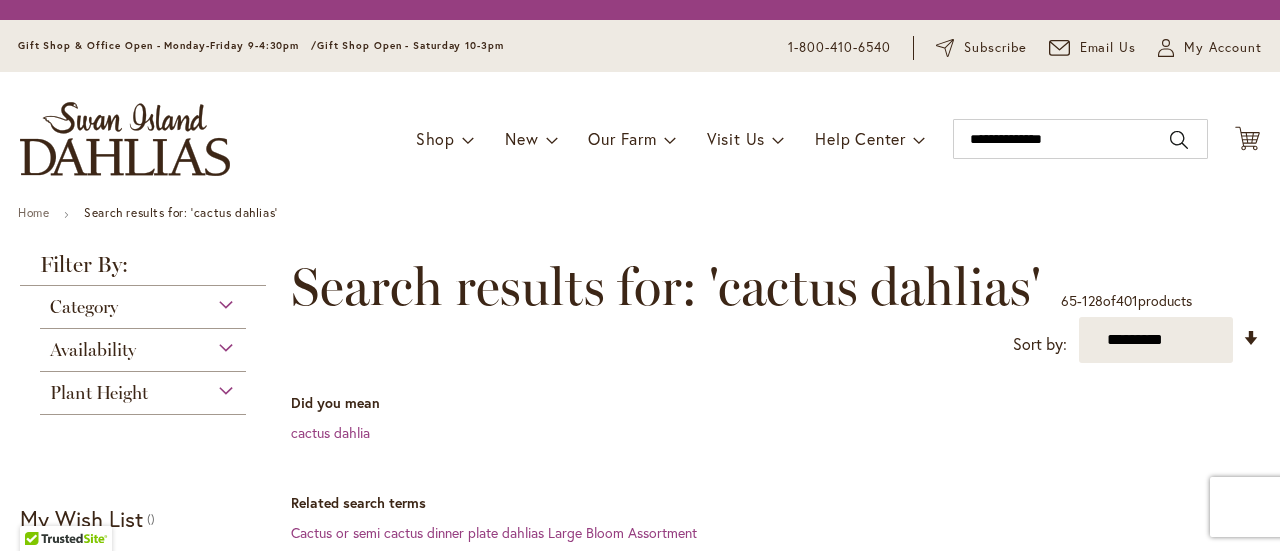 scroll, scrollTop: 0, scrollLeft: 0, axis: both 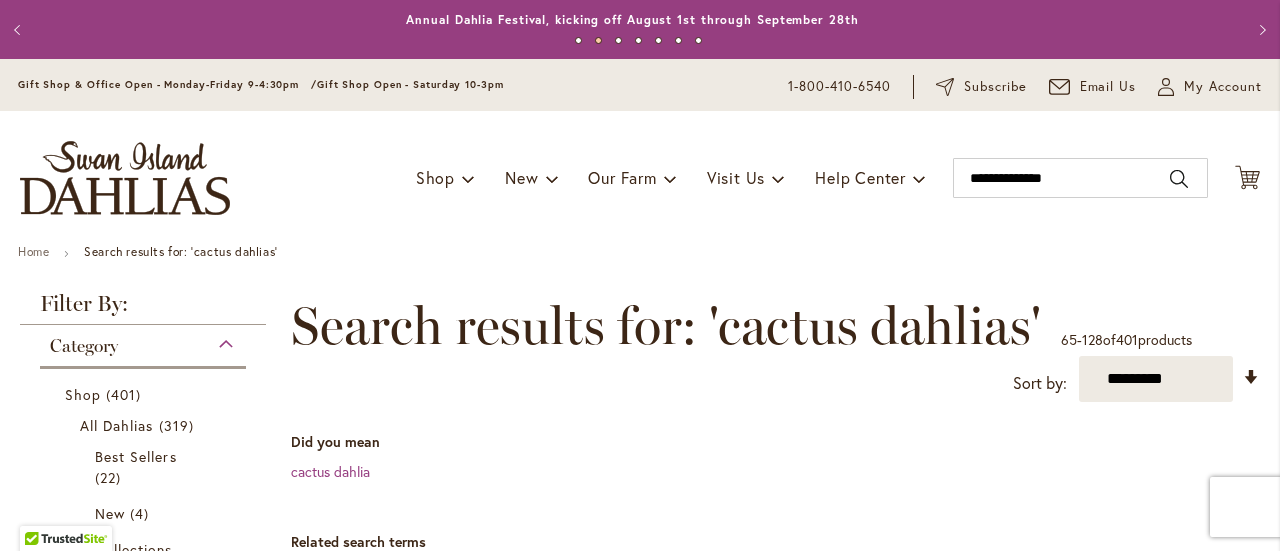type on "**********" 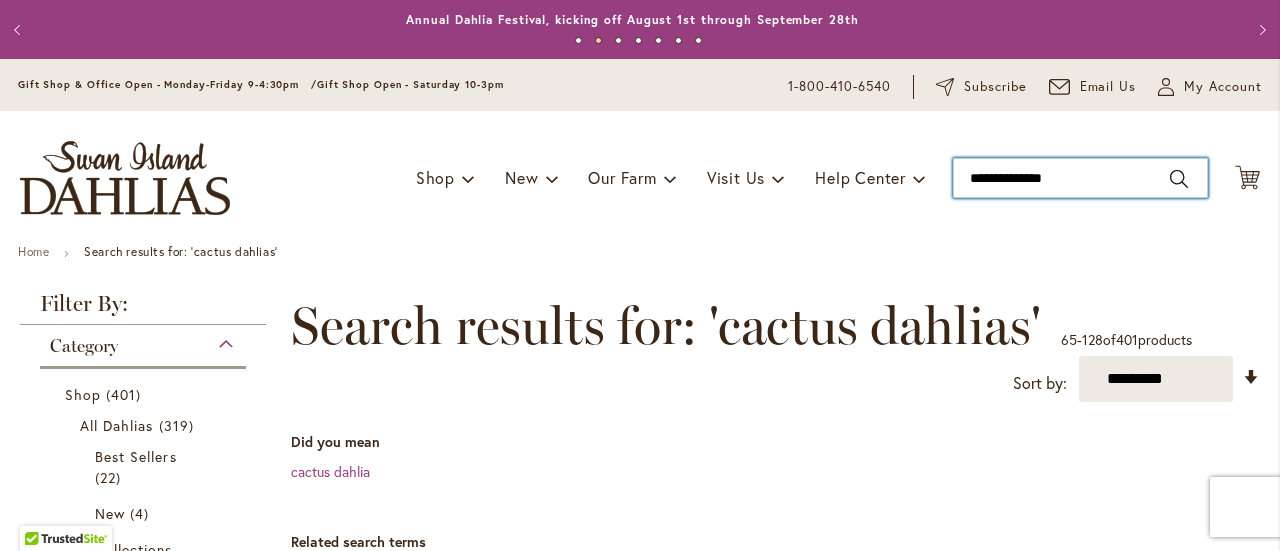 drag, startPoint x: 1070, startPoint y: 186, endPoint x: 755, endPoint y: 206, distance: 315.63428 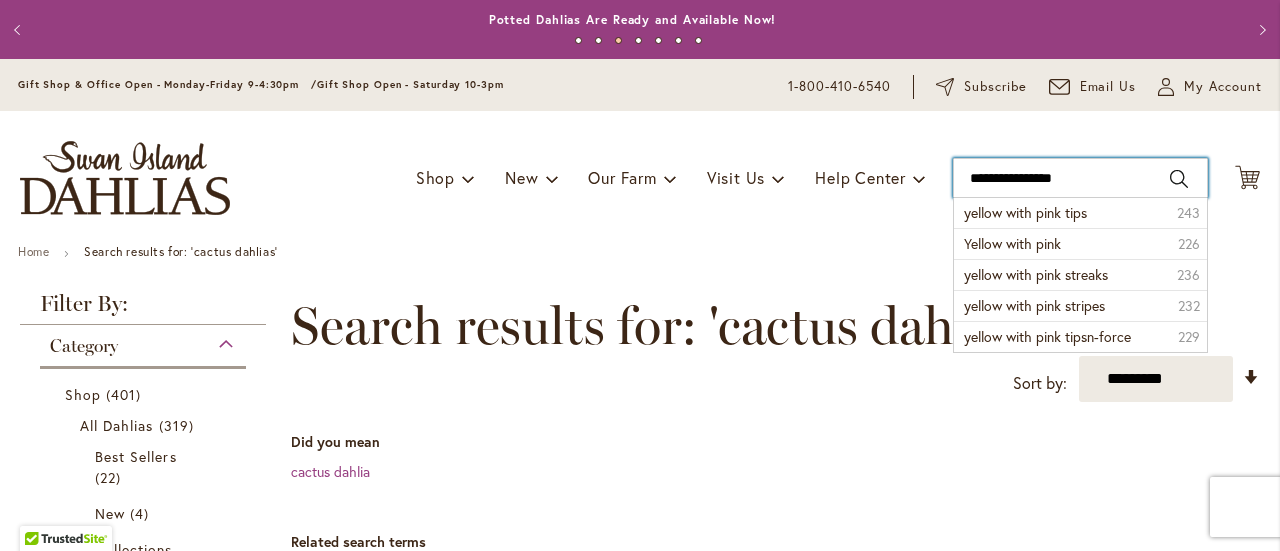 type on "**********" 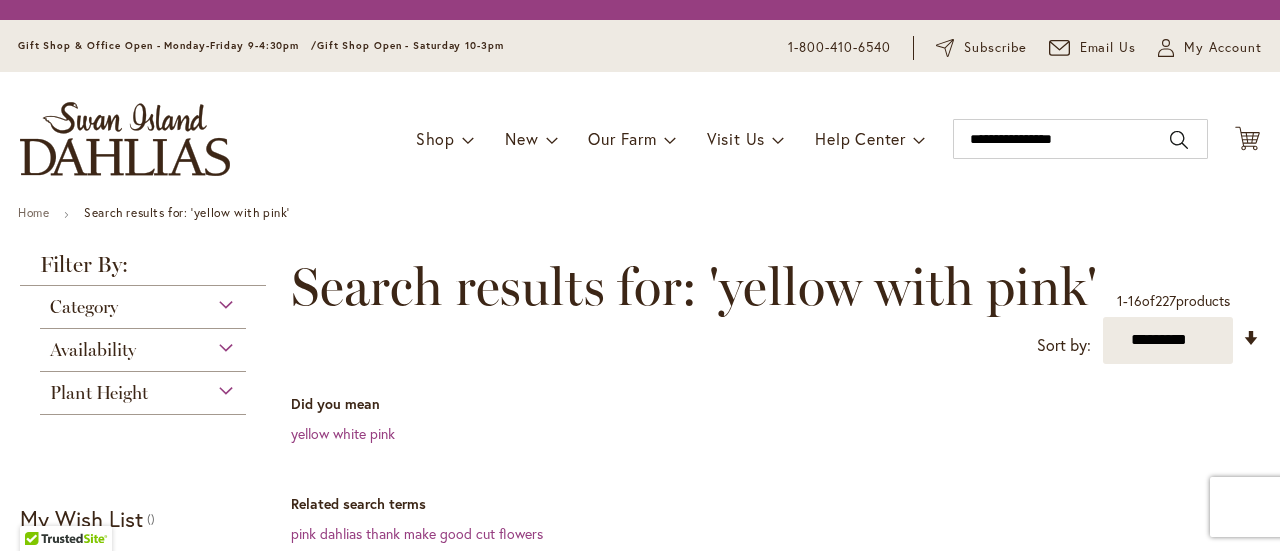 scroll, scrollTop: 0, scrollLeft: 0, axis: both 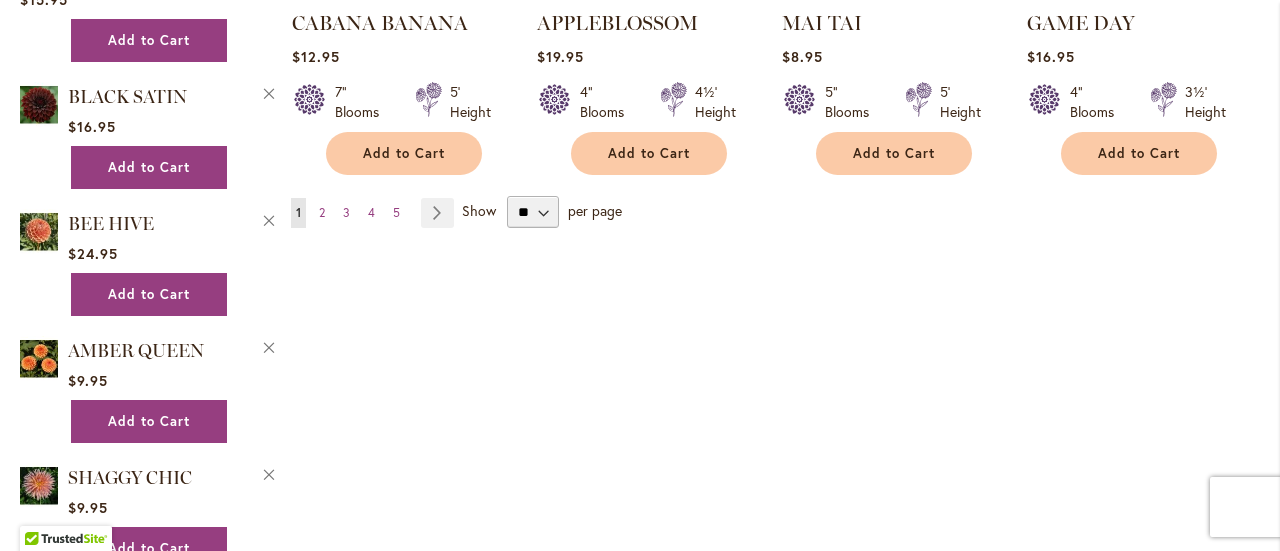 type on "**********" 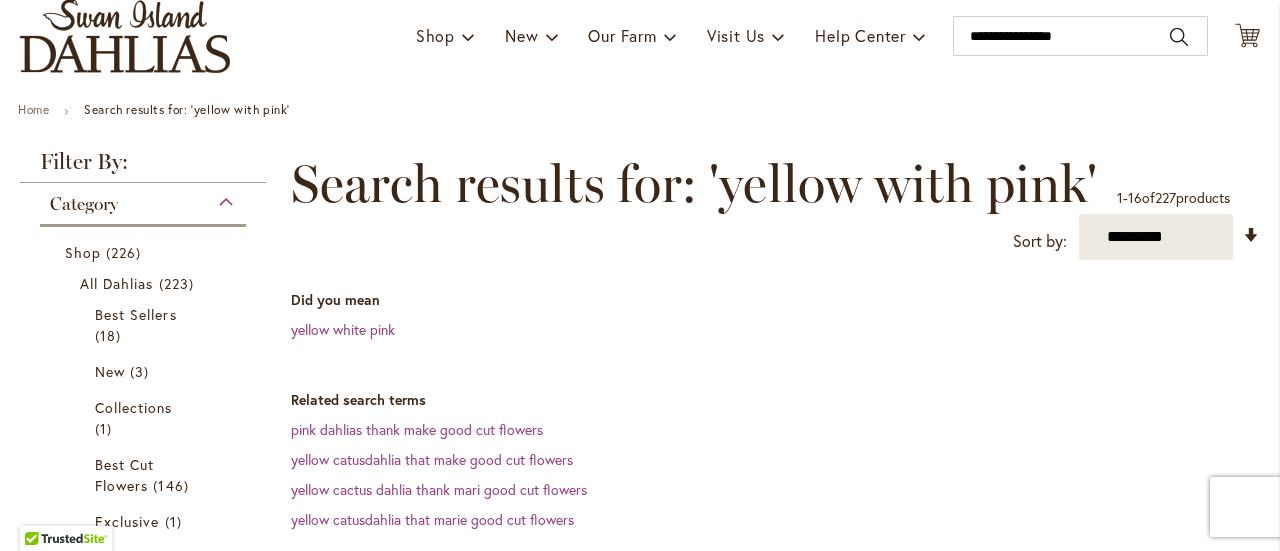 scroll, scrollTop: 0, scrollLeft: 0, axis: both 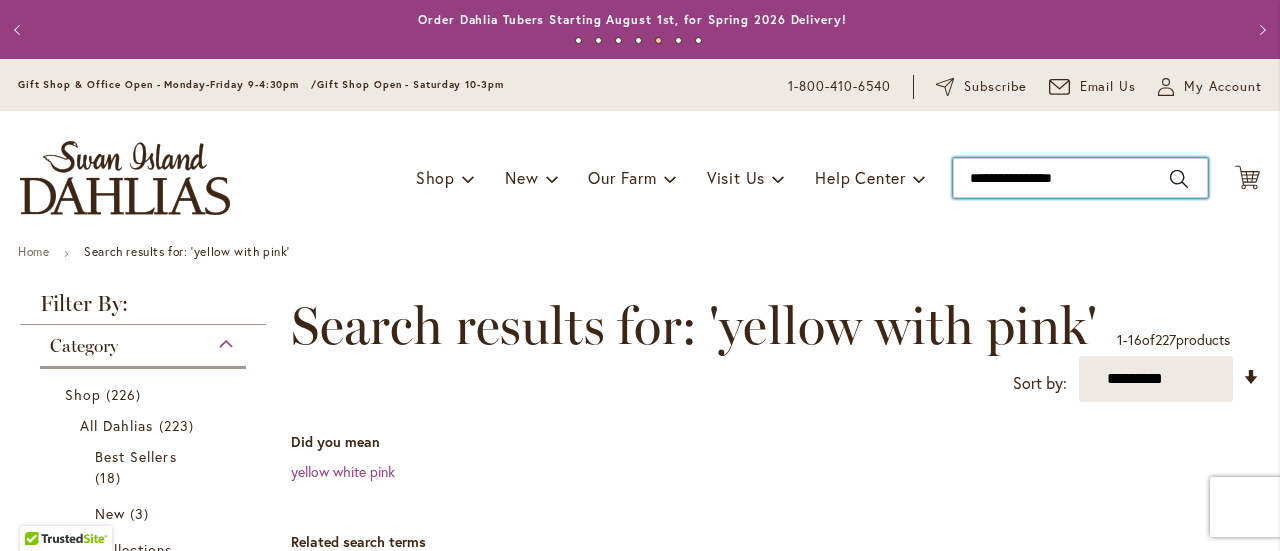 drag, startPoint x: 1036, startPoint y: 175, endPoint x: 1102, endPoint y: 177, distance: 66.0303 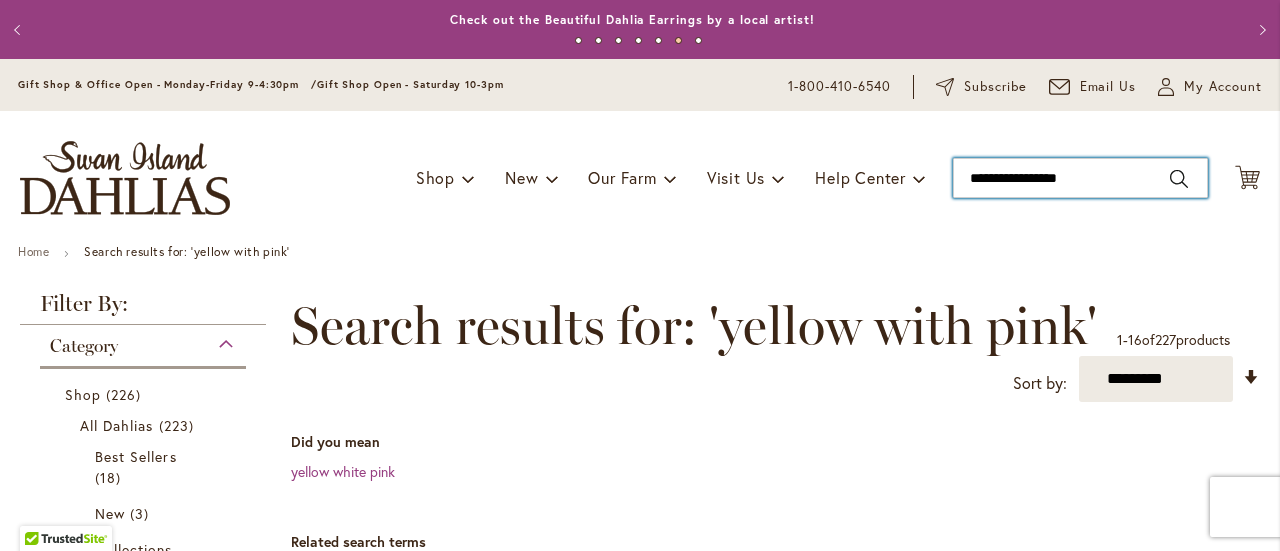 type on "**********" 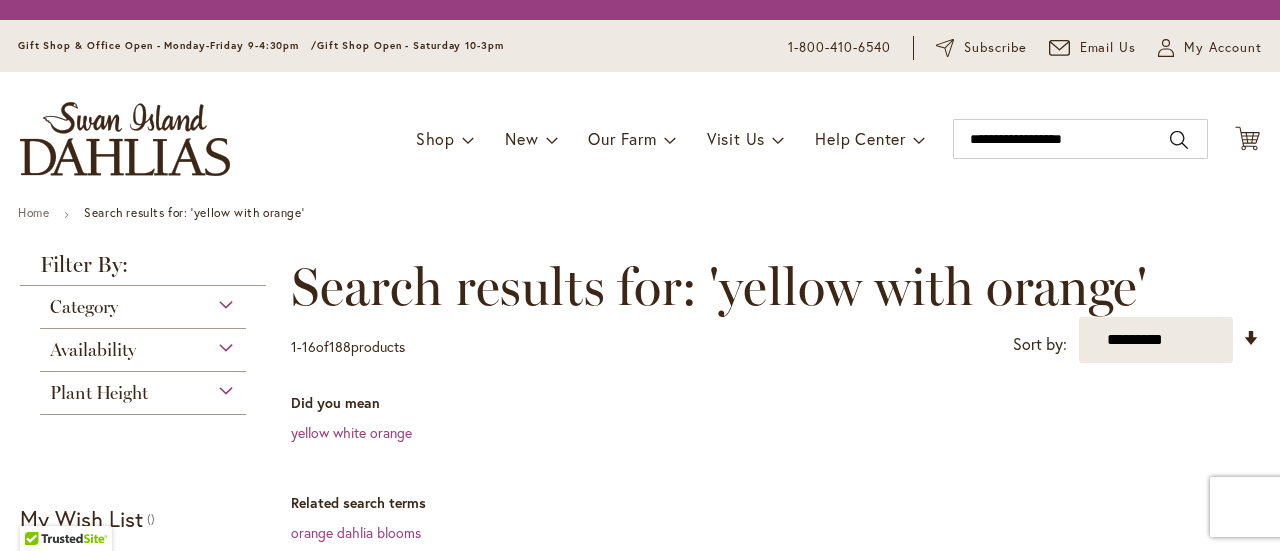 scroll, scrollTop: 0, scrollLeft: 0, axis: both 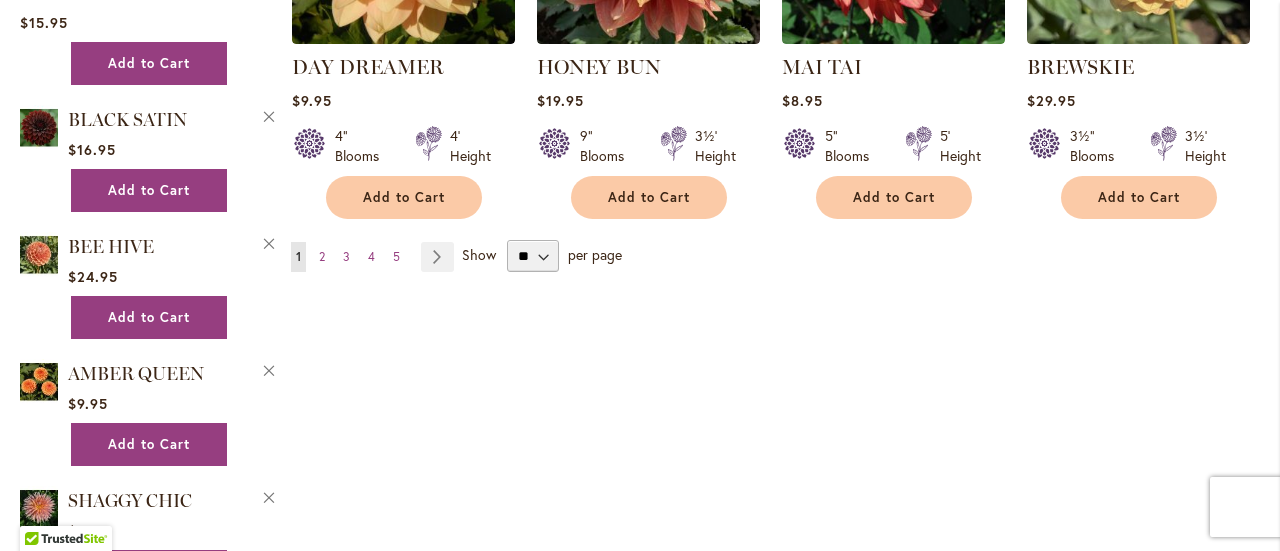 type on "**********" 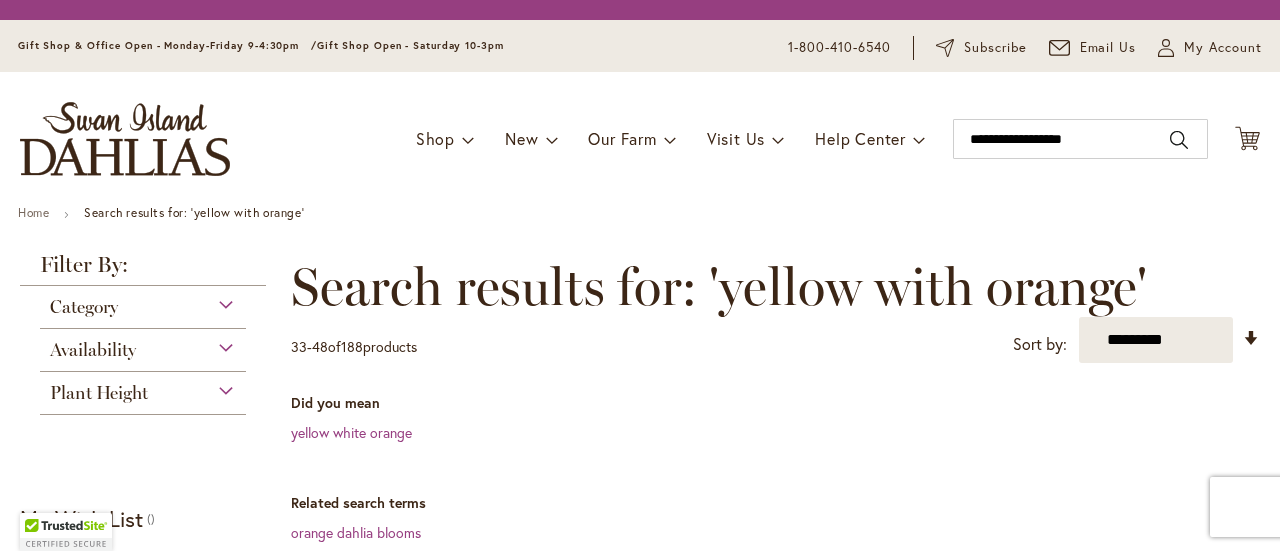 scroll, scrollTop: 0, scrollLeft: 0, axis: both 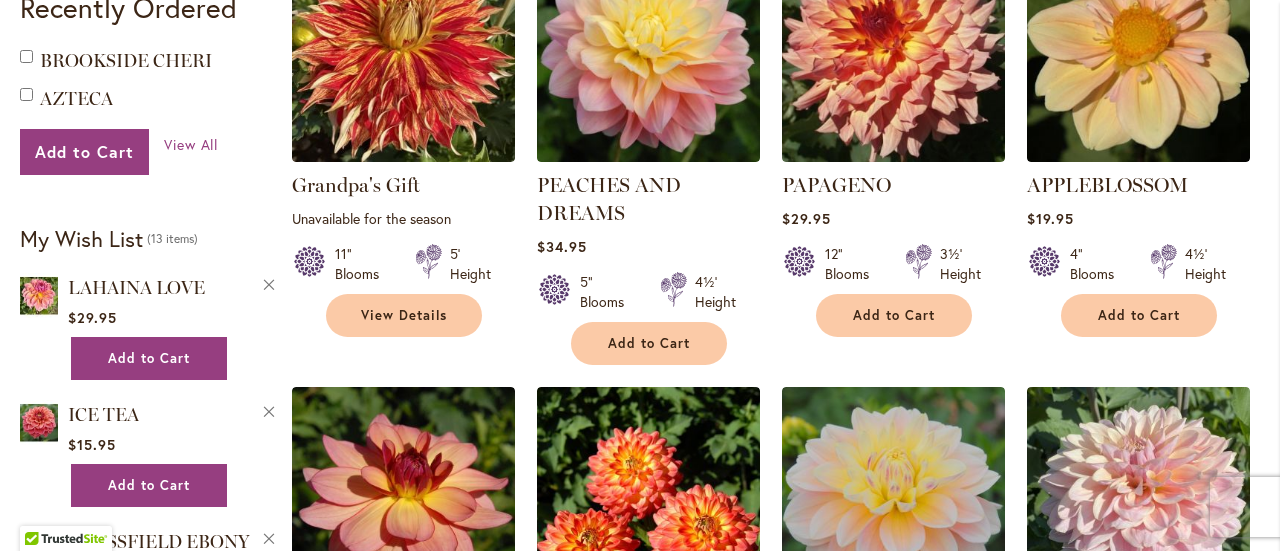 type on "**********" 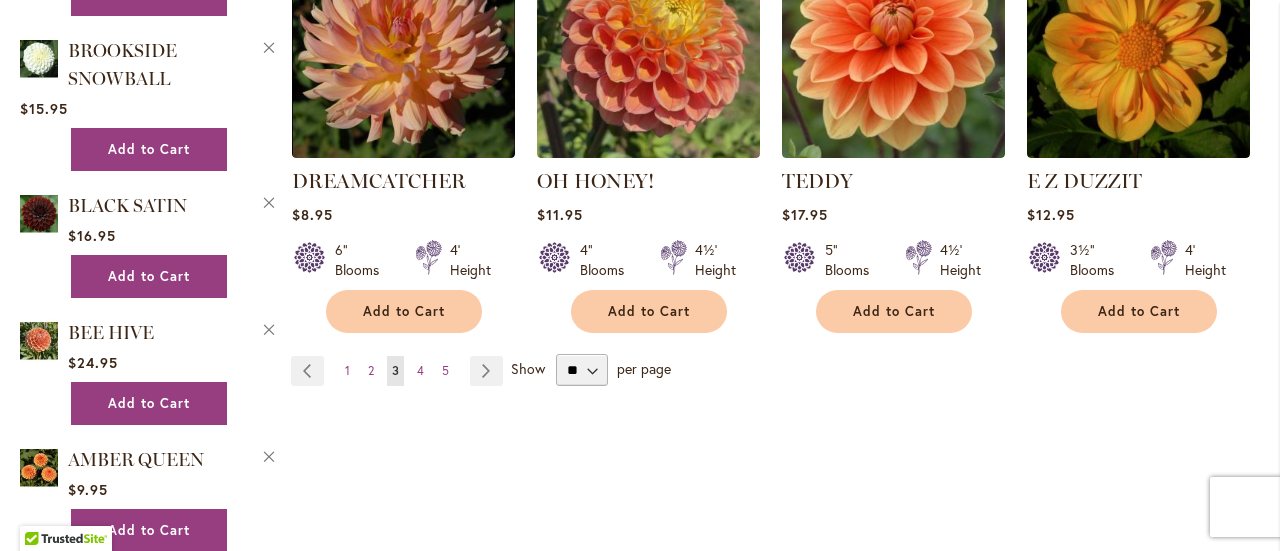 scroll, scrollTop: 2082, scrollLeft: 0, axis: vertical 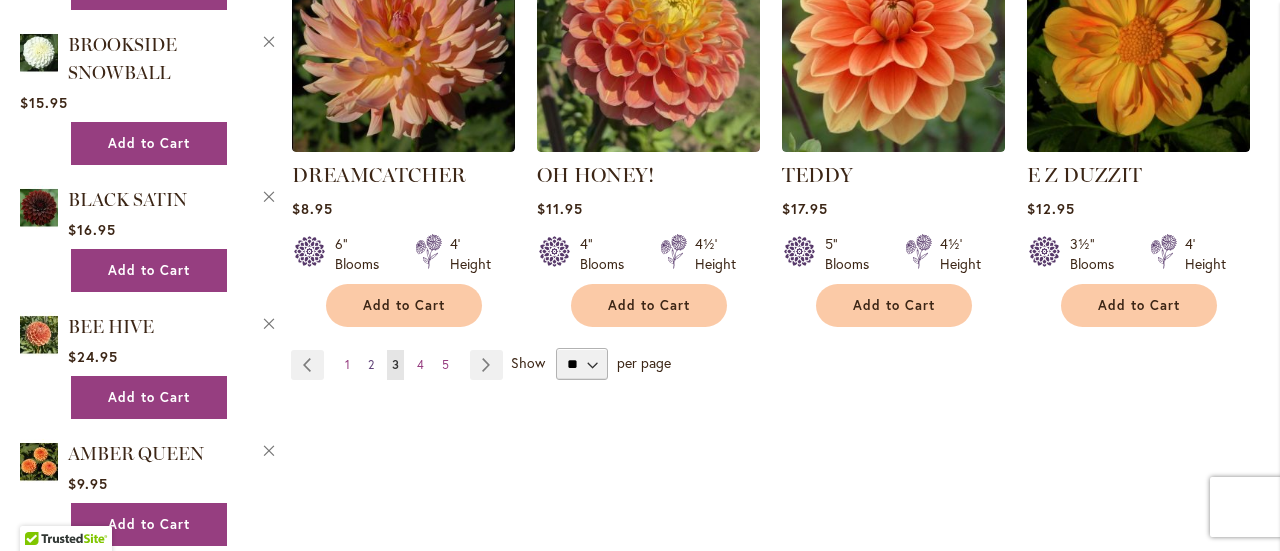 click on "2" at bounding box center [371, 364] 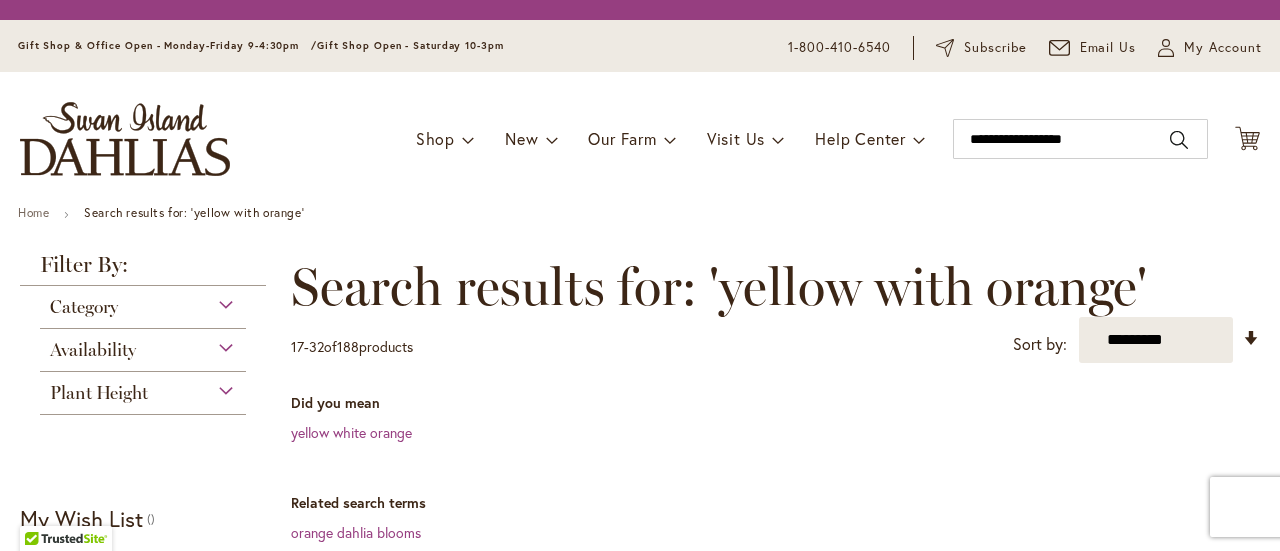 scroll, scrollTop: 0, scrollLeft: 0, axis: both 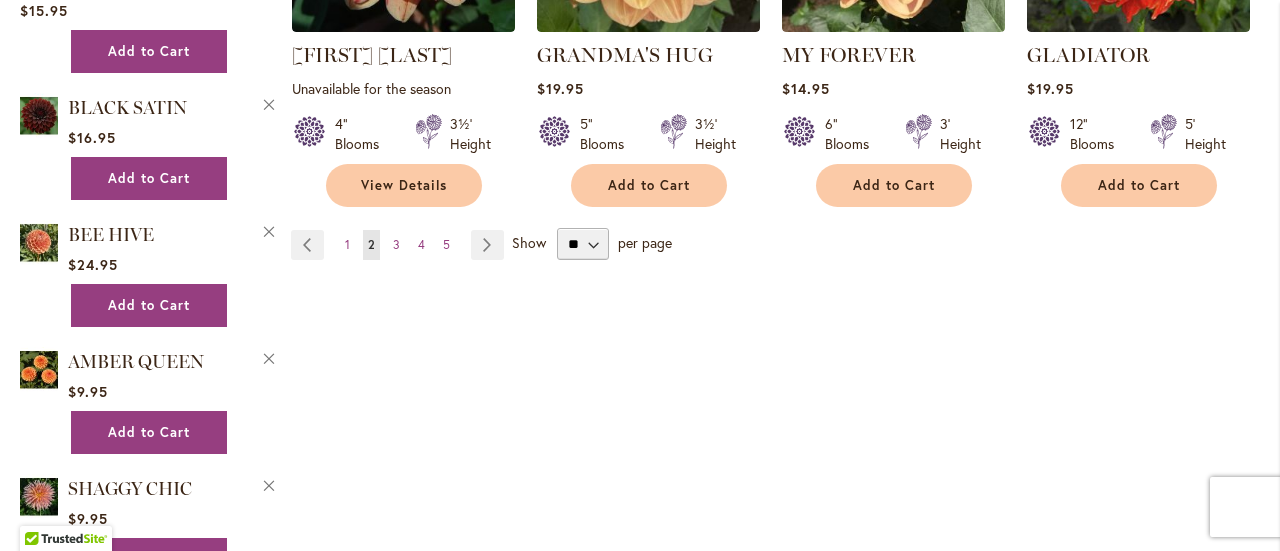 type on "**********" 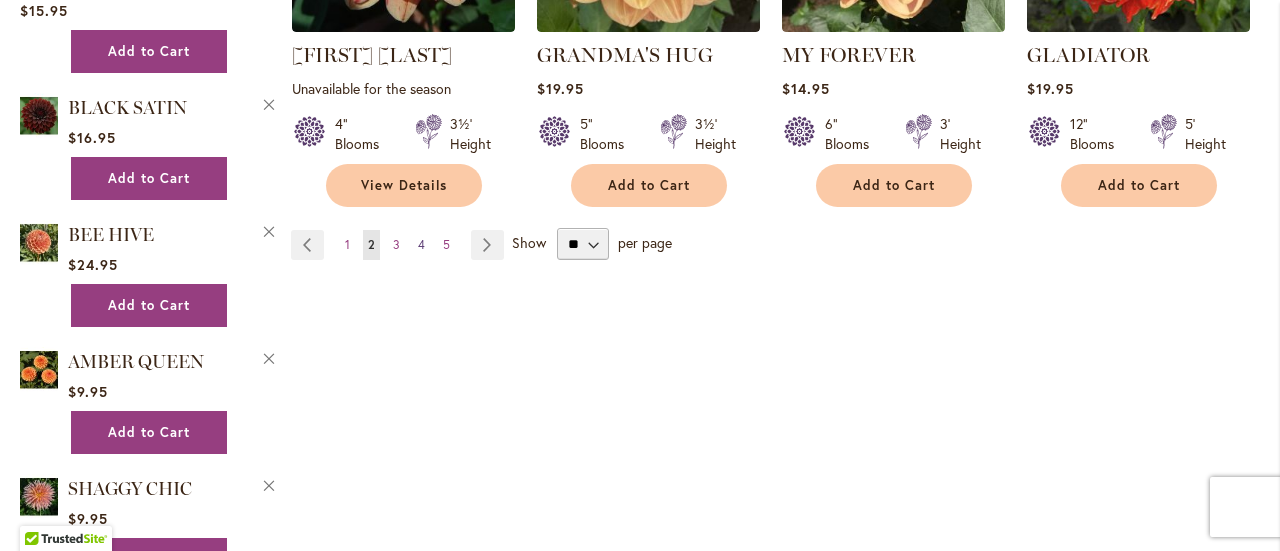 click on "4" at bounding box center [421, 244] 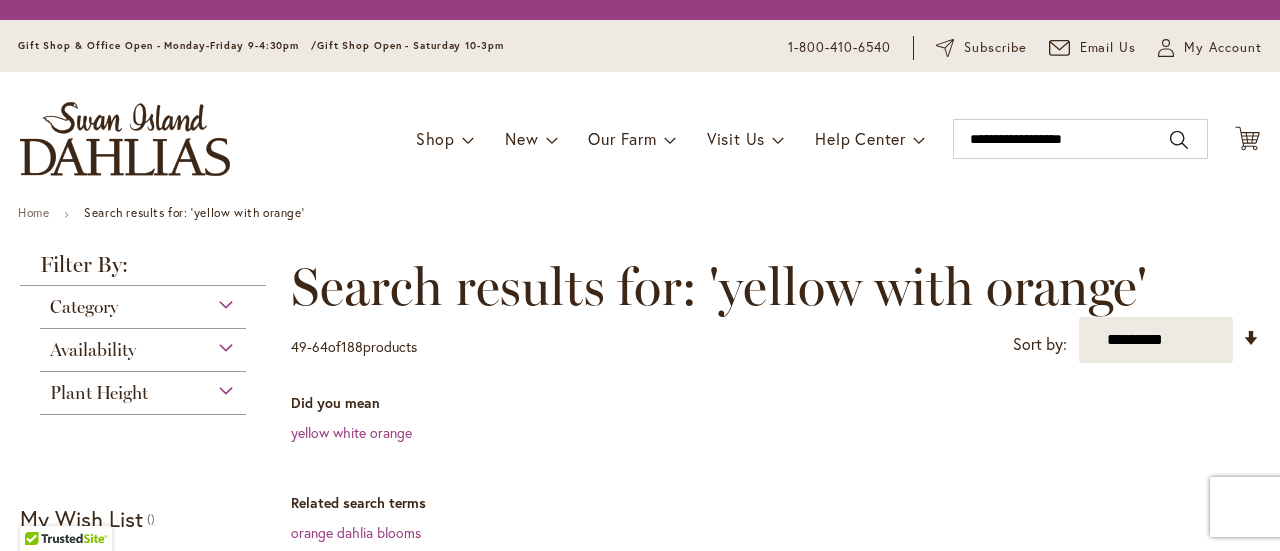 scroll, scrollTop: 0, scrollLeft: 0, axis: both 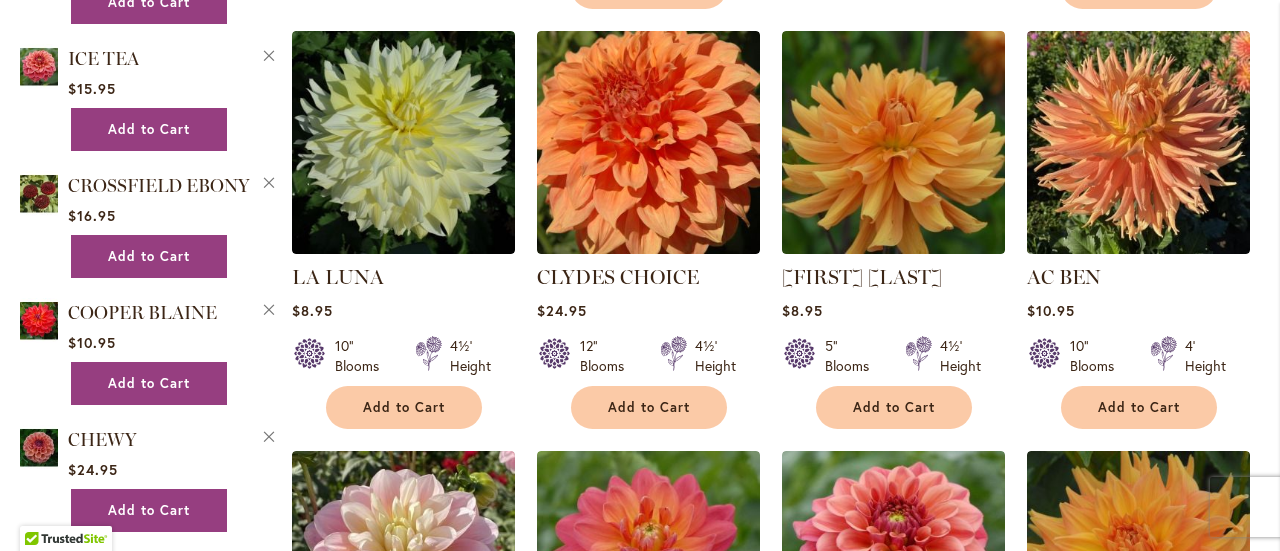 type on "**********" 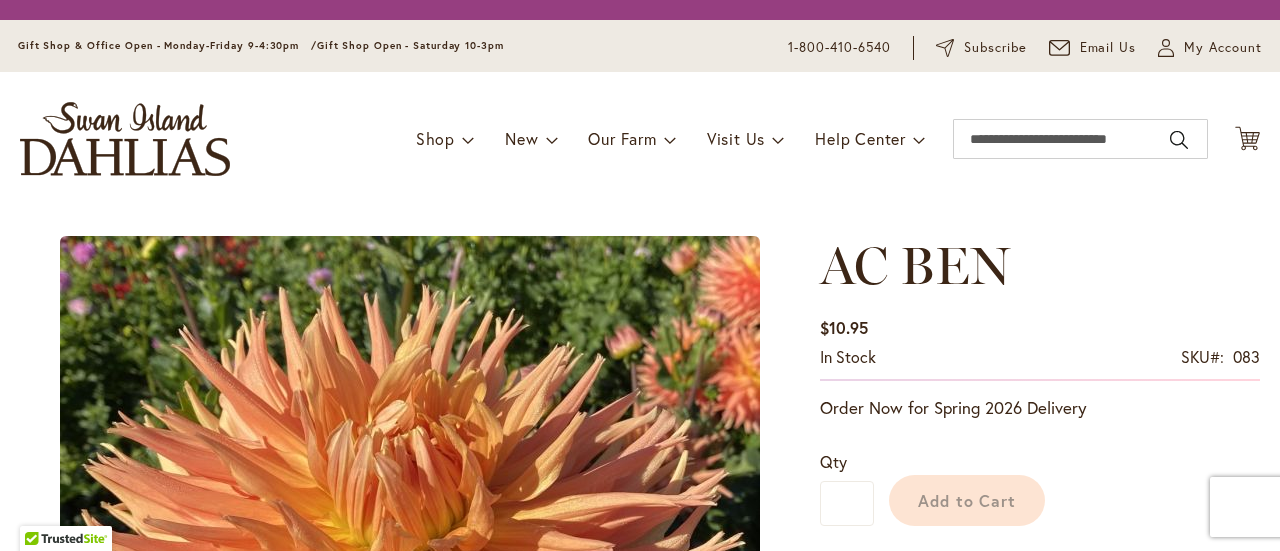scroll, scrollTop: 0, scrollLeft: 0, axis: both 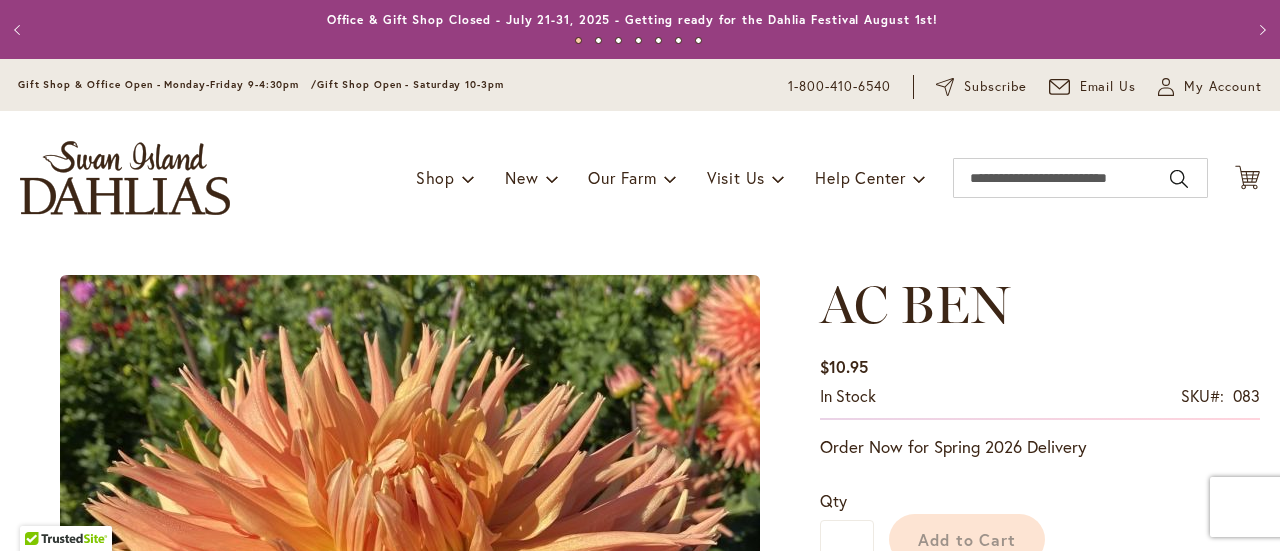 type on "********" 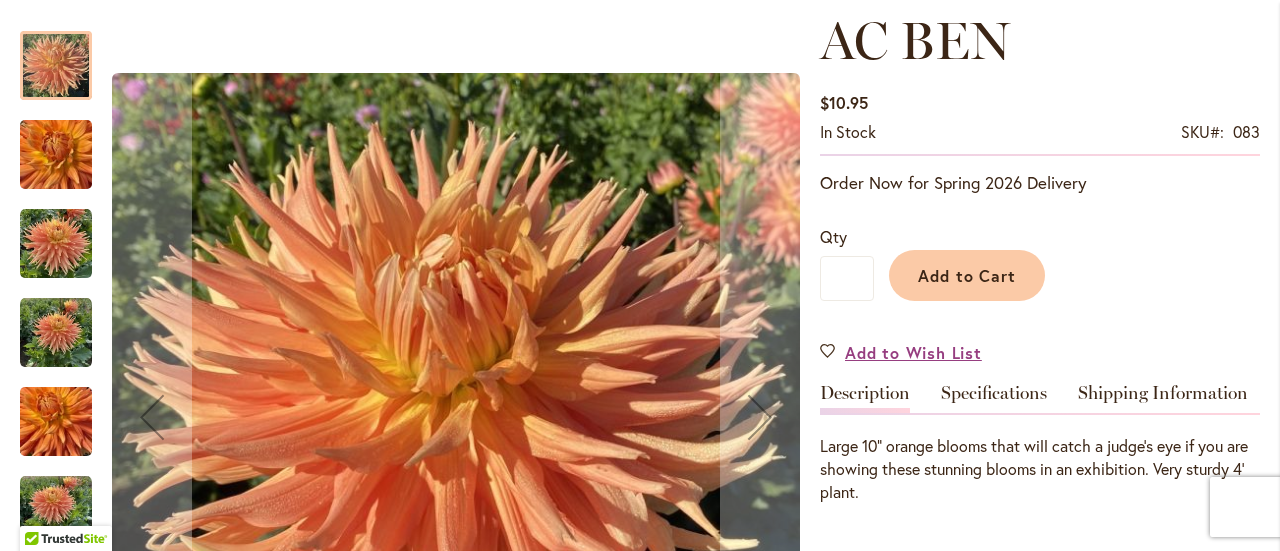 scroll, scrollTop: 288, scrollLeft: 0, axis: vertical 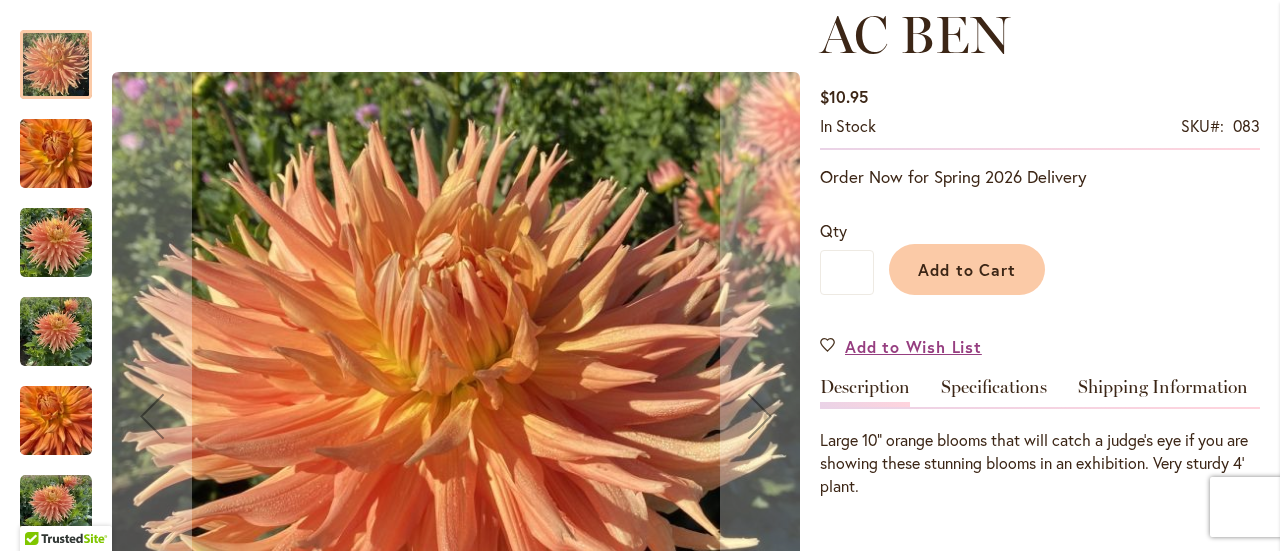 type on "**********" 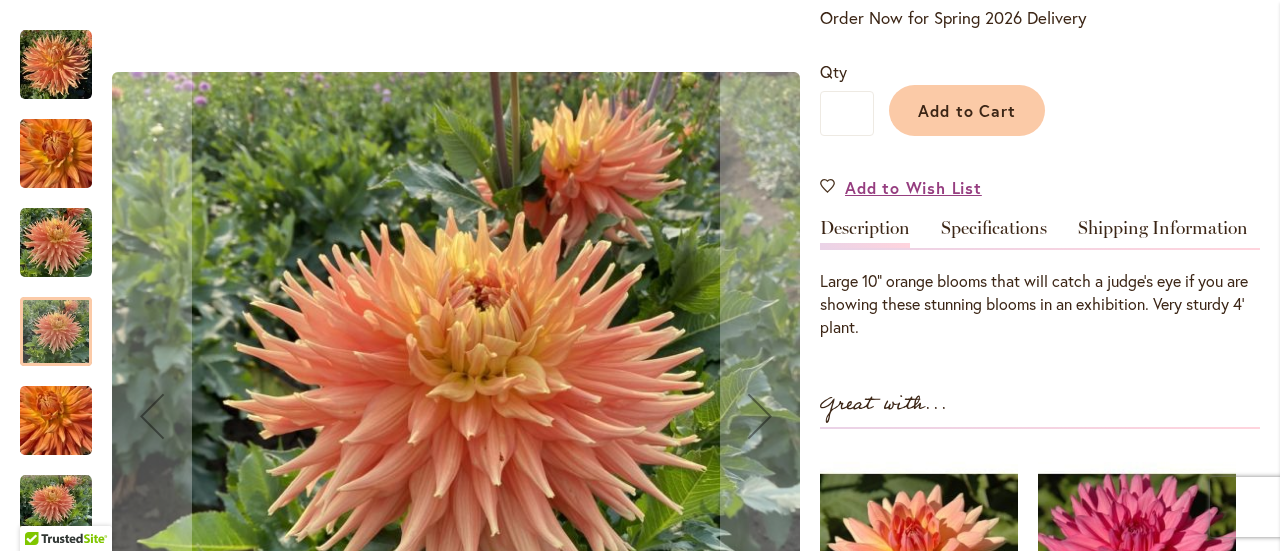 scroll, scrollTop: 446, scrollLeft: 0, axis: vertical 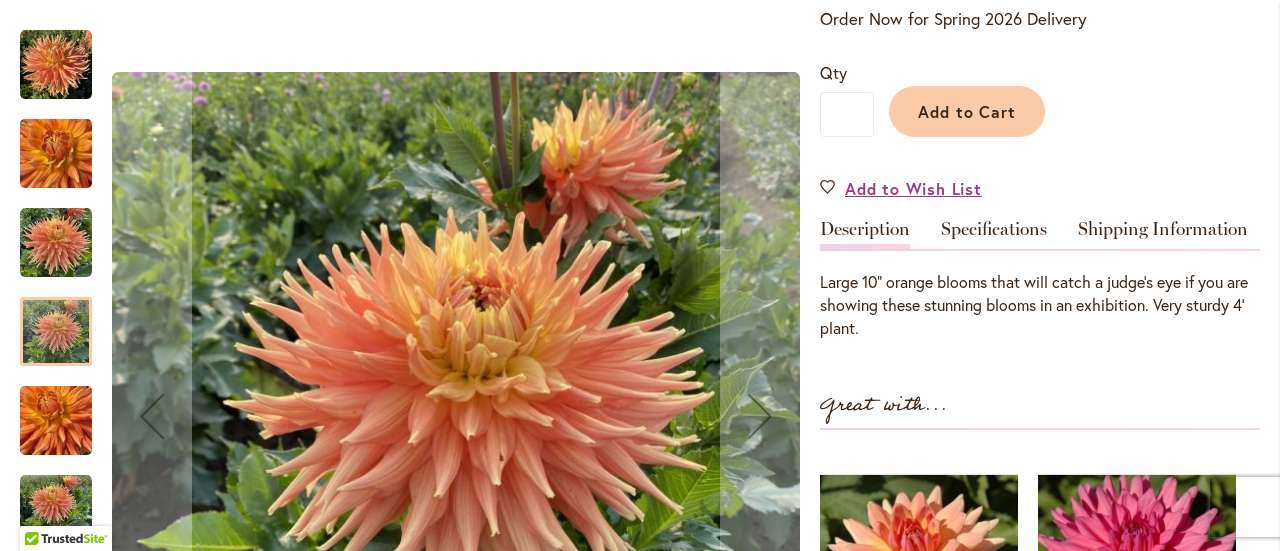 click at bounding box center (56, 421) 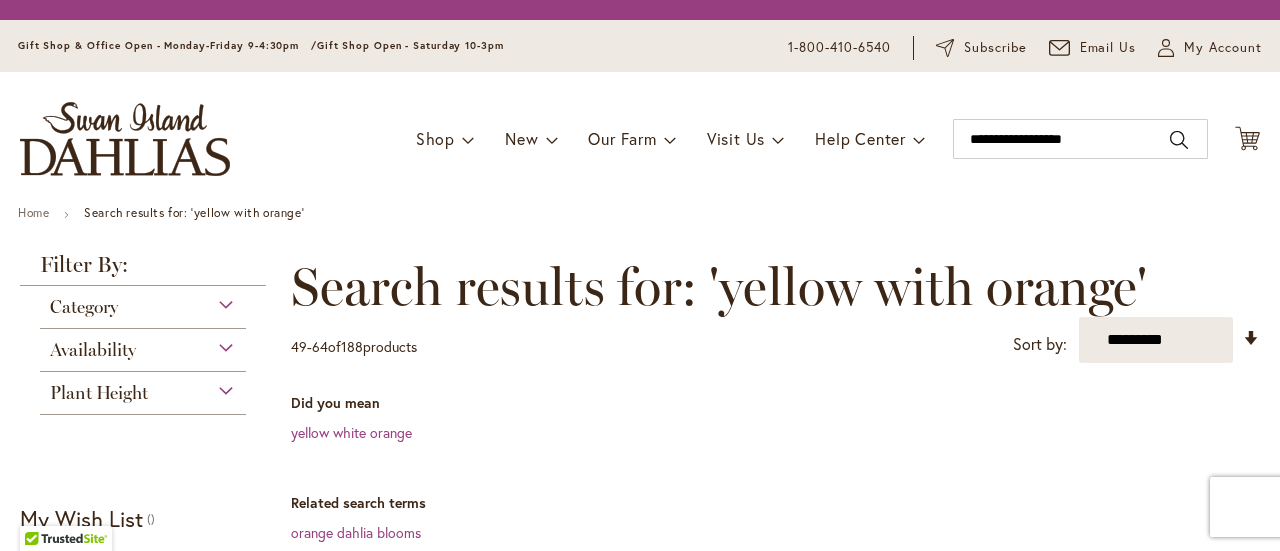 scroll, scrollTop: 0, scrollLeft: 0, axis: both 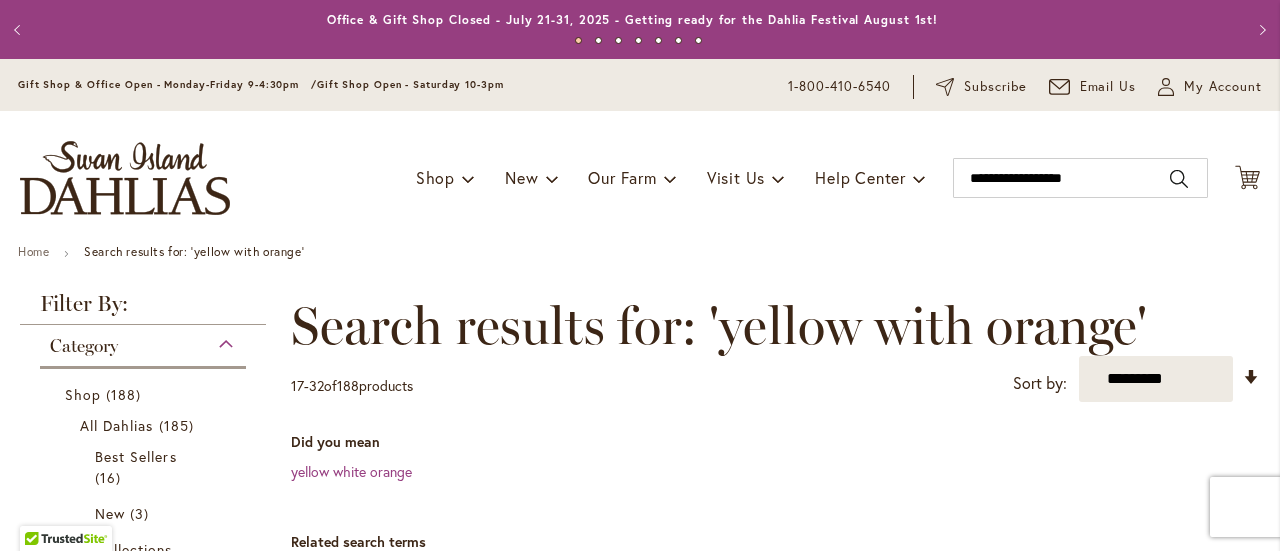click on "**********" at bounding box center [775, 1365] 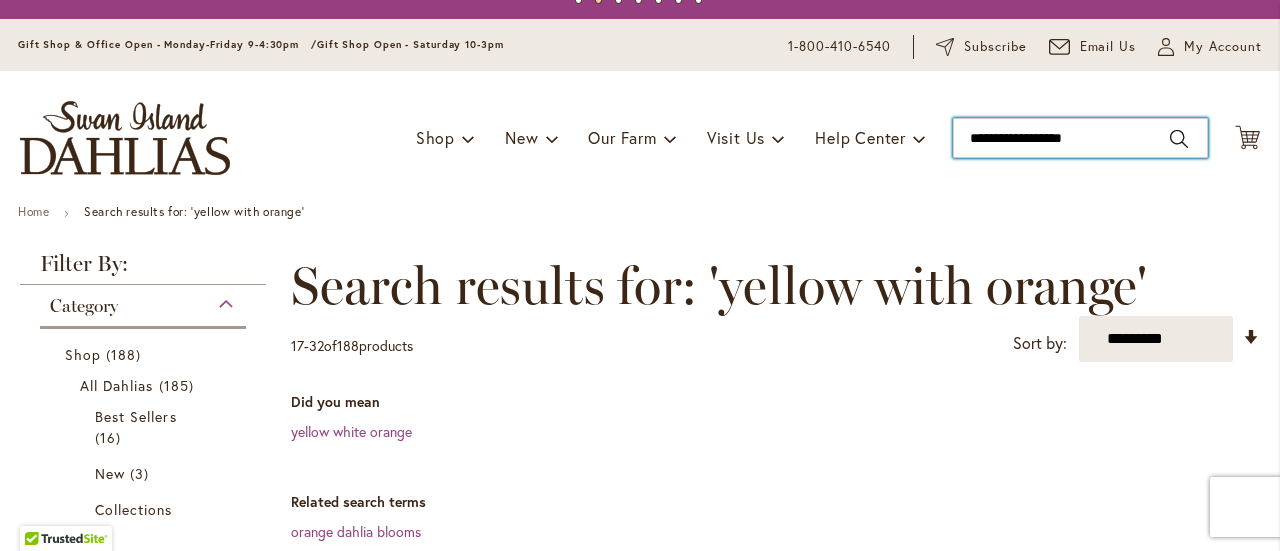 drag, startPoint x: 1004, startPoint y: 137, endPoint x: 1040, endPoint y: 137, distance: 36 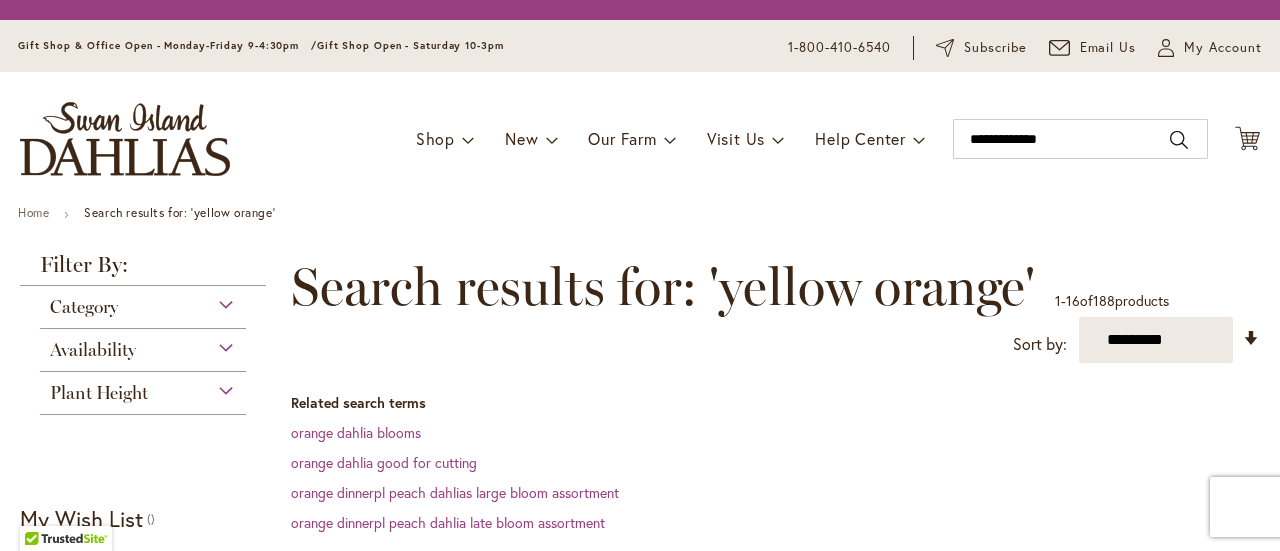 scroll, scrollTop: 0, scrollLeft: 0, axis: both 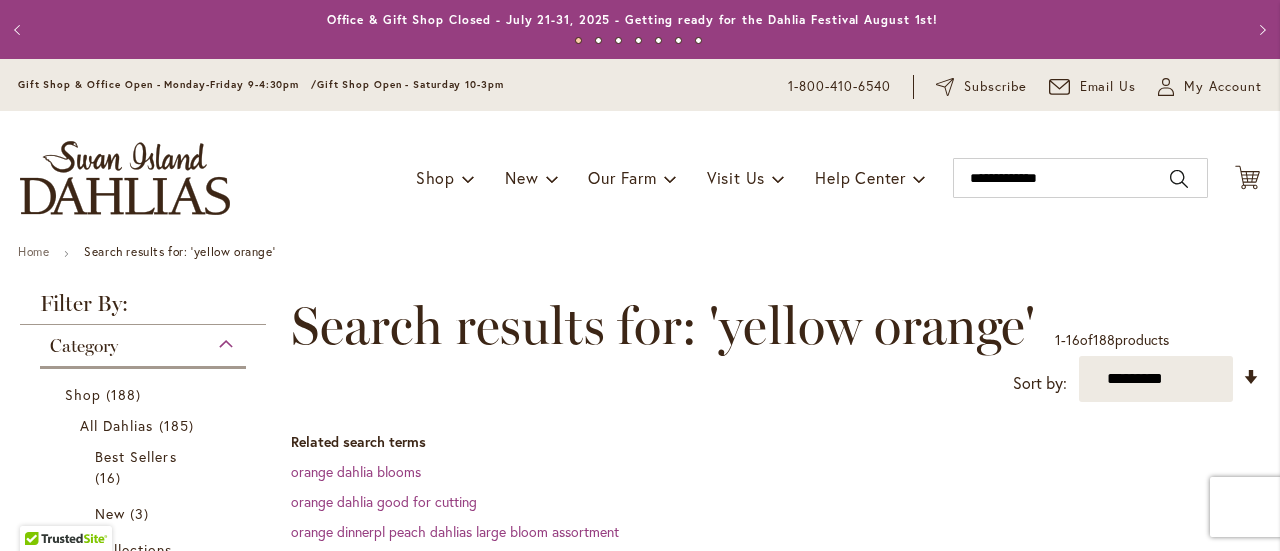 type on "**********" 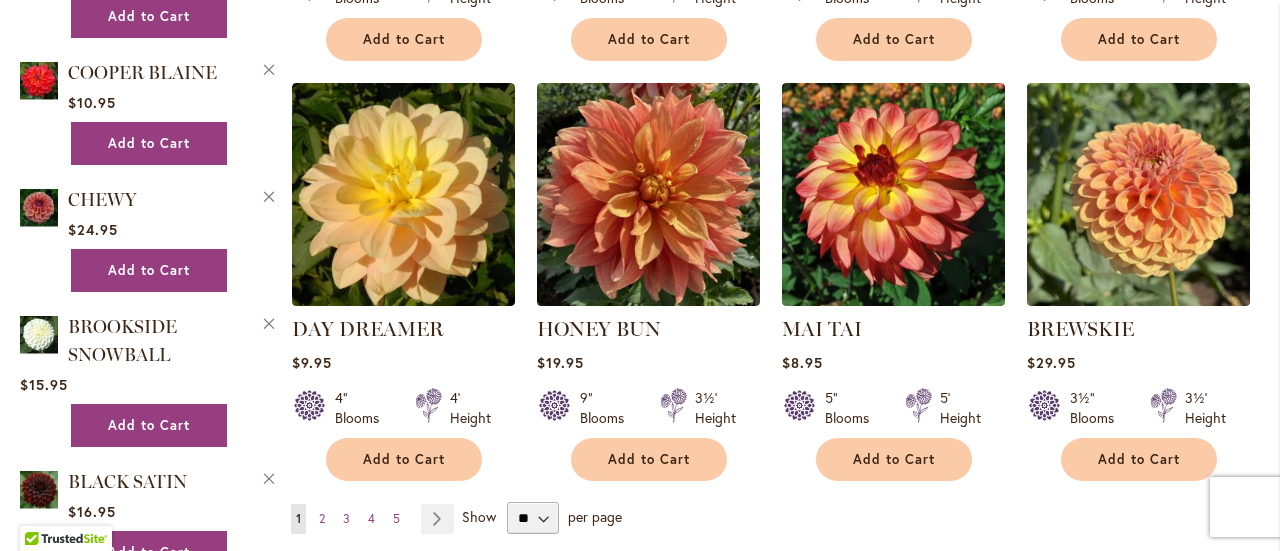 scroll, scrollTop: 1840, scrollLeft: 0, axis: vertical 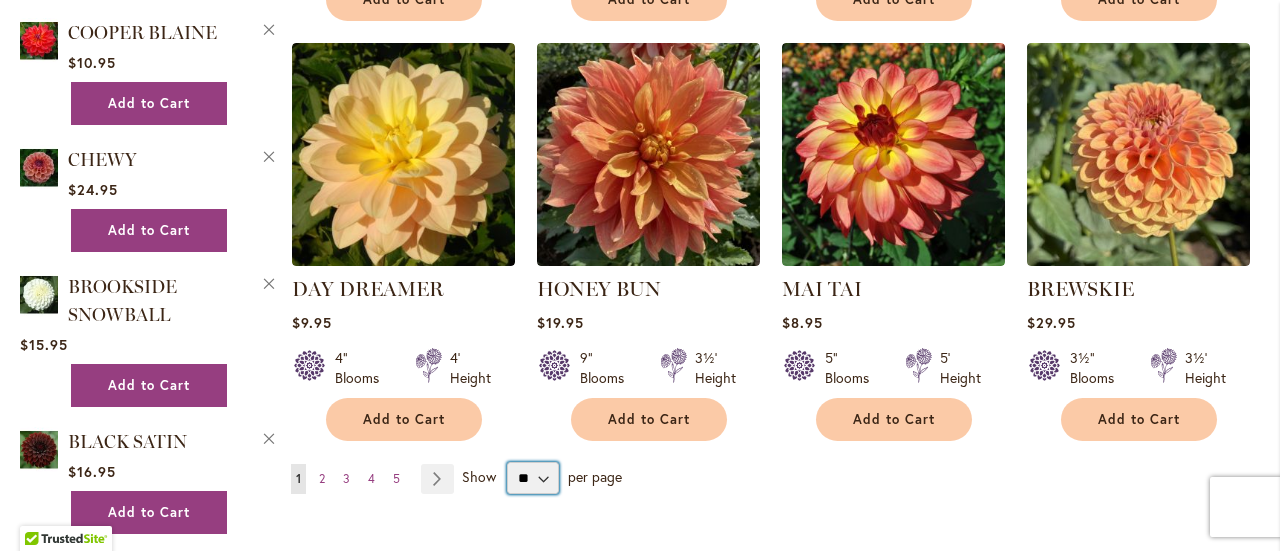 click on "**
**
**
**" at bounding box center (533, 478) 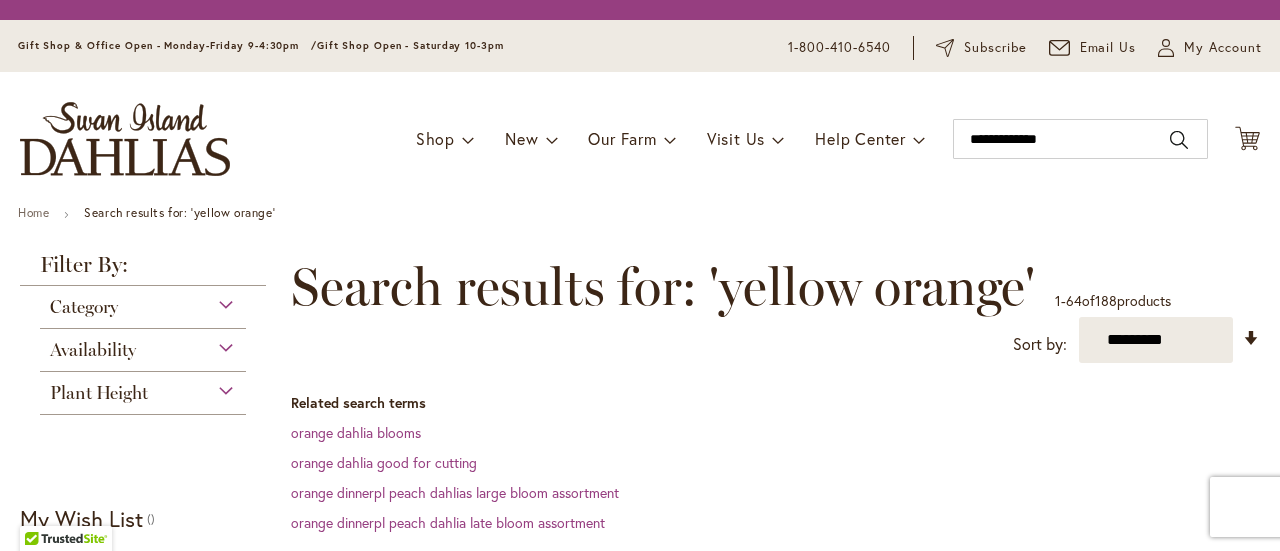 scroll, scrollTop: 0, scrollLeft: 0, axis: both 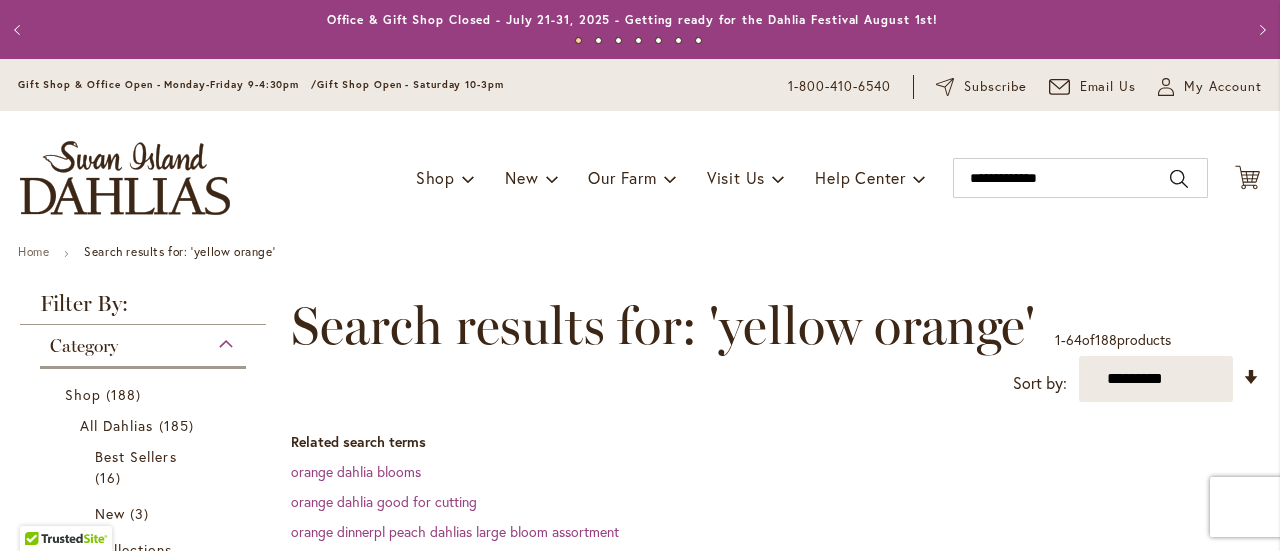 type on "**********" 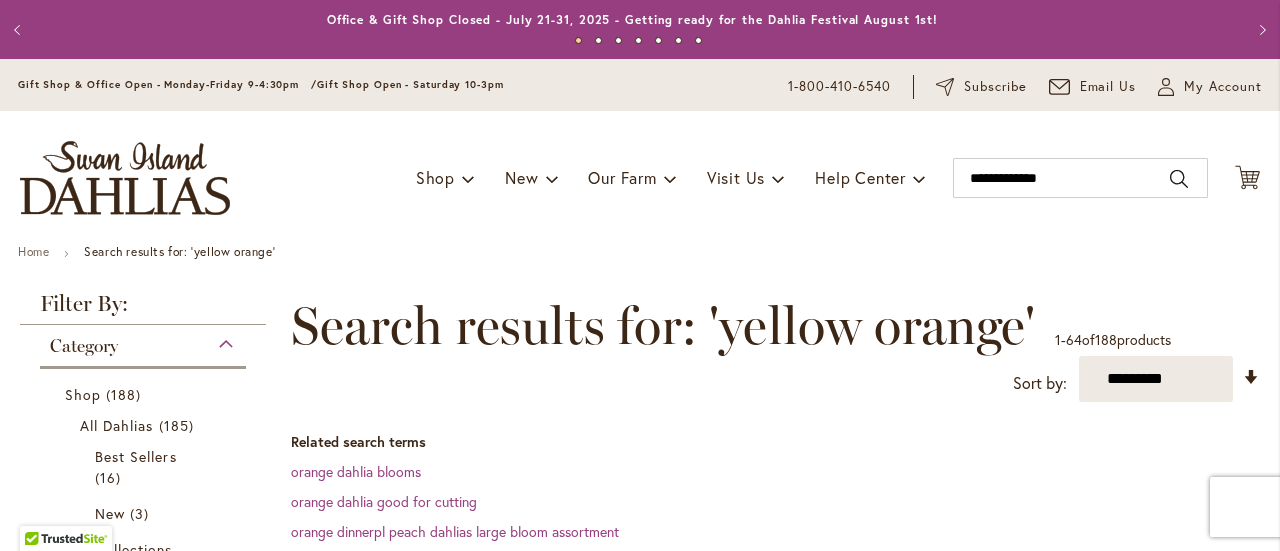 click on "Related search terms" at bounding box center [775, 442] 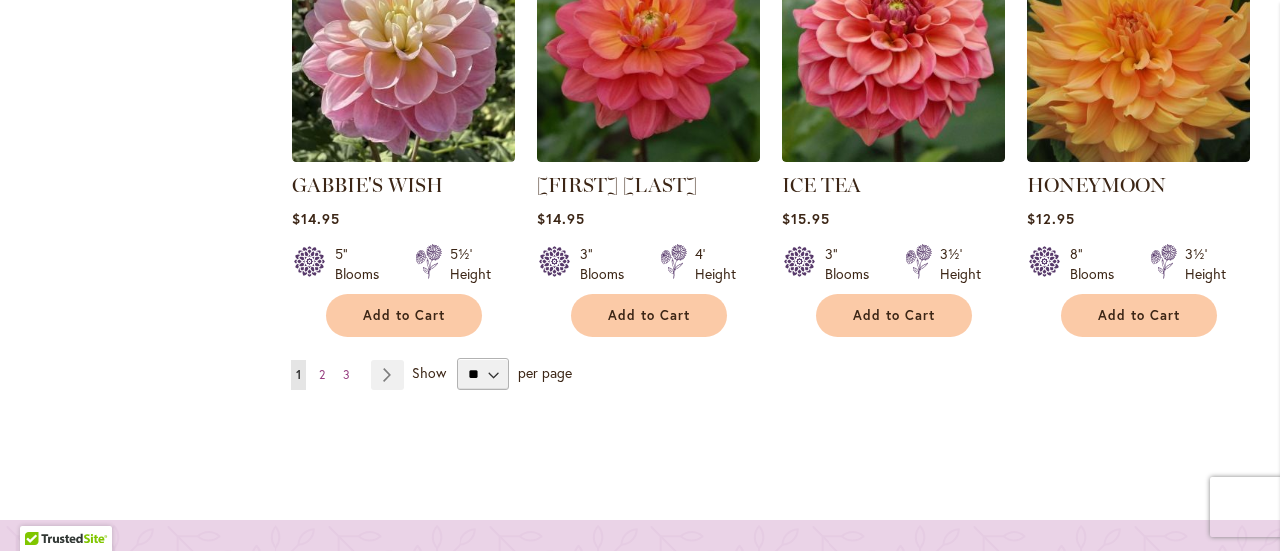 scroll, scrollTop: 7080, scrollLeft: 0, axis: vertical 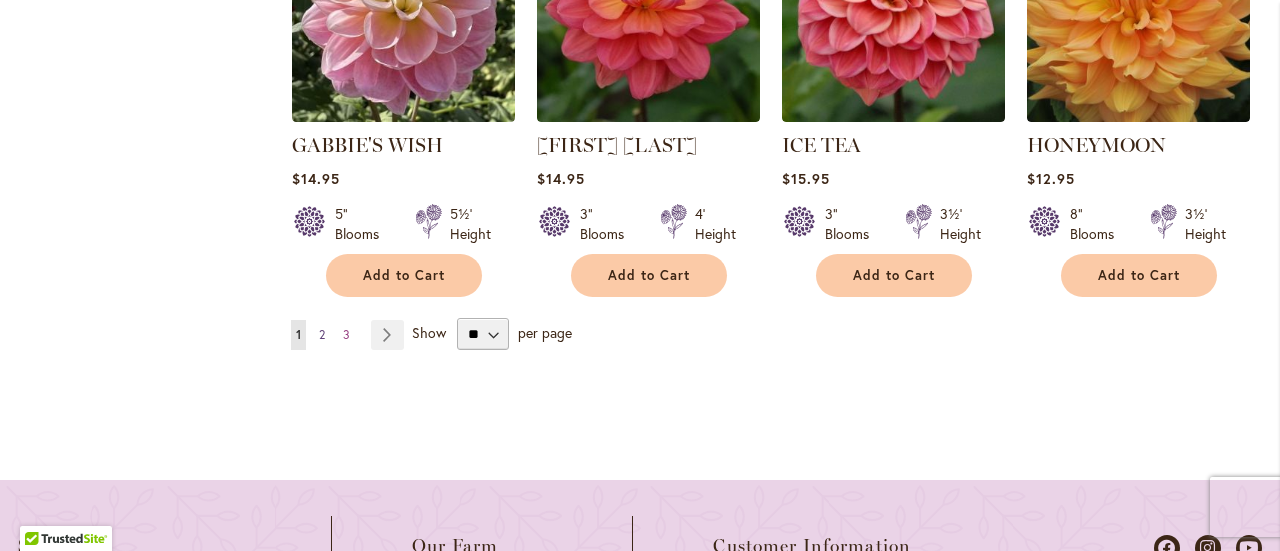 click on "2" at bounding box center (322, 334) 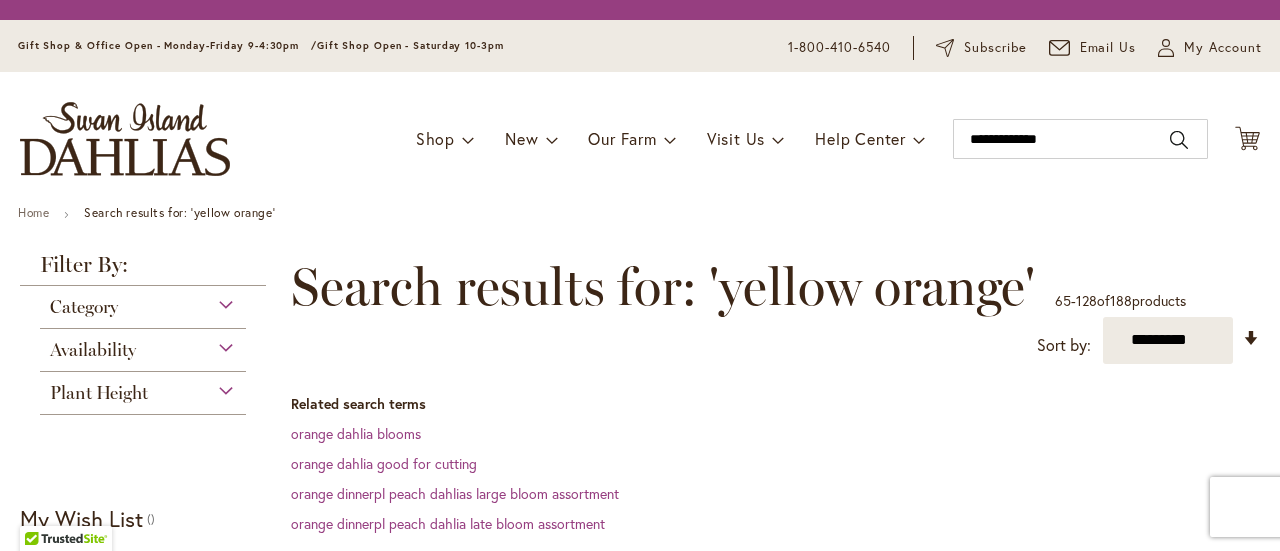 scroll, scrollTop: 0, scrollLeft: 0, axis: both 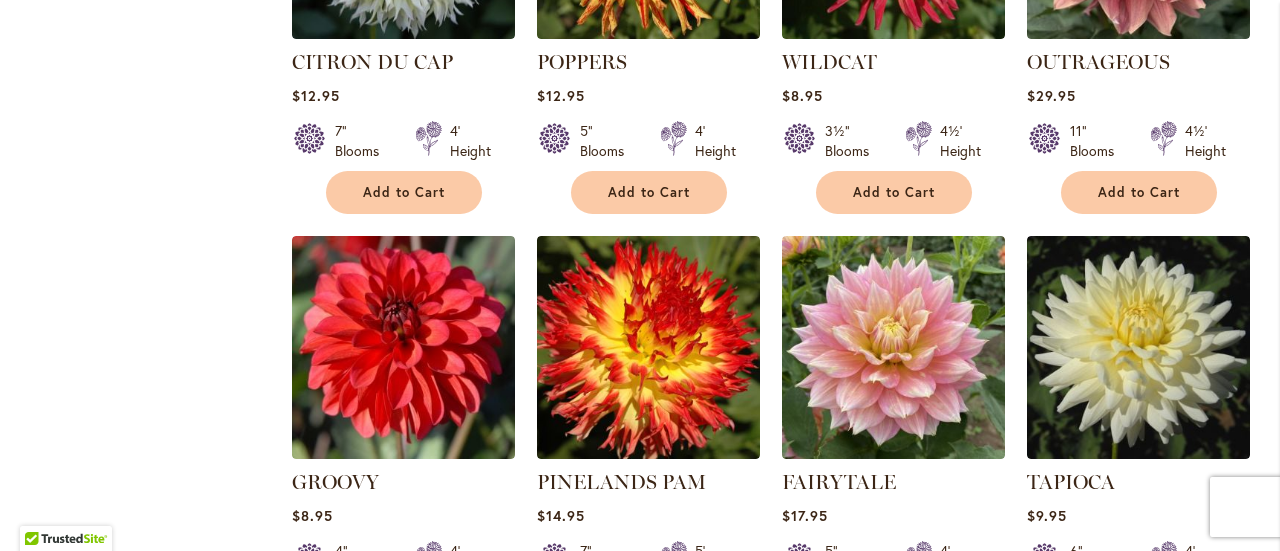 type on "**********" 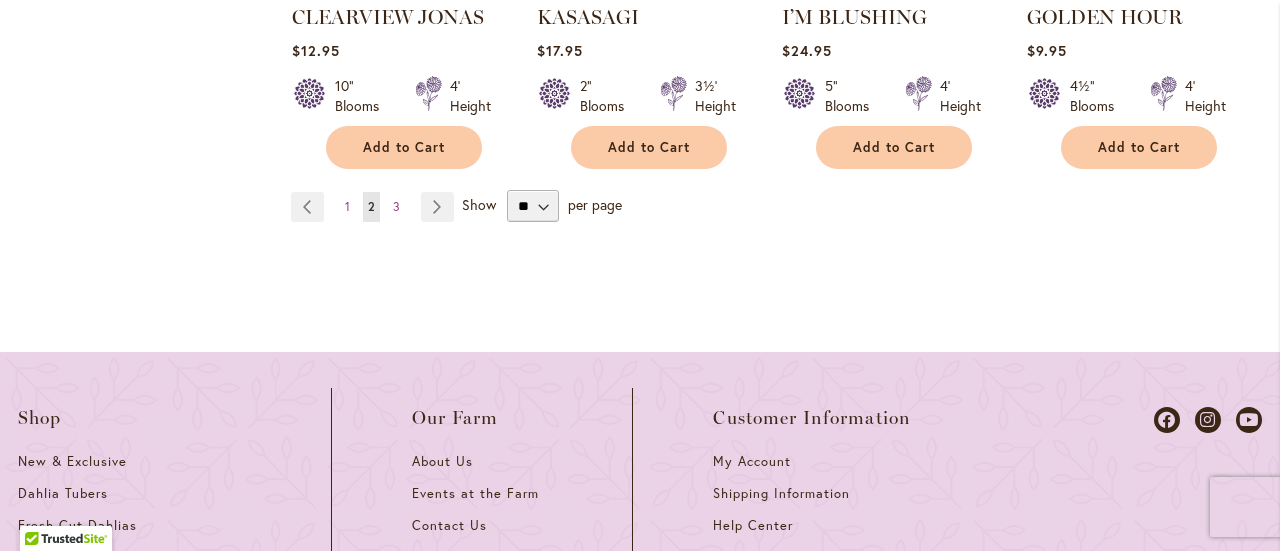 scroll, scrollTop: 7238, scrollLeft: 0, axis: vertical 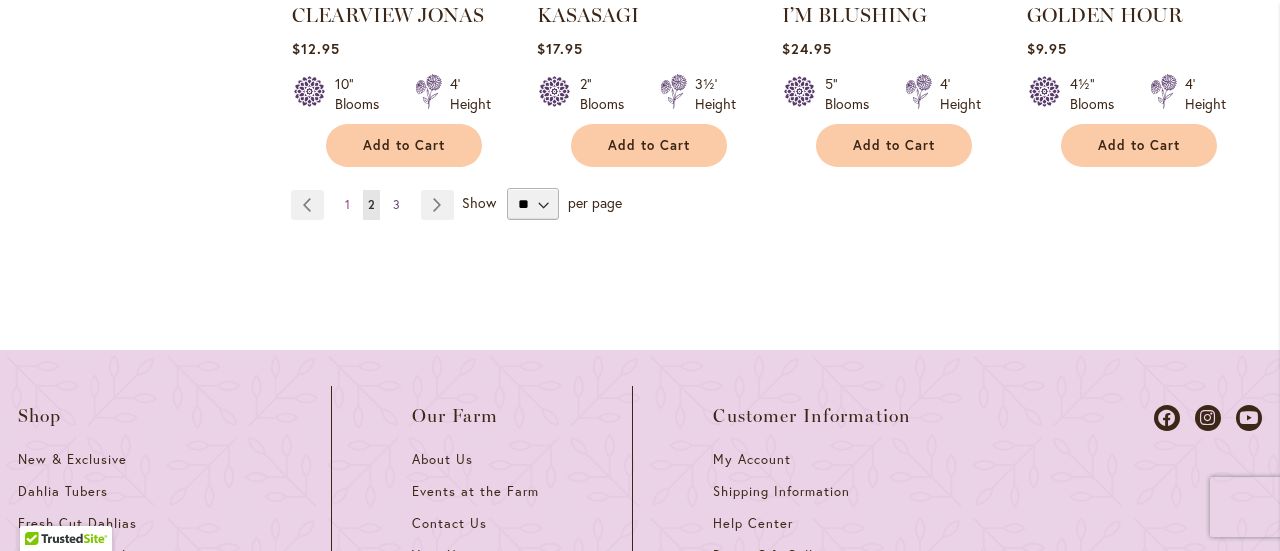 click on "3" at bounding box center [396, 204] 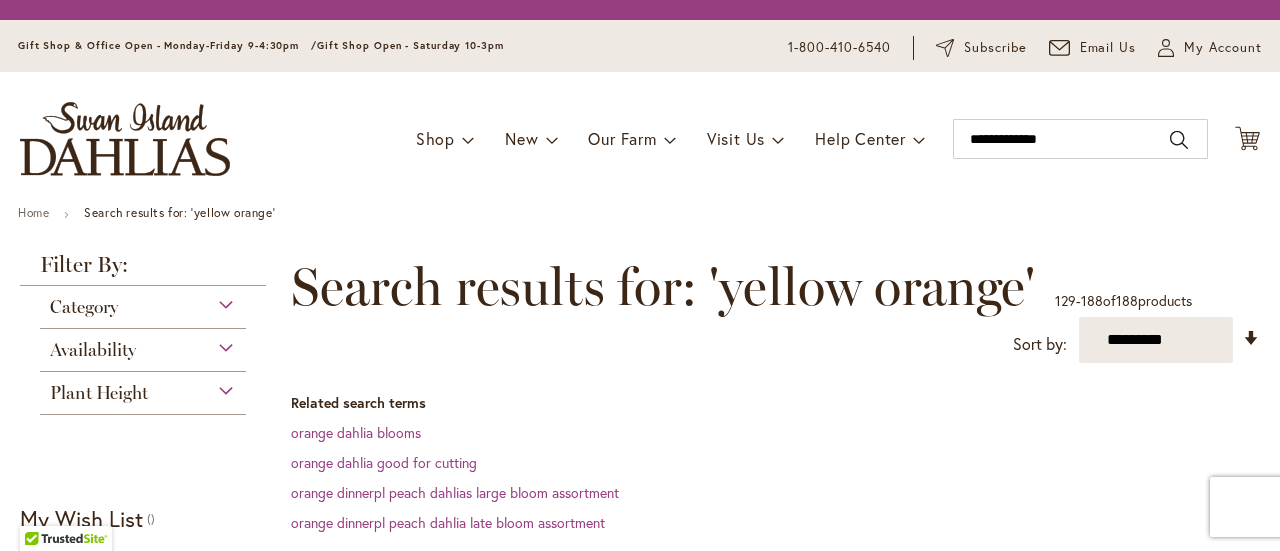 scroll, scrollTop: 0, scrollLeft: 0, axis: both 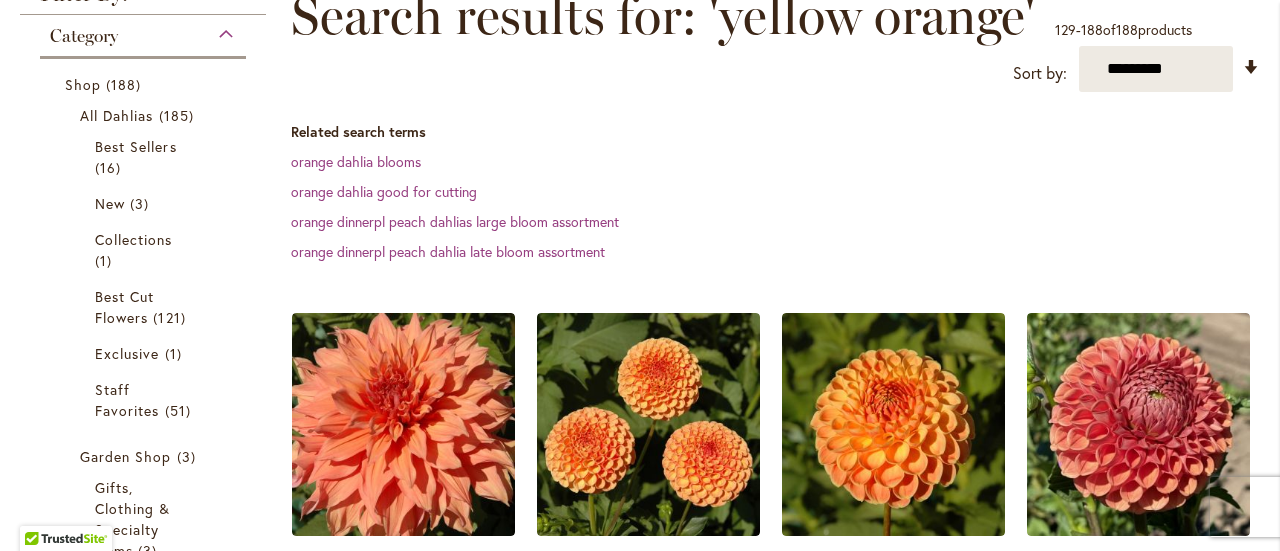 type on "**********" 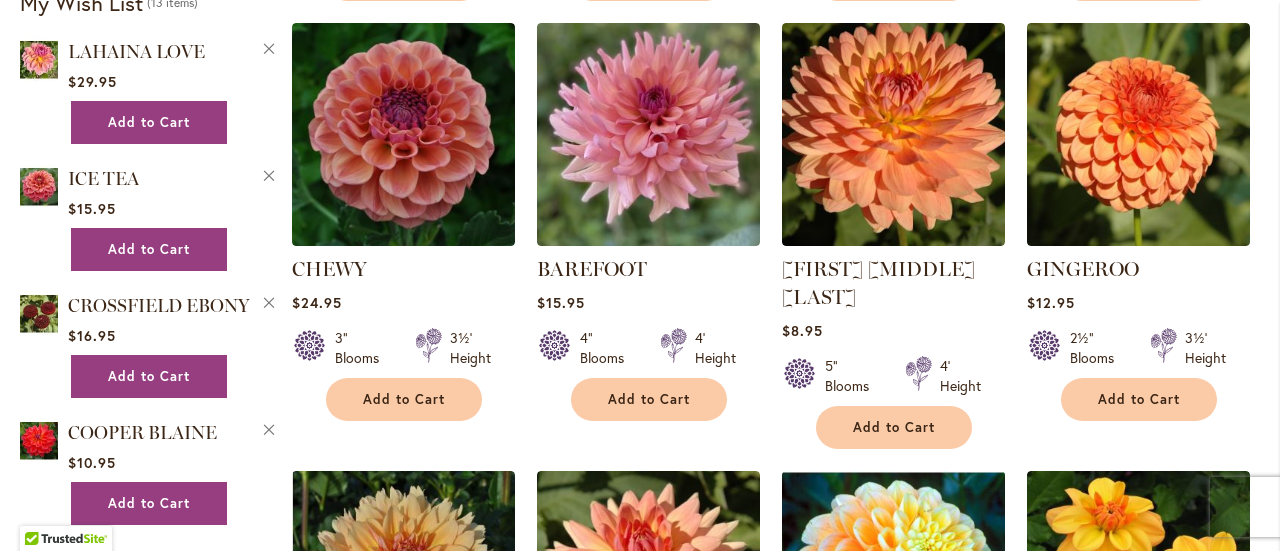 scroll, scrollTop: 0, scrollLeft: 0, axis: both 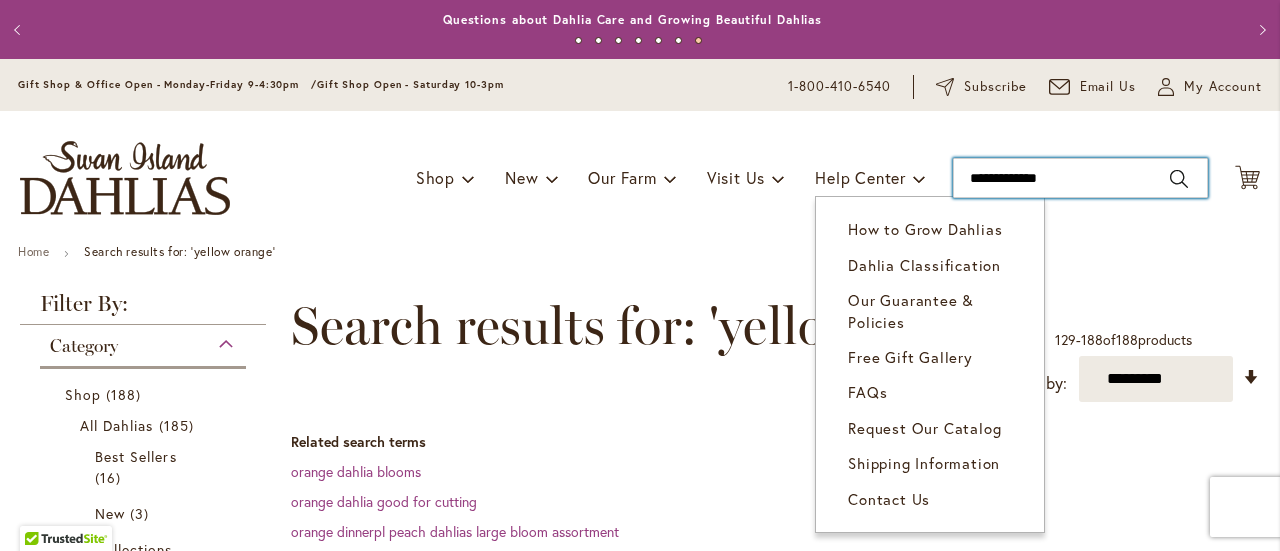 drag, startPoint x: 1064, startPoint y: 193, endPoint x: 685, endPoint y: 177, distance: 379.3376 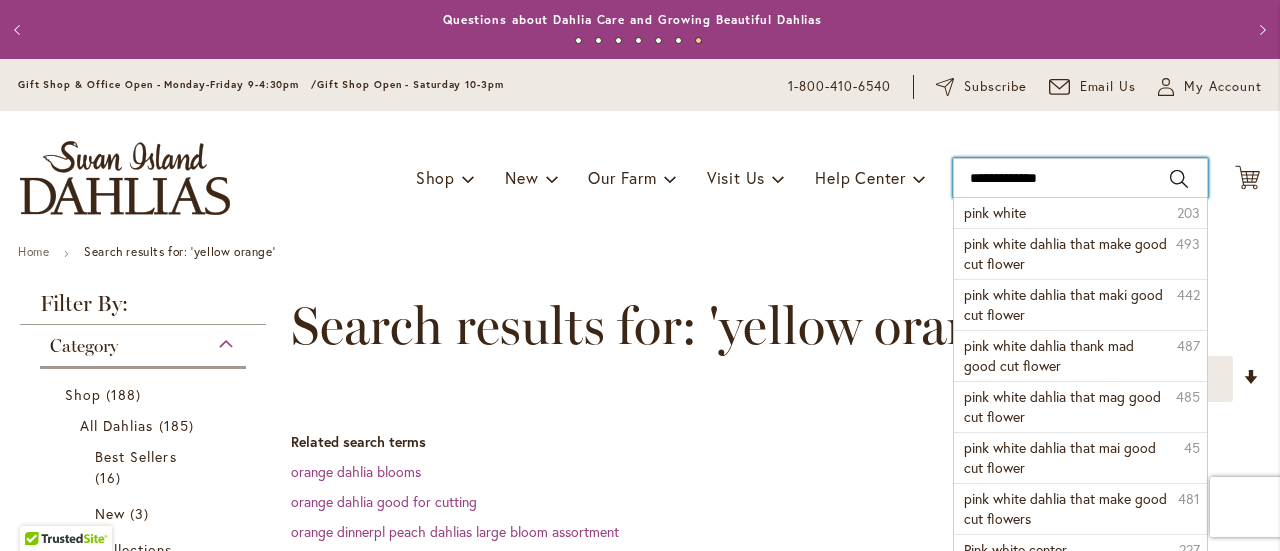 type on "**********" 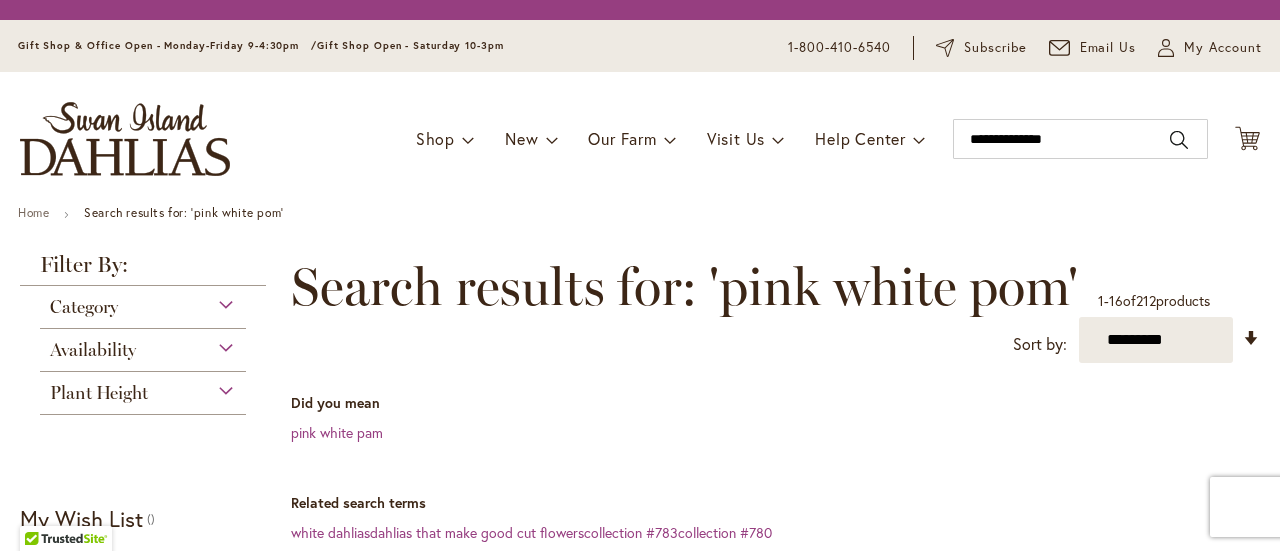 scroll, scrollTop: 0, scrollLeft: 0, axis: both 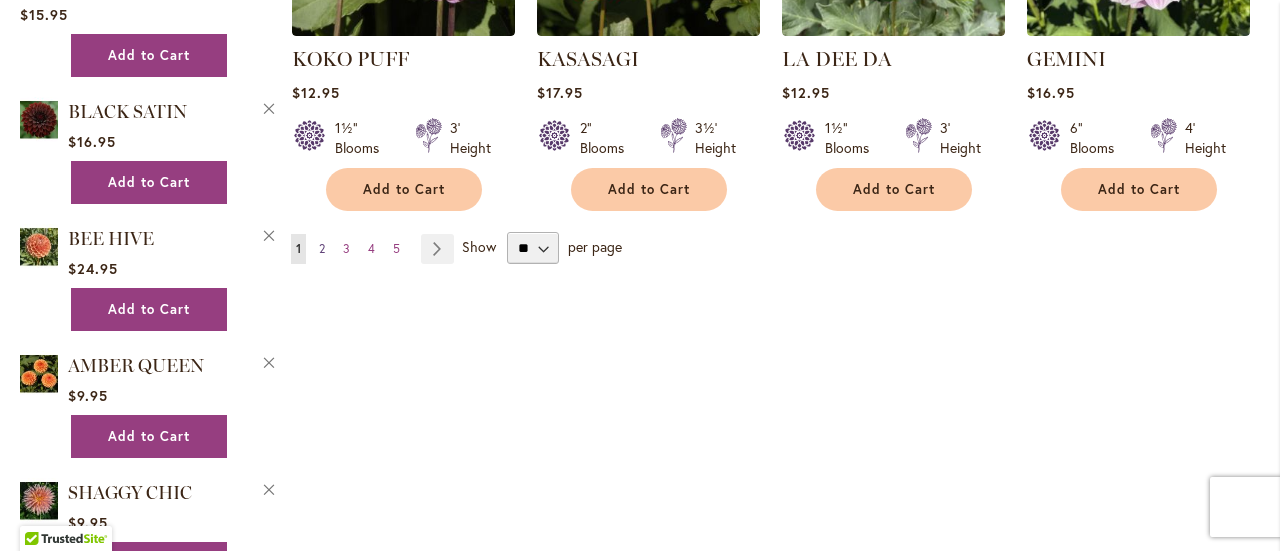 type on "**********" 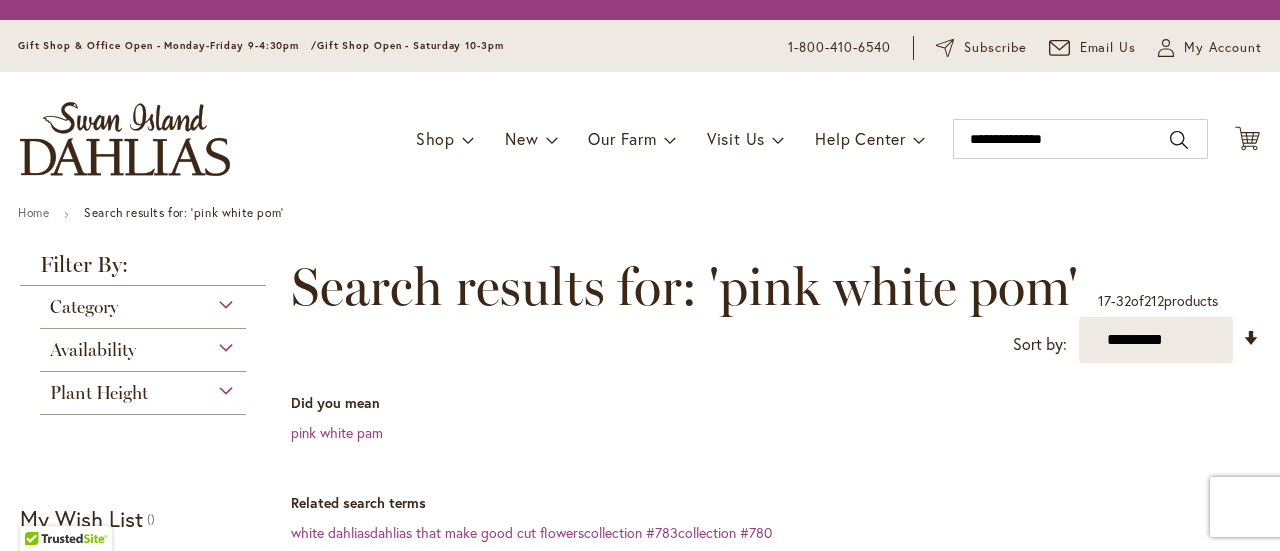 scroll, scrollTop: 0, scrollLeft: 0, axis: both 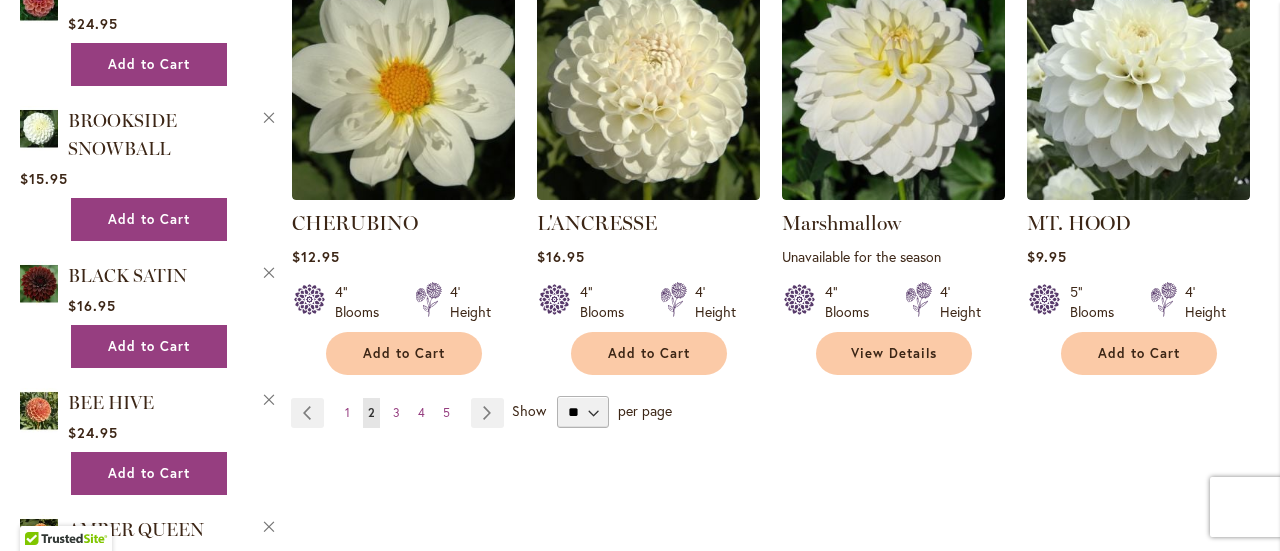 type on "**********" 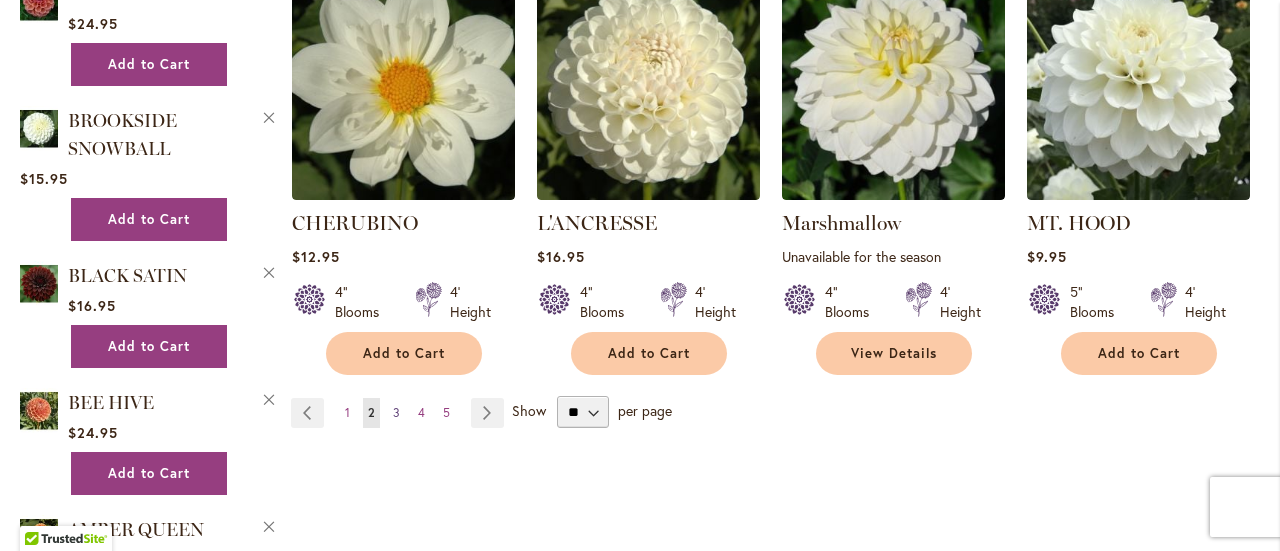 click on "3" at bounding box center (396, 412) 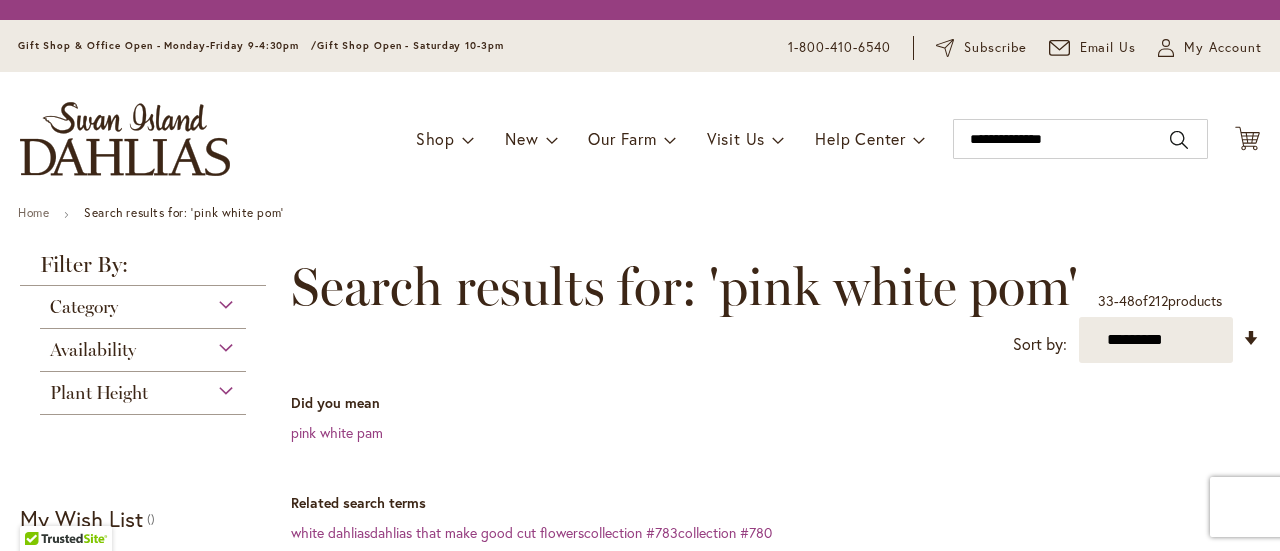 scroll, scrollTop: 0, scrollLeft: 0, axis: both 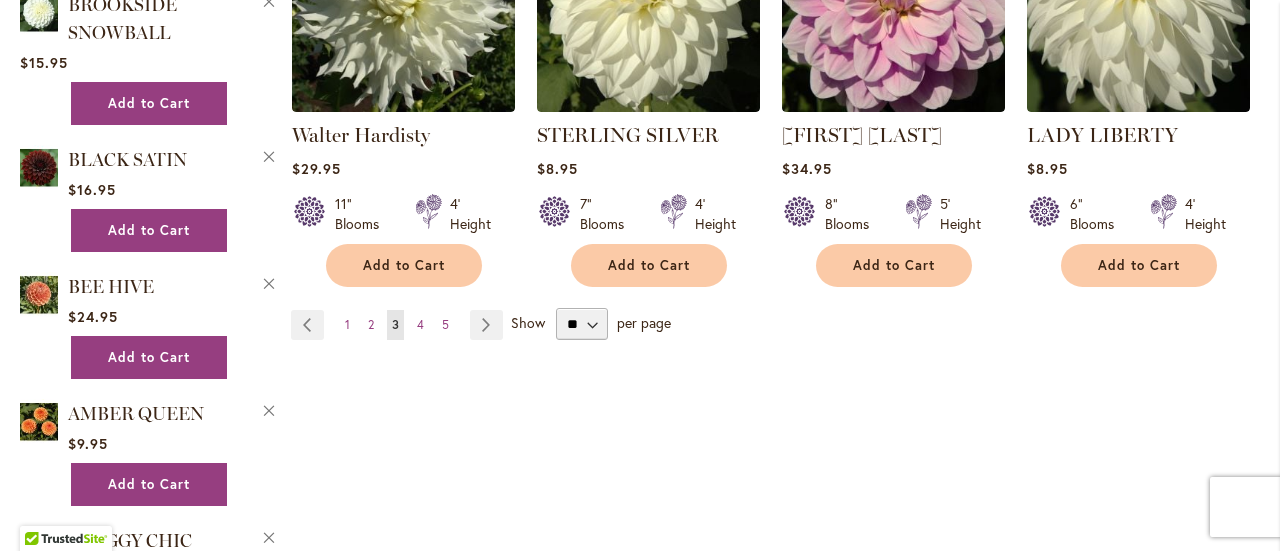 type on "**********" 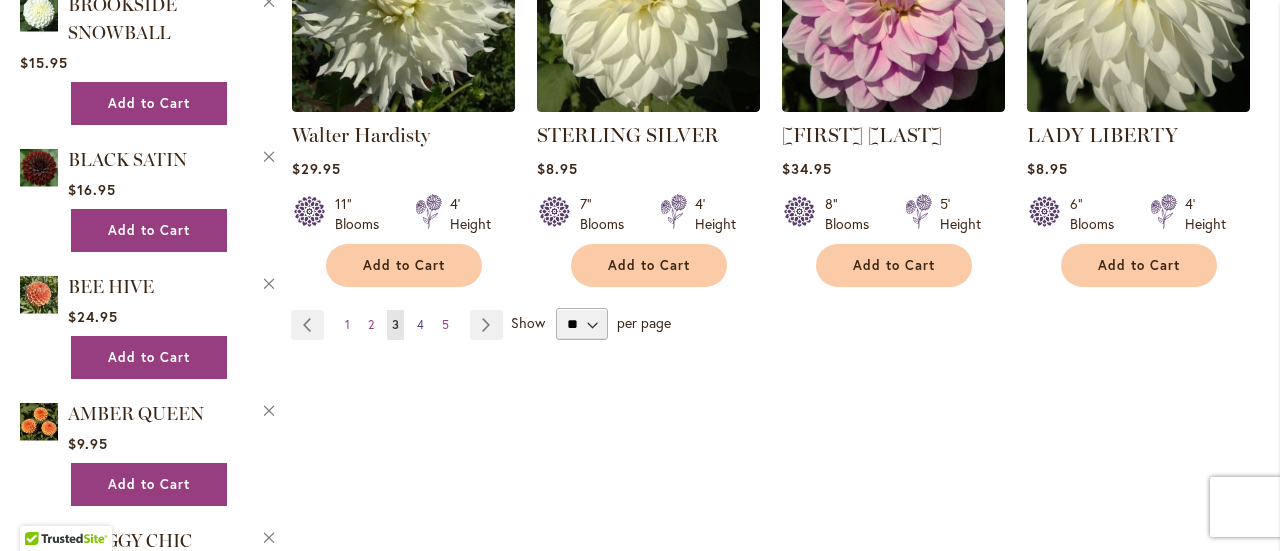 click on "4" at bounding box center [420, 324] 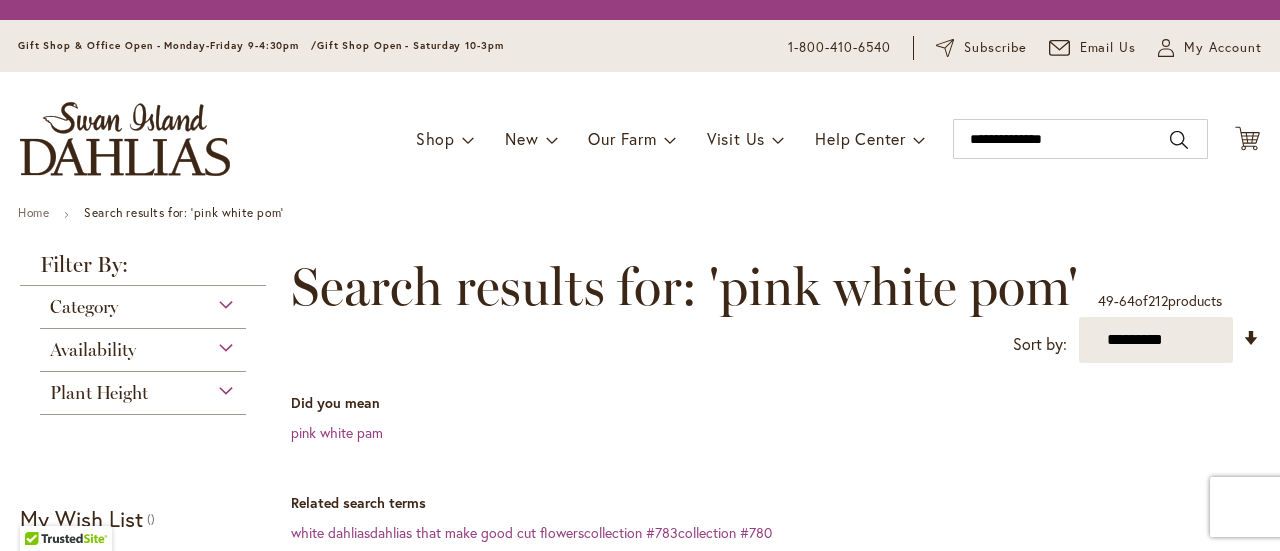 scroll, scrollTop: 0, scrollLeft: 0, axis: both 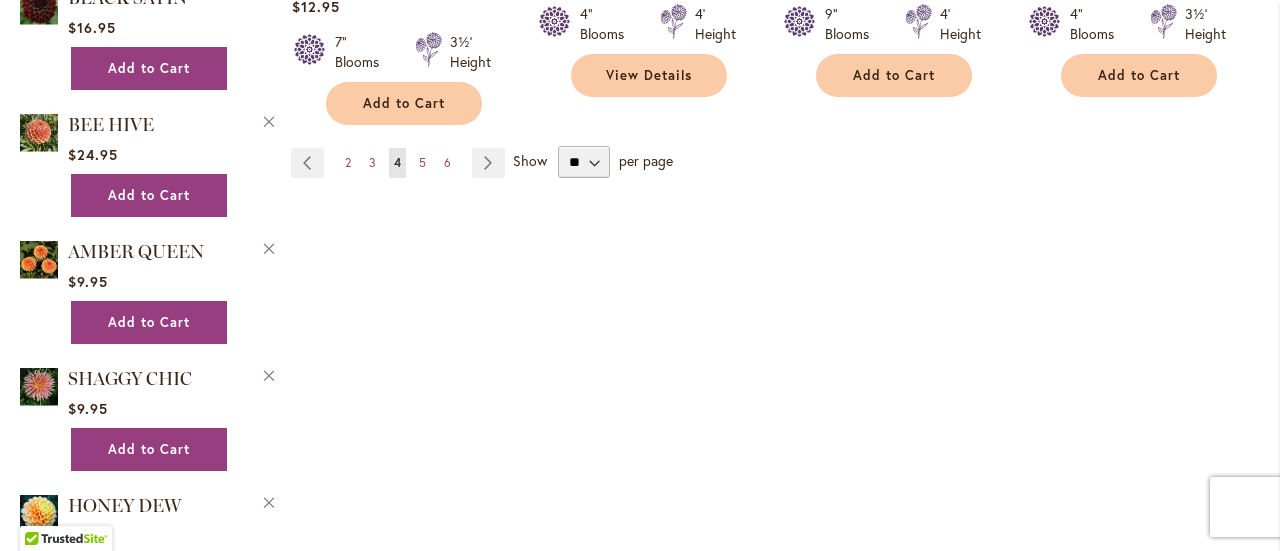 type on "**********" 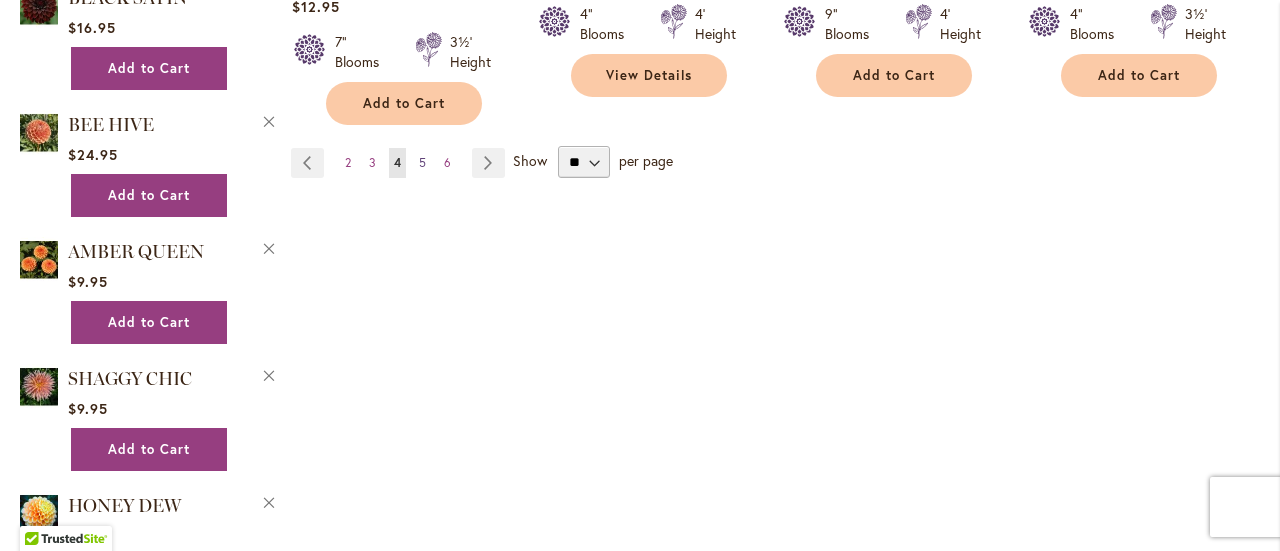 click on "5" at bounding box center (422, 162) 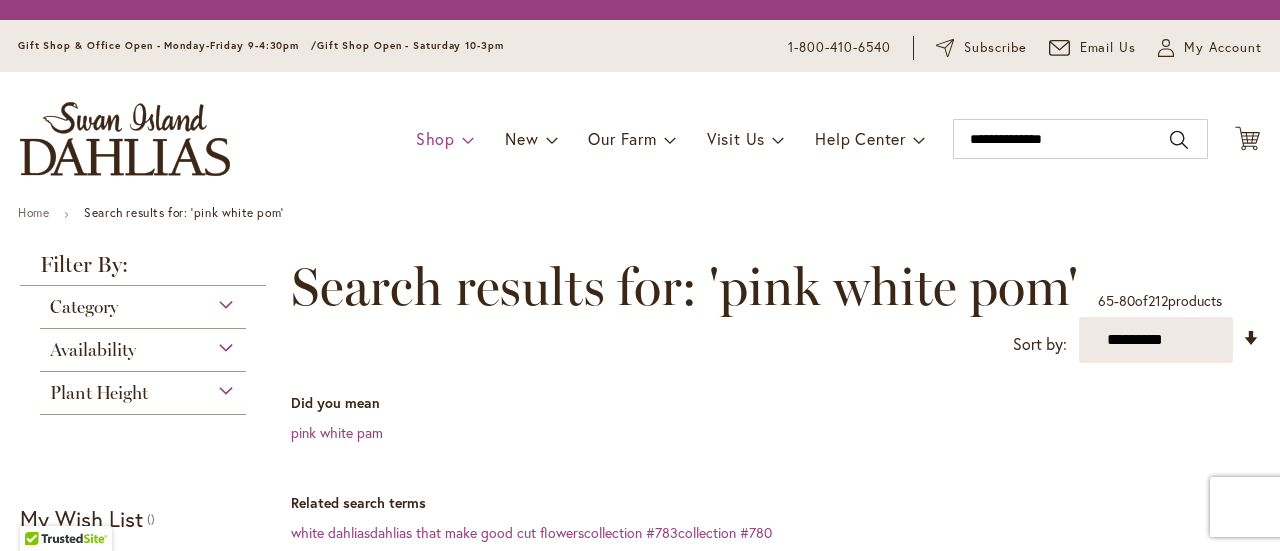scroll, scrollTop: 0, scrollLeft: 0, axis: both 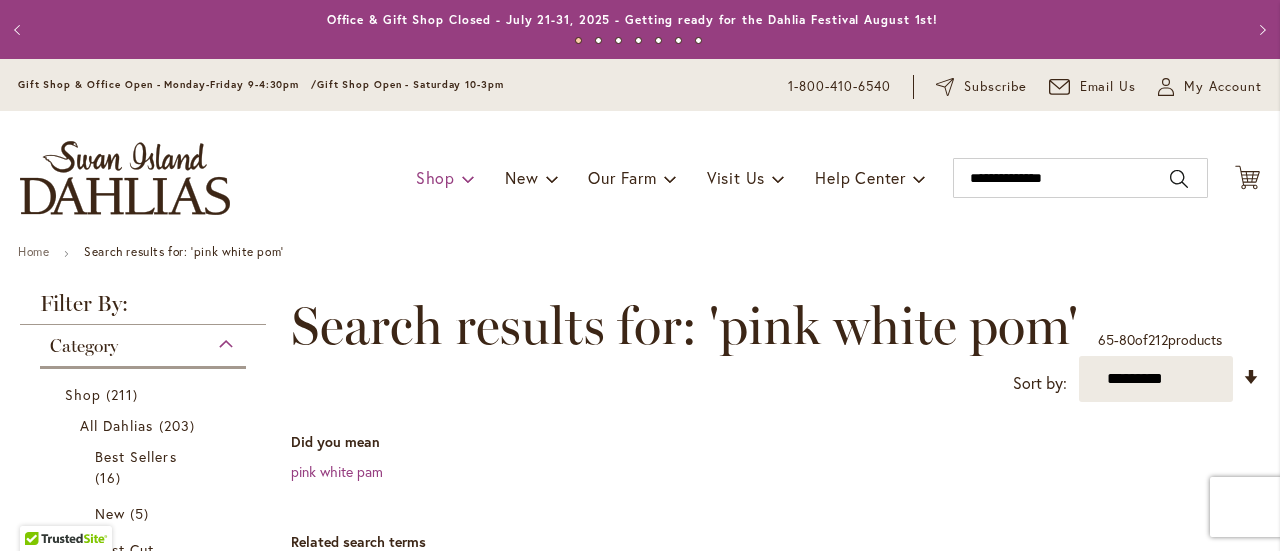 type on "**********" 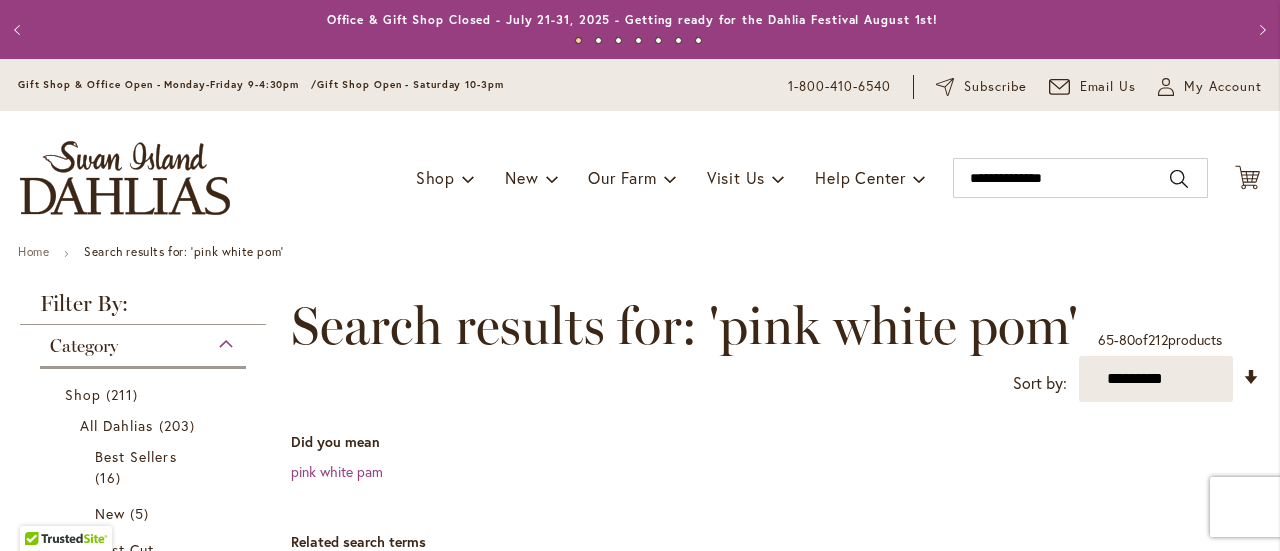 click on "Did you mean" at bounding box center [775, 442] 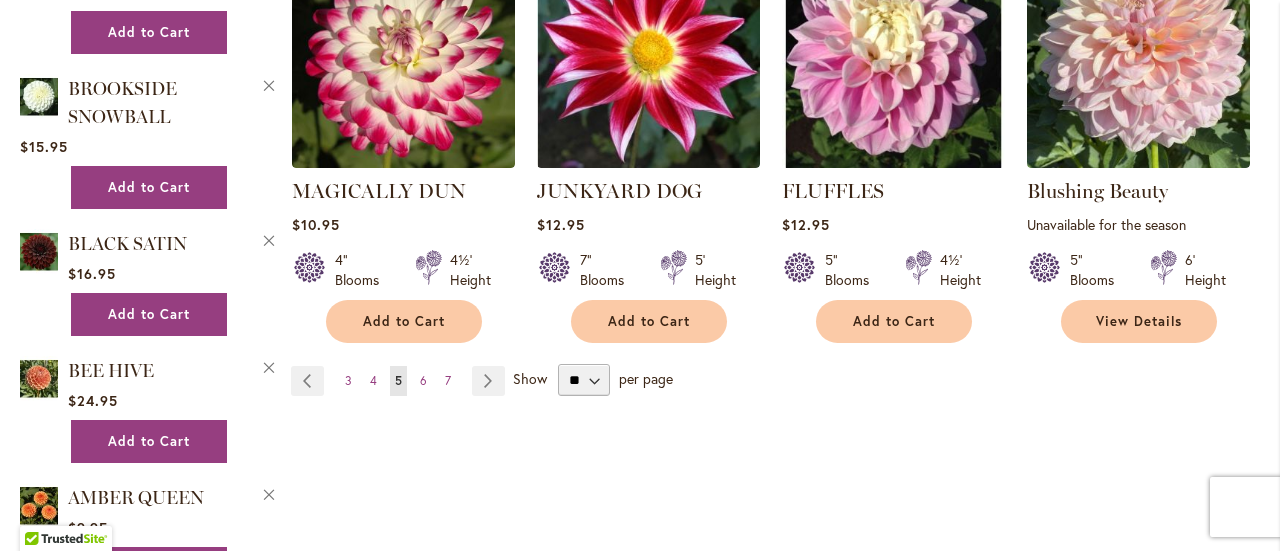 scroll, scrollTop: 2040, scrollLeft: 0, axis: vertical 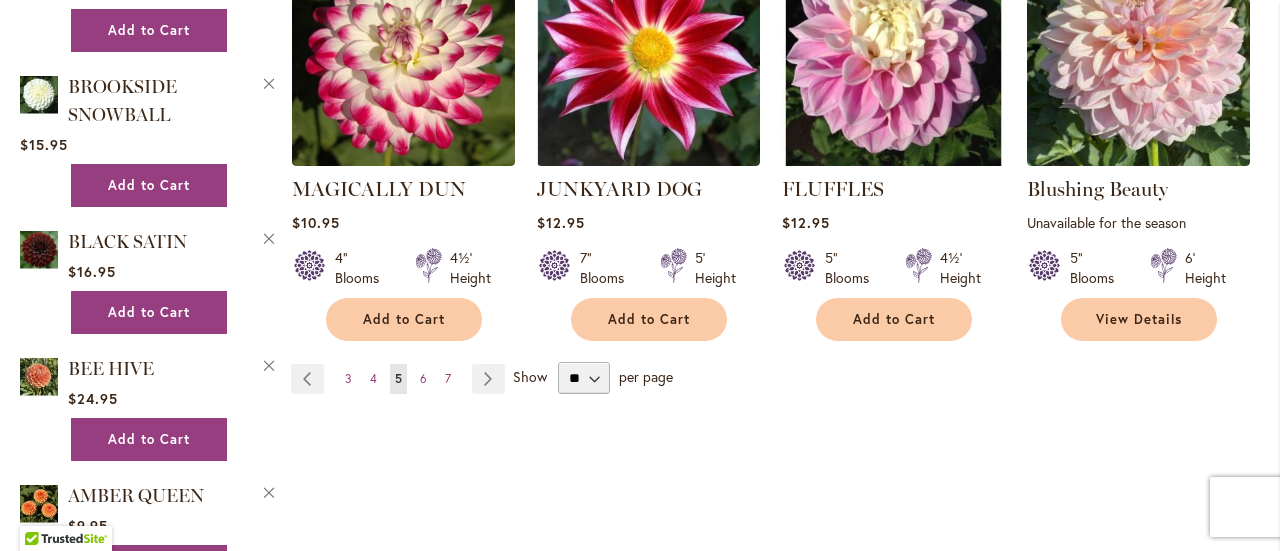 click on "**********" at bounding box center (769, -642) 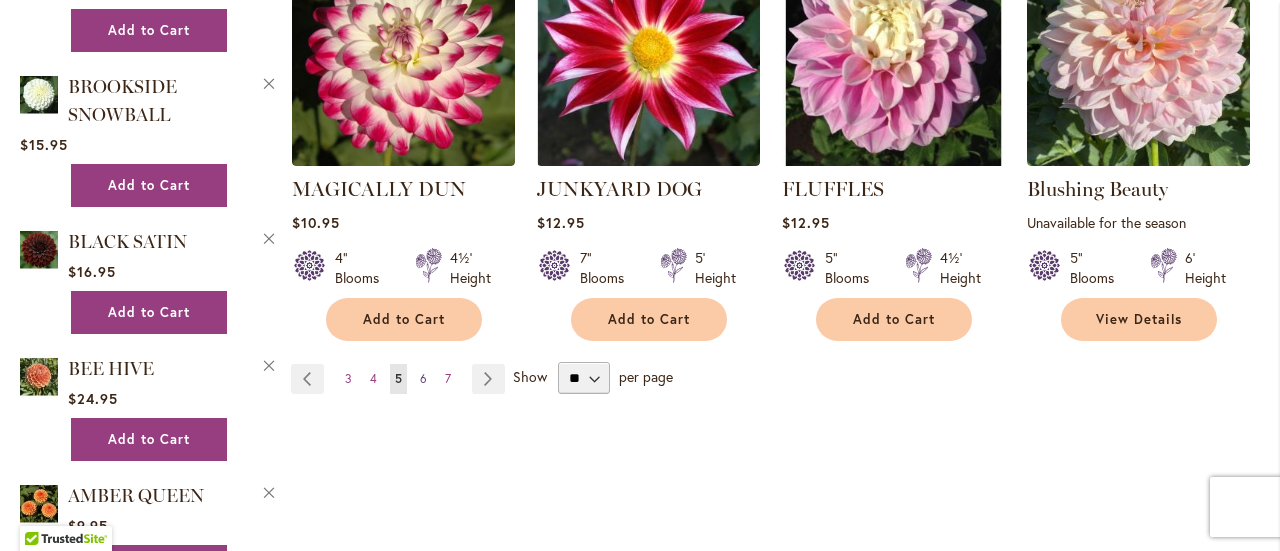 click on "Page
6" at bounding box center (423, 379) 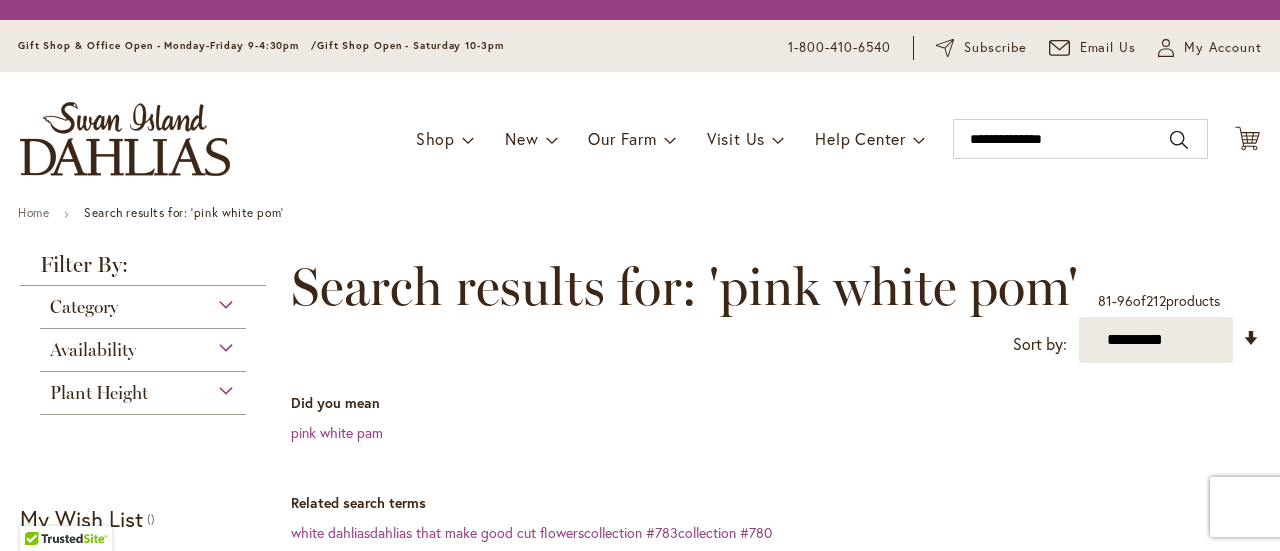 scroll, scrollTop: 0, scrollLeft: 0, axis: both 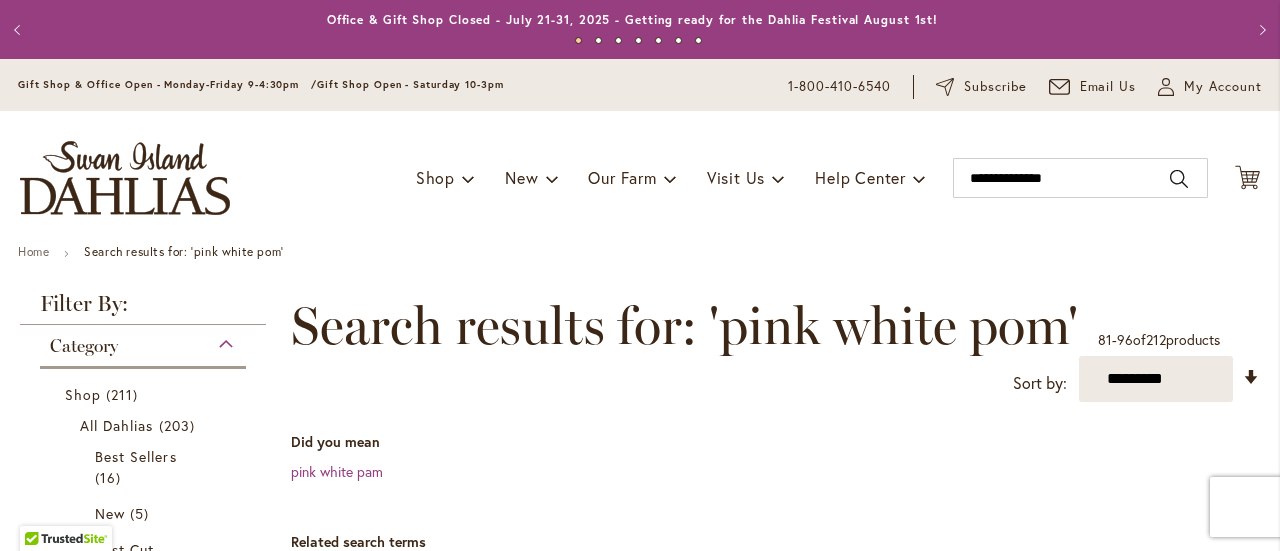 type on "**********" 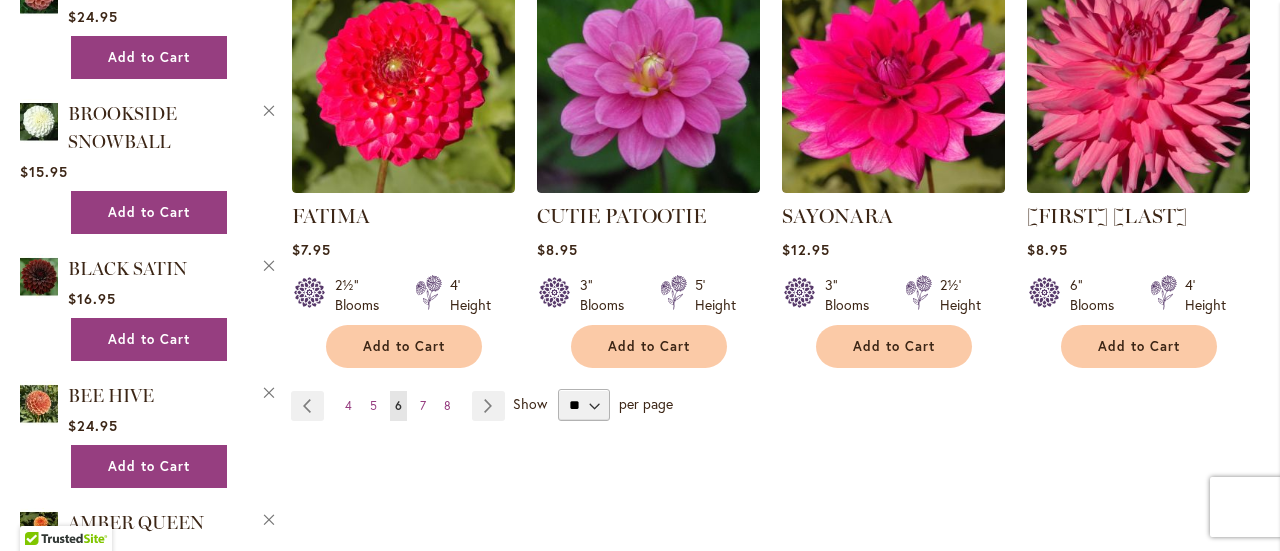 scroll, scrollTop: 2040, scrollLeft: 0, axis: vertical 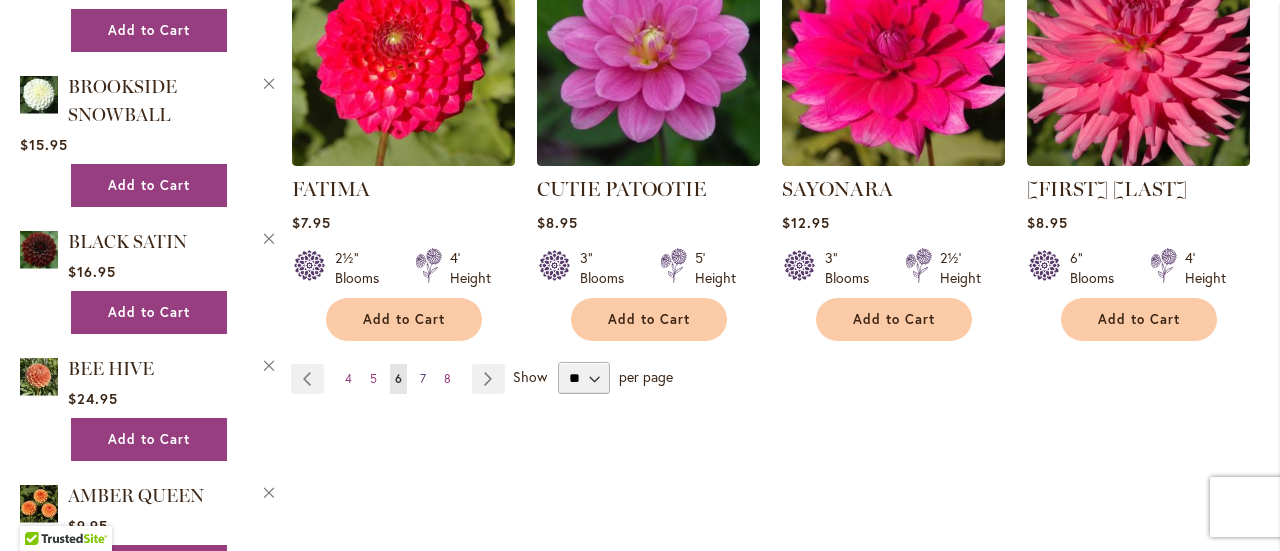 click on "Page
7" at bounding box center [423, 379] 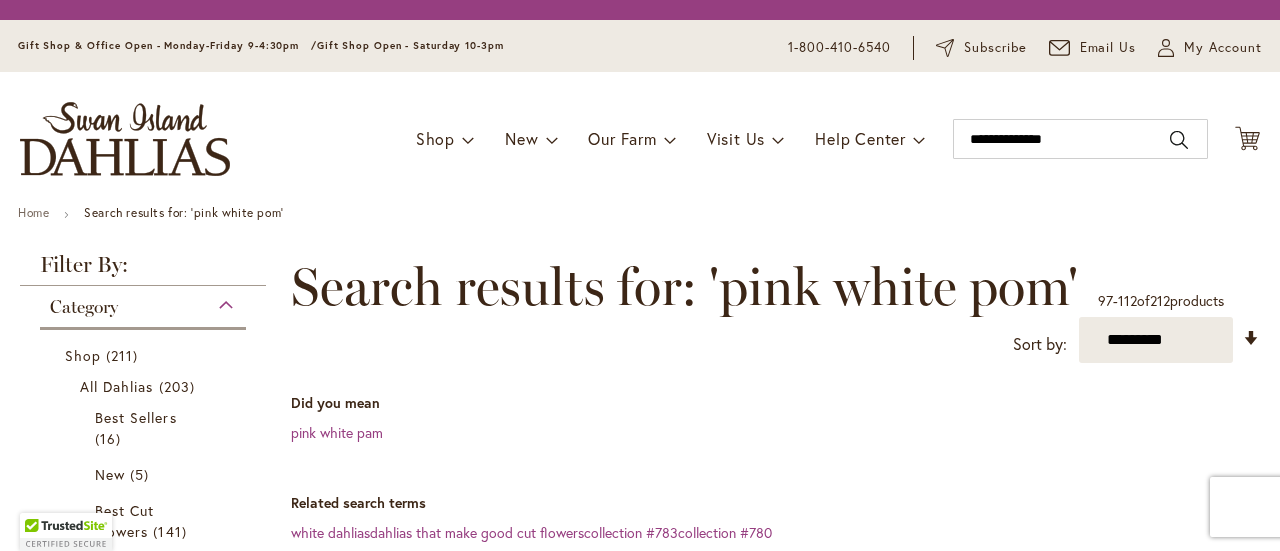 scroll, scrollTop: 0, scrollLeft: 0, axis: both 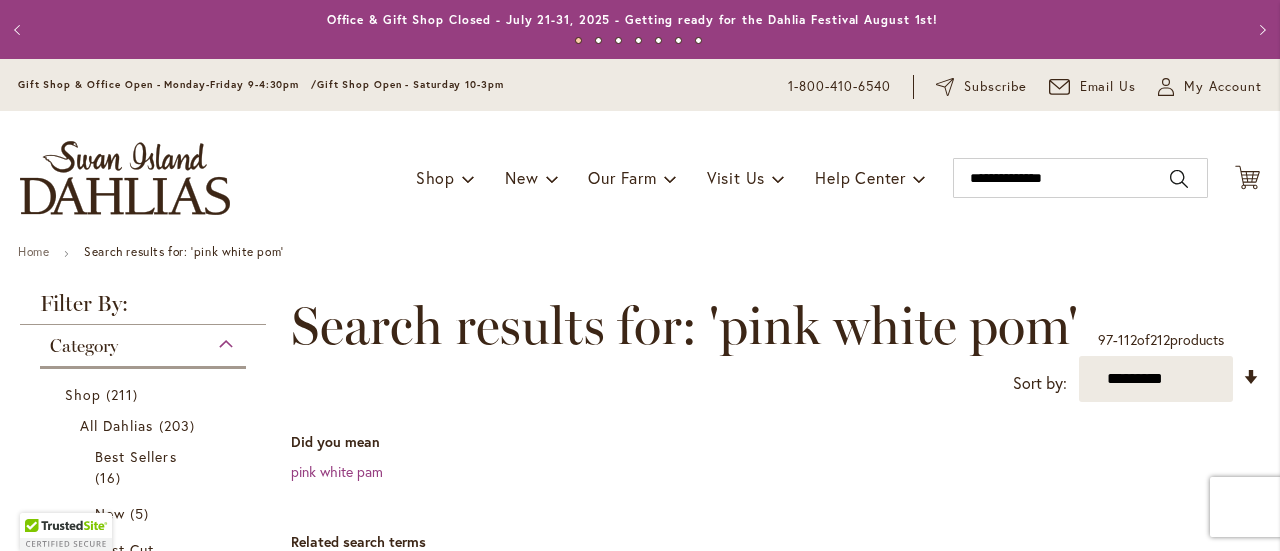 type on "**********" 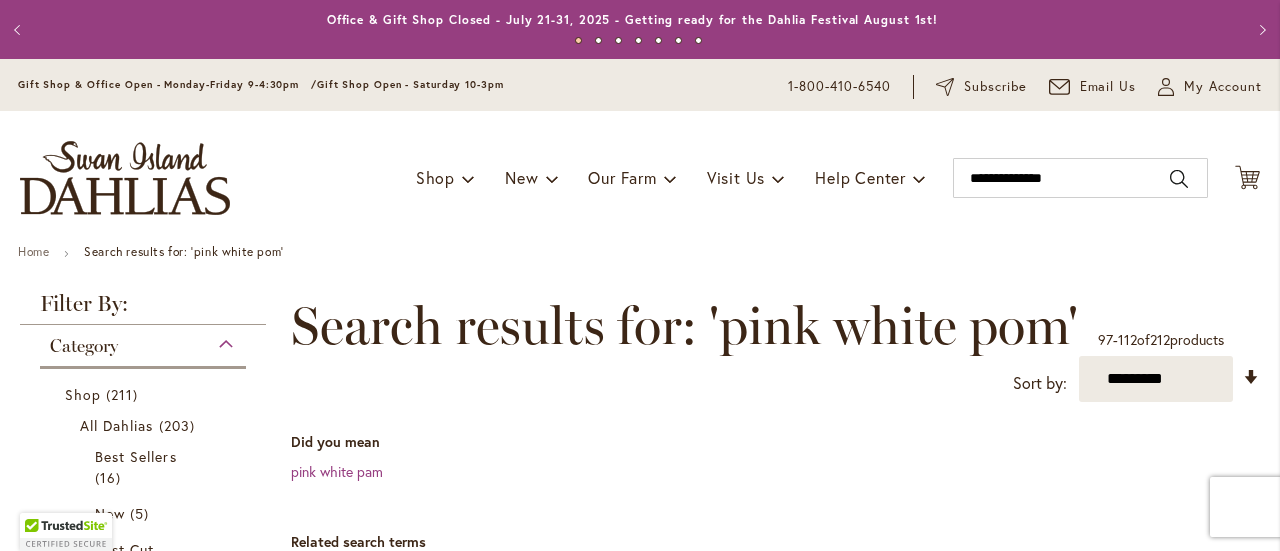 click on "**********" at bounding box center [775, 1379] 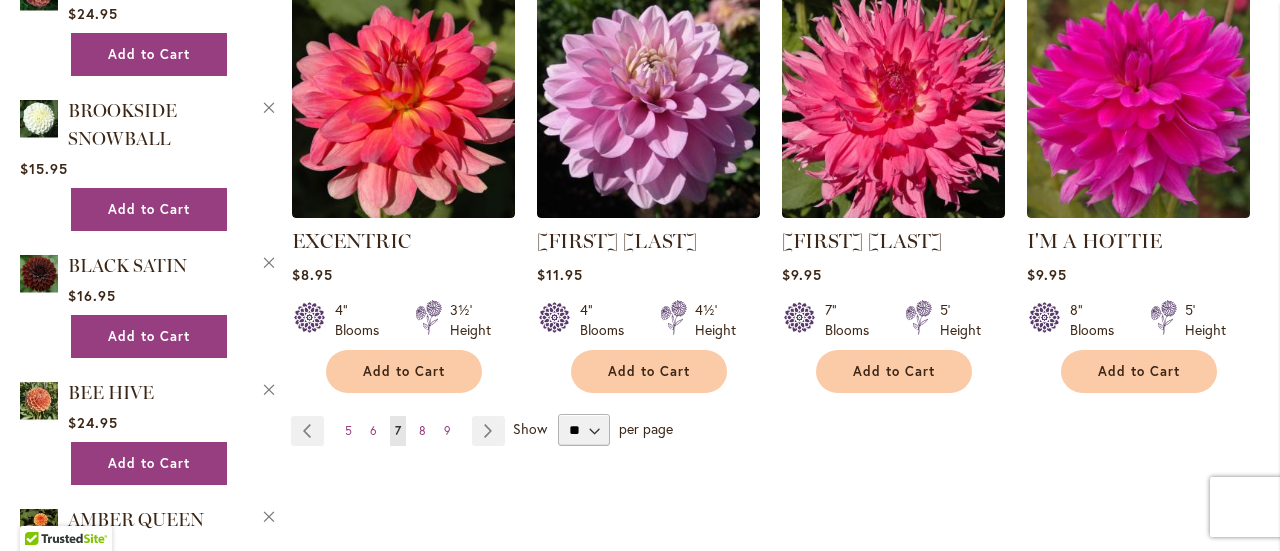 scroll, scrollTop: 2200, scrollLeft: 0, axis: vertical 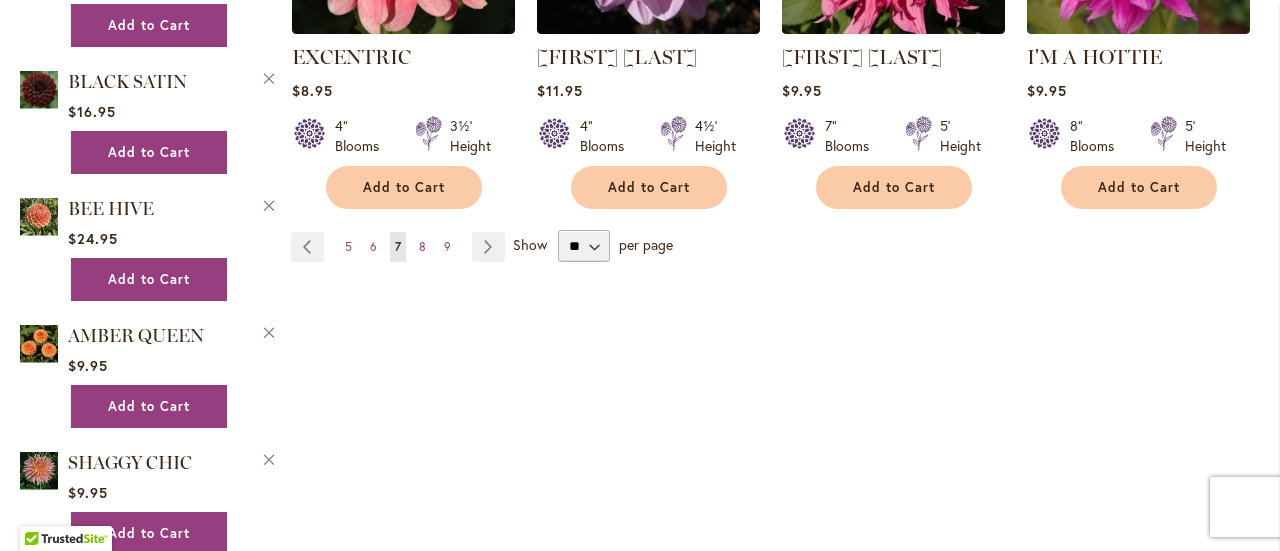 click on "**********" at bounding box center (769, -788) 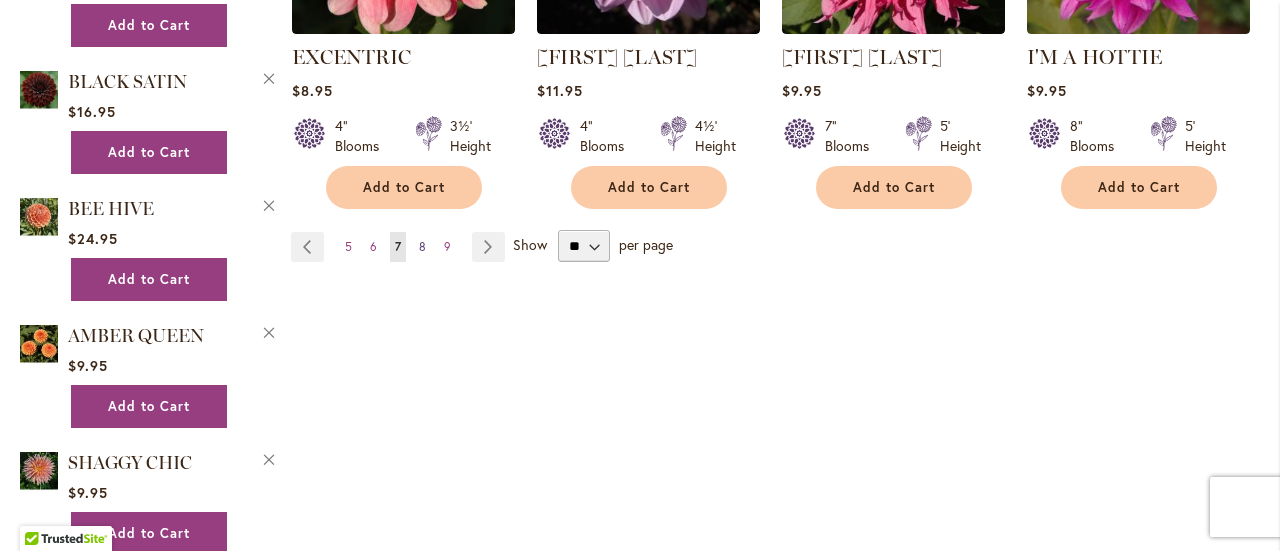 click on "Page
8" at bounding box center [422, 247] 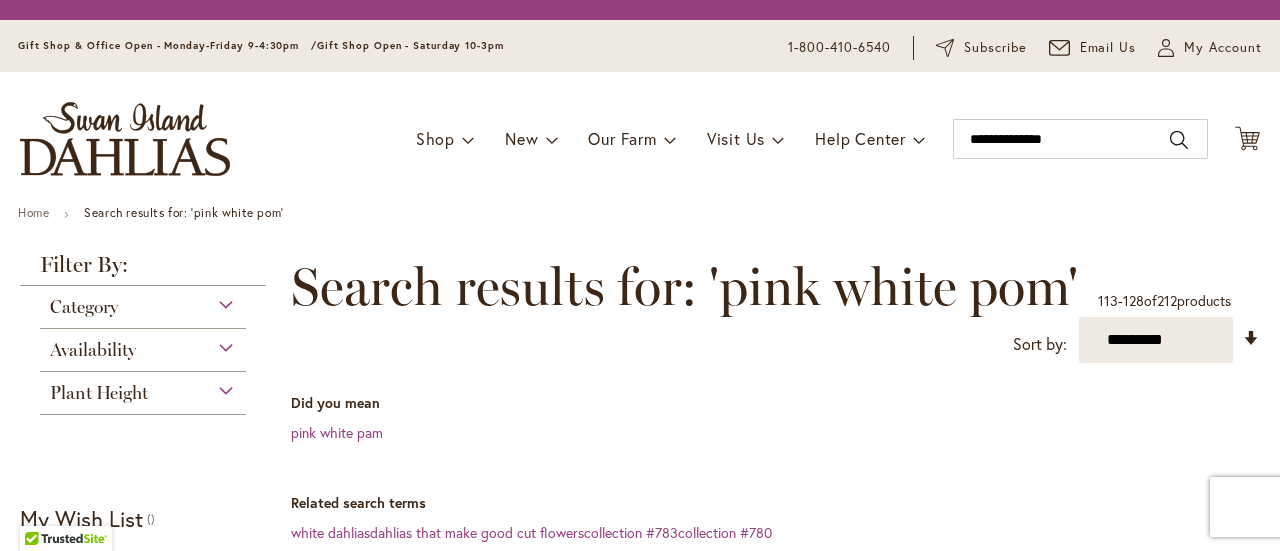 scroll, scrollTop: 0, scrollLeft: 0, axis: both 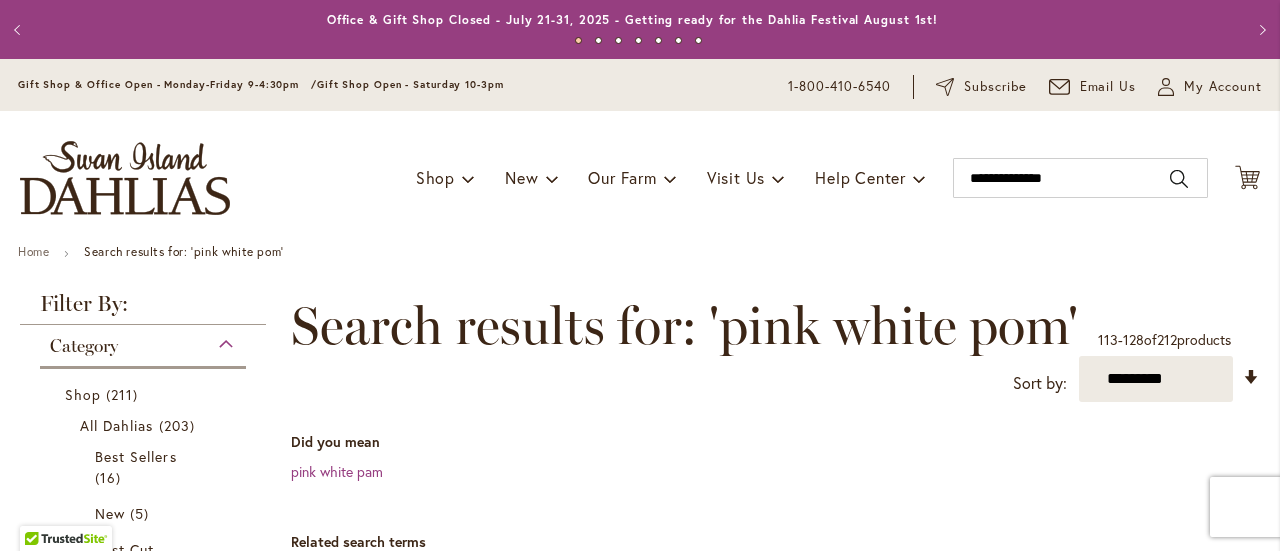 type on "**********" 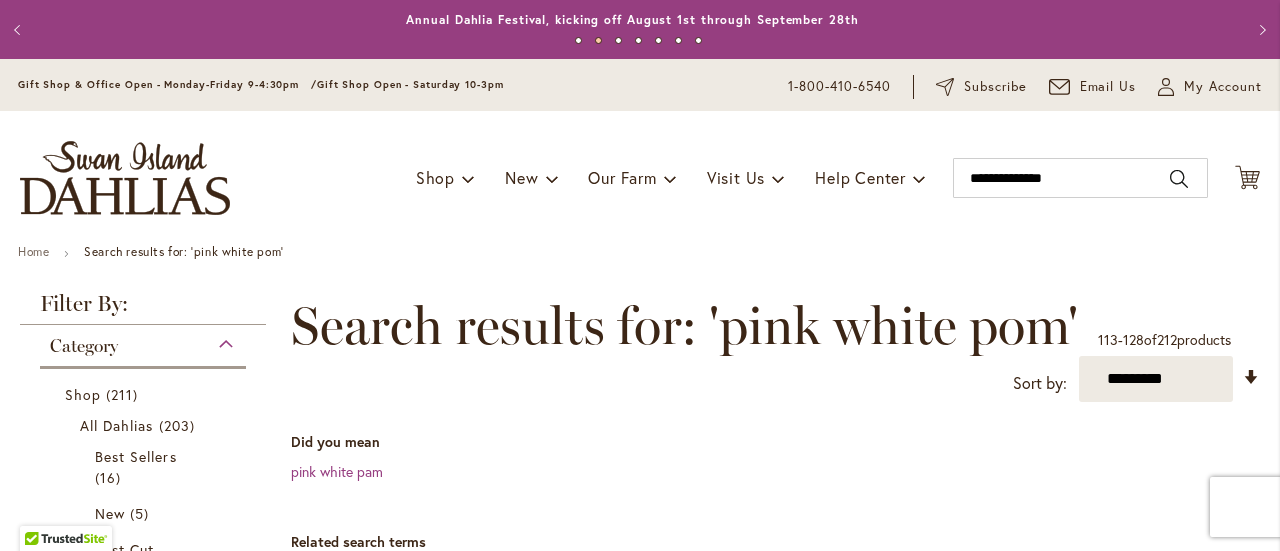 click on "Did you mean" at bounding box center [775, 442] 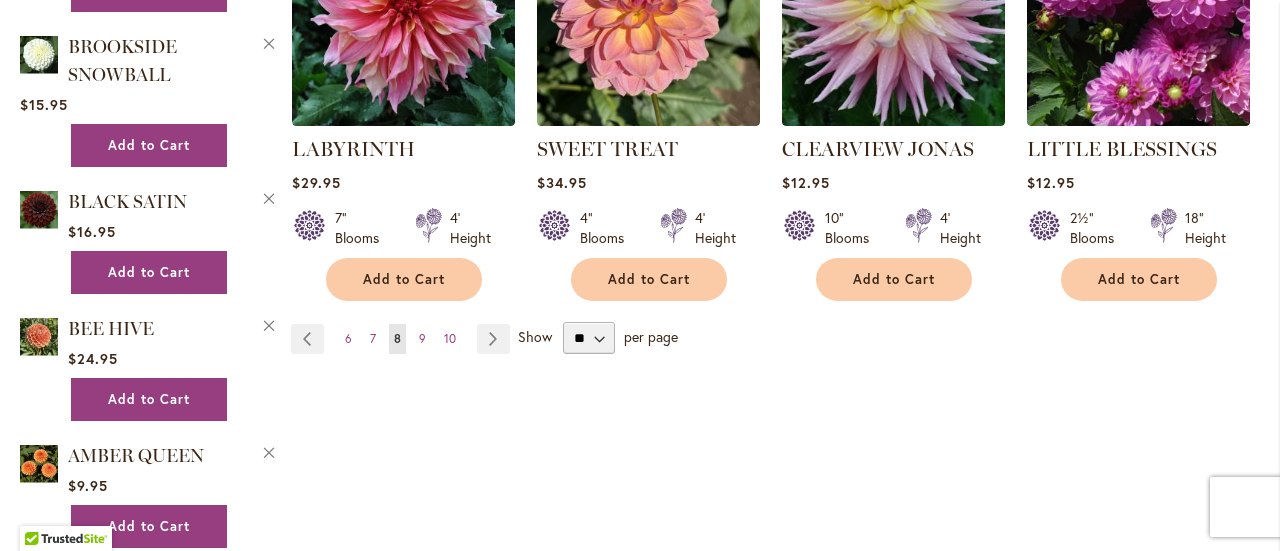scroll, scrollTop: 2040, scrollLeft: 0, axis: vertical 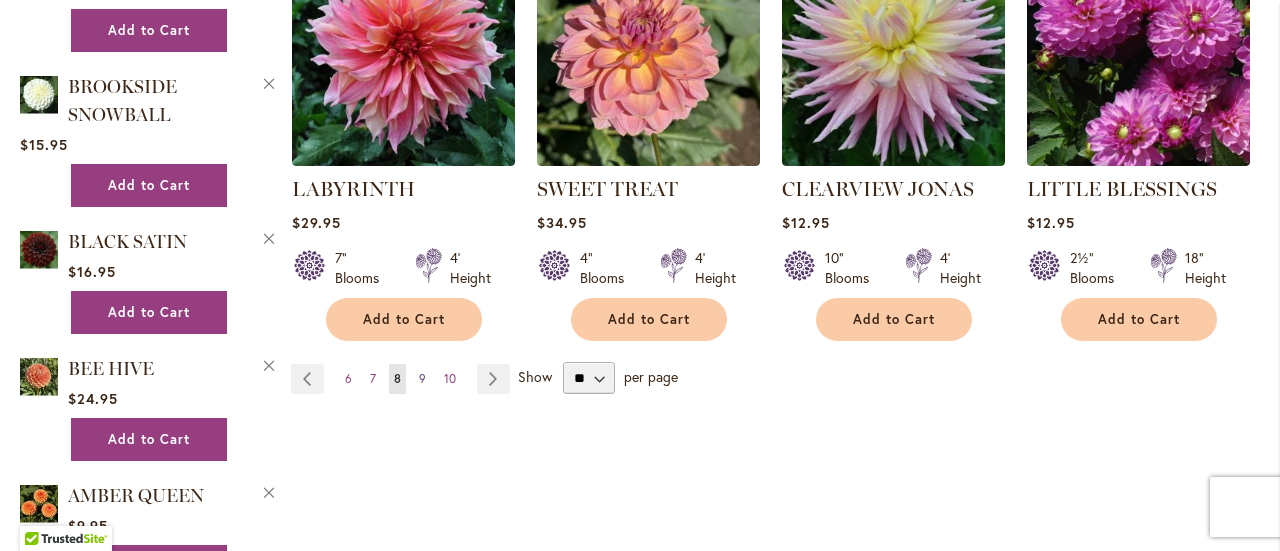 click on "Page
9" at bounding box center [422, 379] 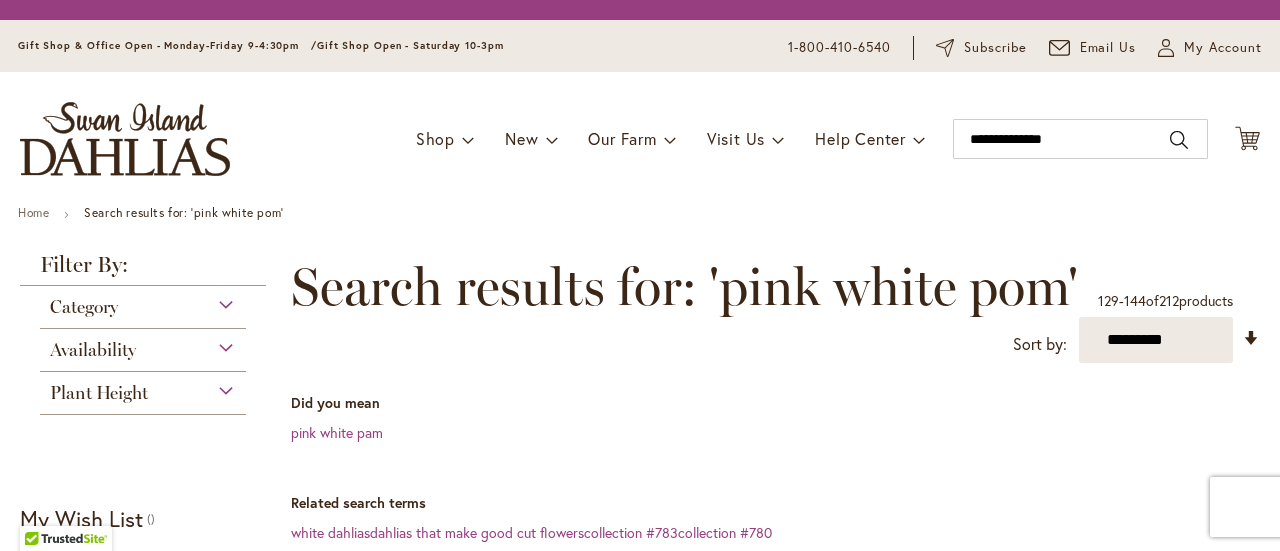 scroll, scrollTop: 0, scrollLeft: 0, axis: both 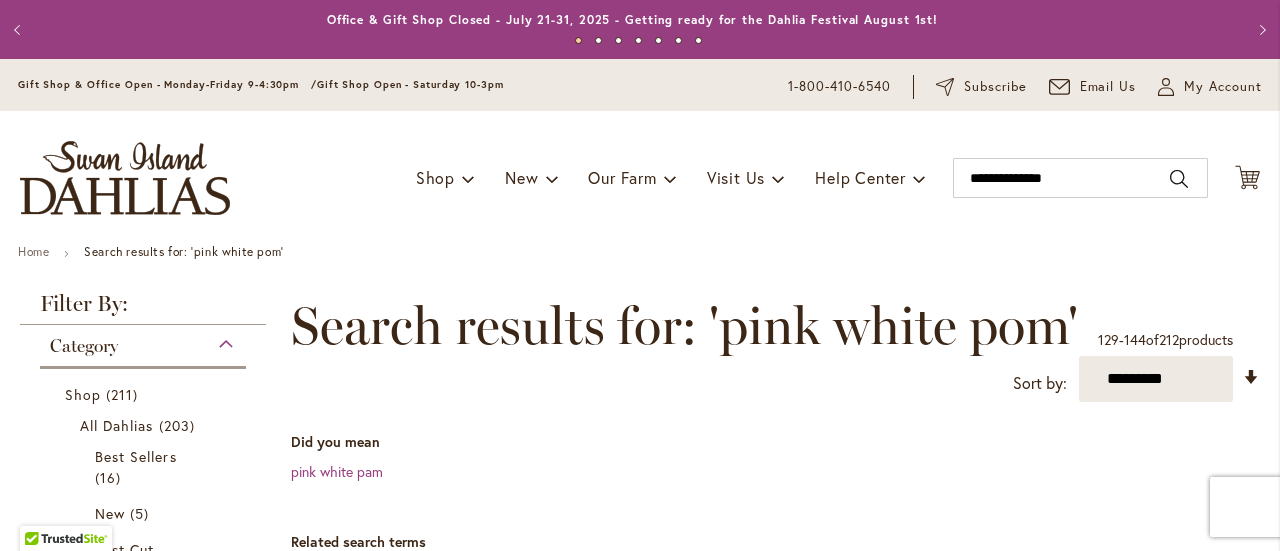 type on "**********" 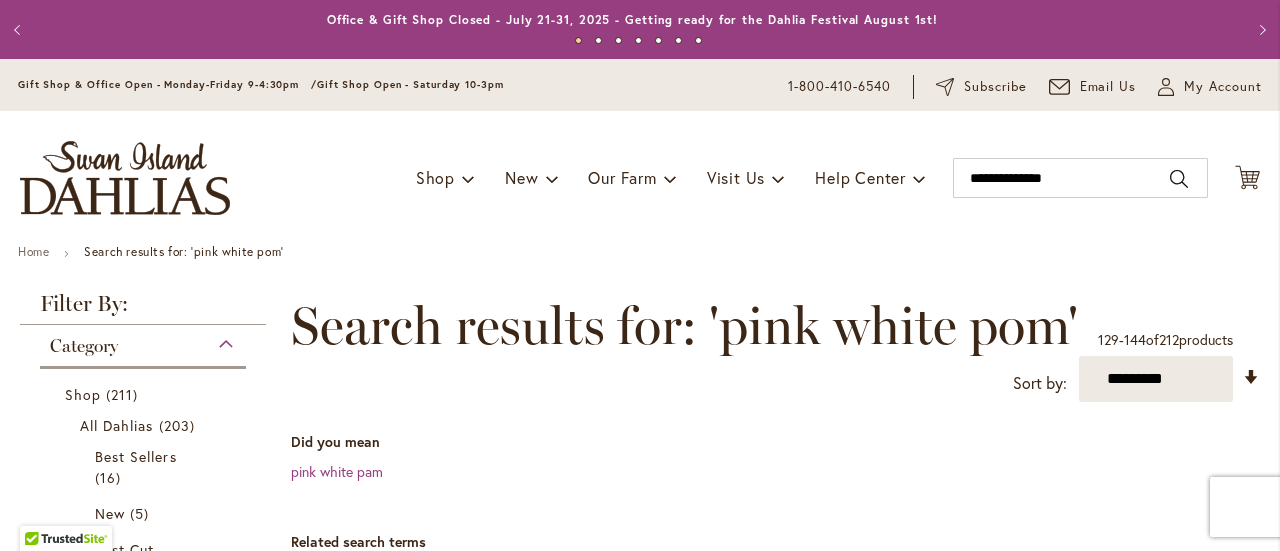 click on "**********" at bounding box center (775, 1365) 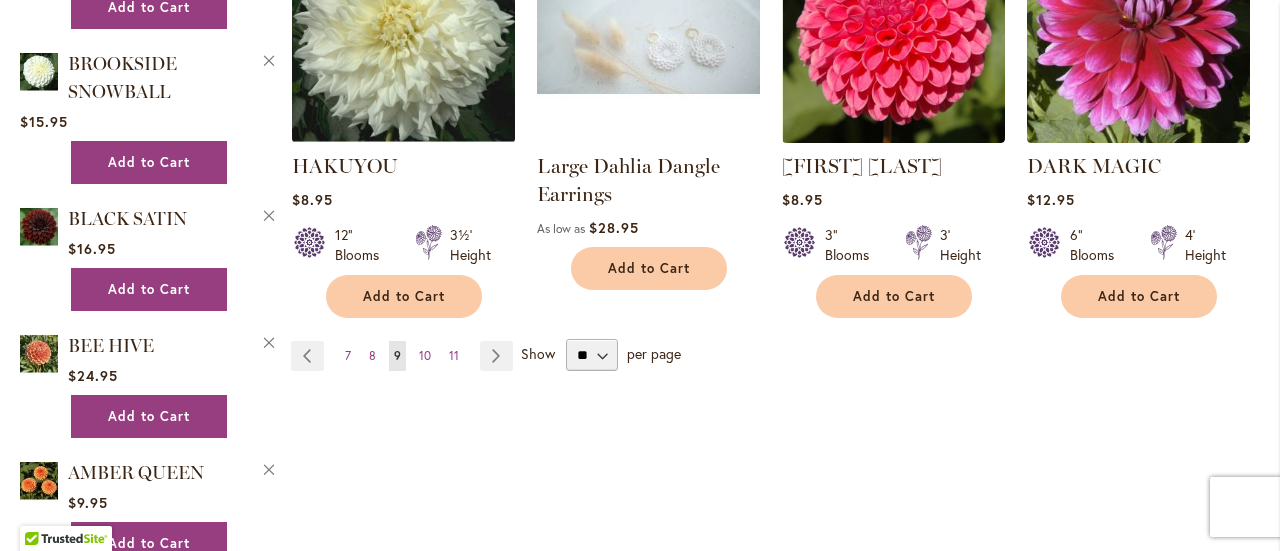 scroll, scrollTop: 2070, scrollLeft: 0, axis: vertical 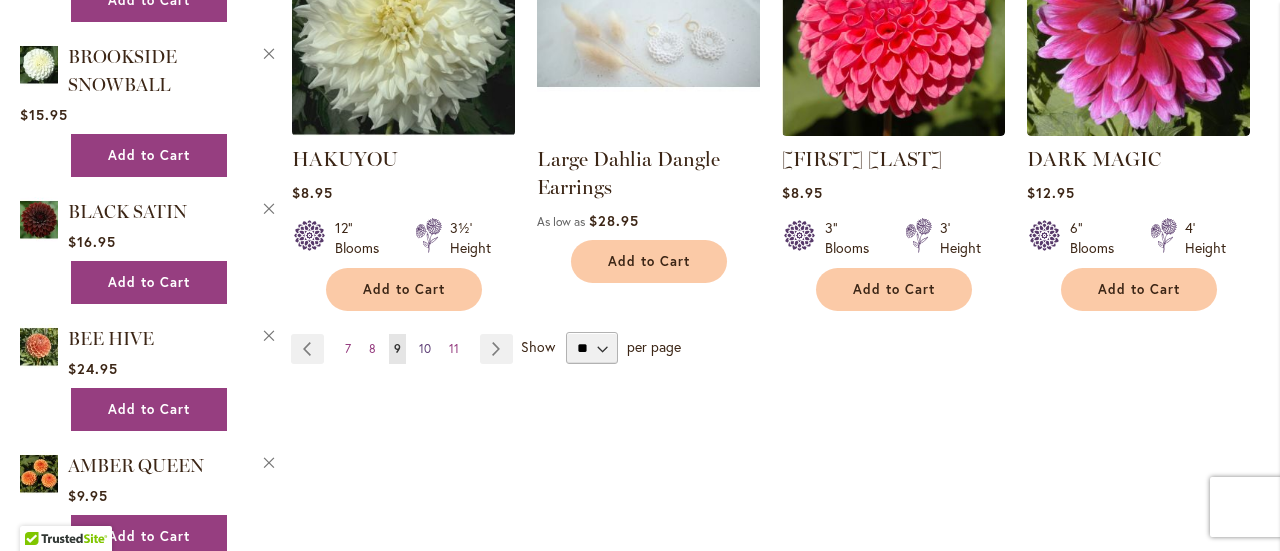click on "10" at bounding box center (425, 348) 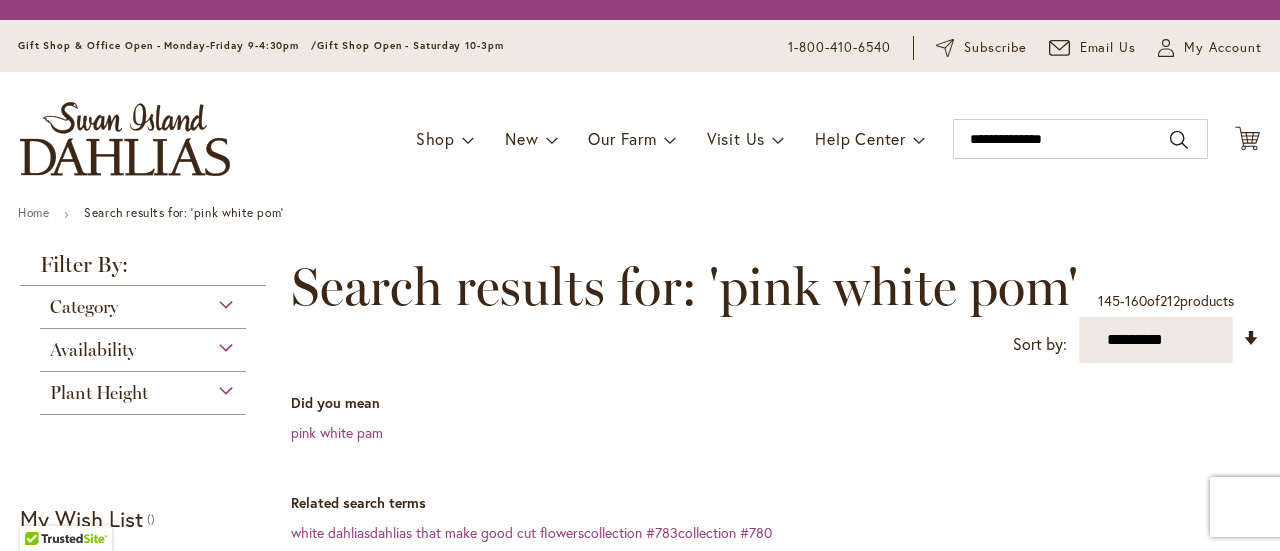 scroll, scrollTop: 0, scrollLeft: 0, axis: both 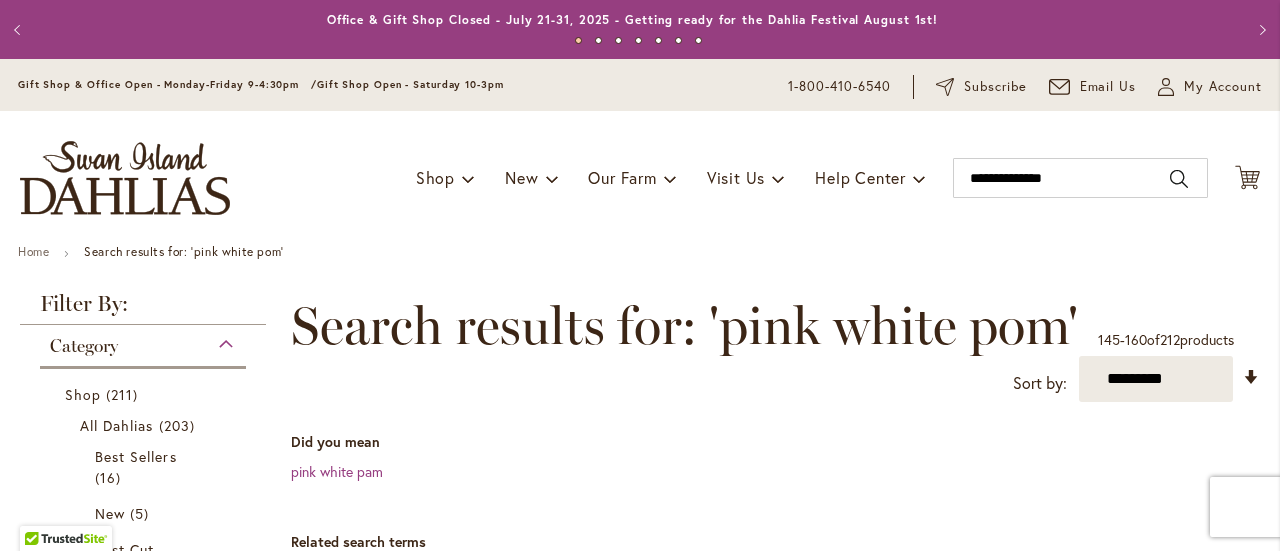 type on "**********" 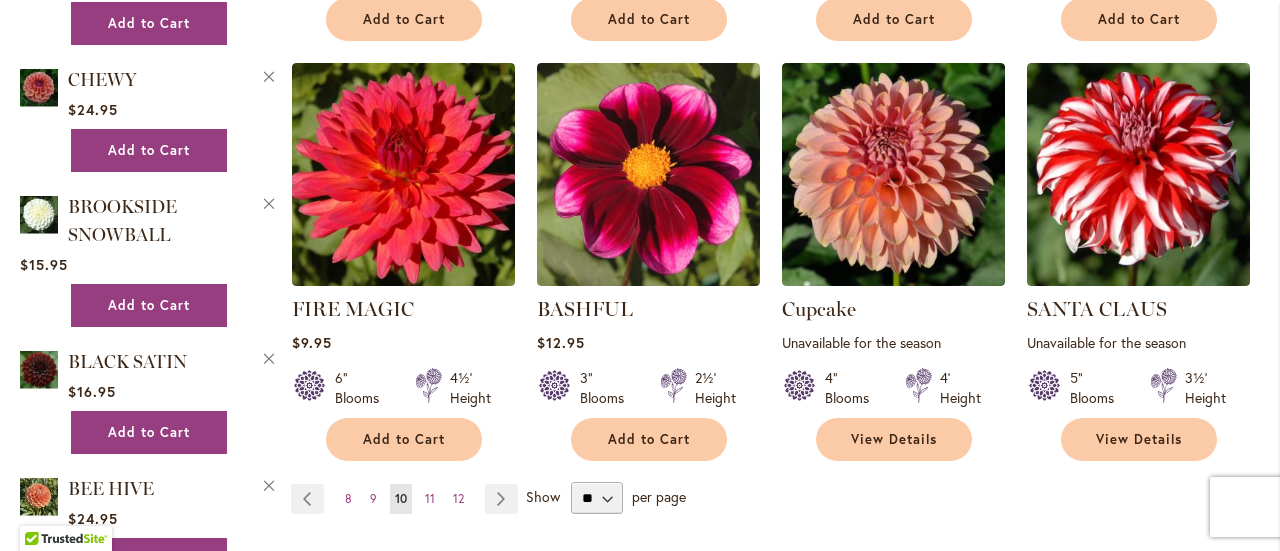 scroll, scrollTop: 1960, scrollLeft: 0, axis: vertical 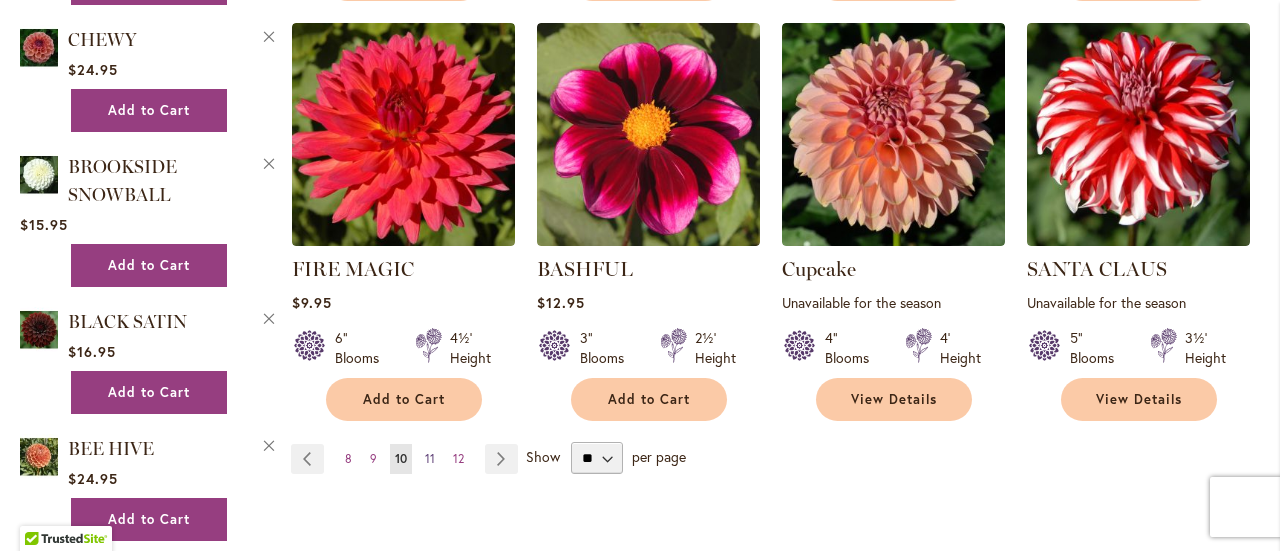 click on "11" at bounding box center (430, 458) 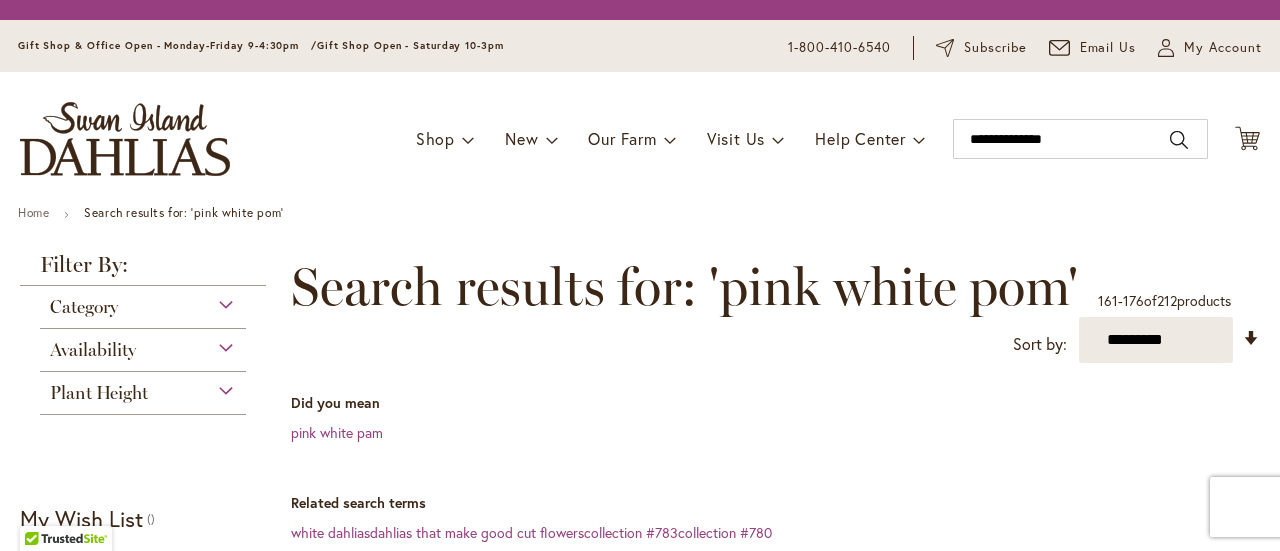 scroll, scrollTop: 0, scrollLeft: 0, axis: both 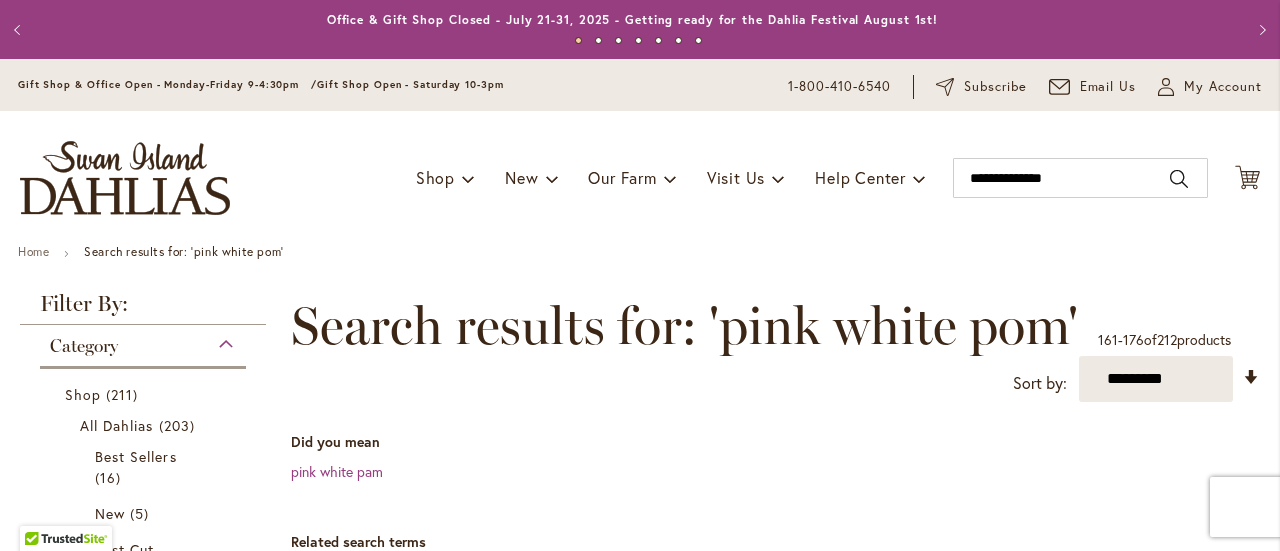 click on "Did you mean
pink white pam" at bounding box center [775, 457] 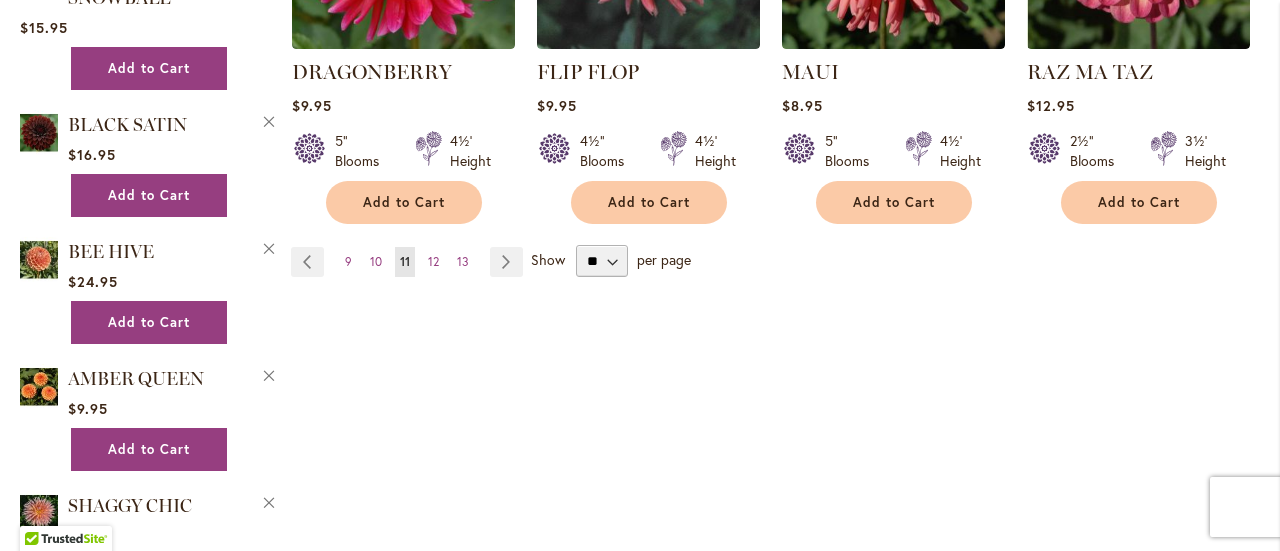 scroll, scrollTop: 2160, scrollLeft: 0, axis: vertical 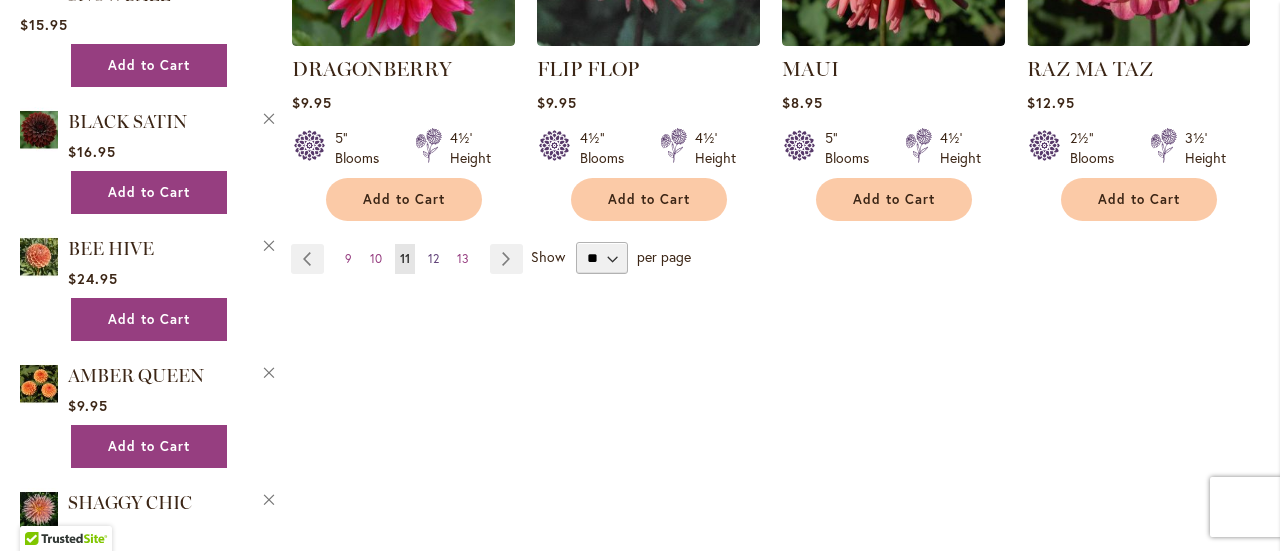 click on "12" at bounding box center (433, 258) 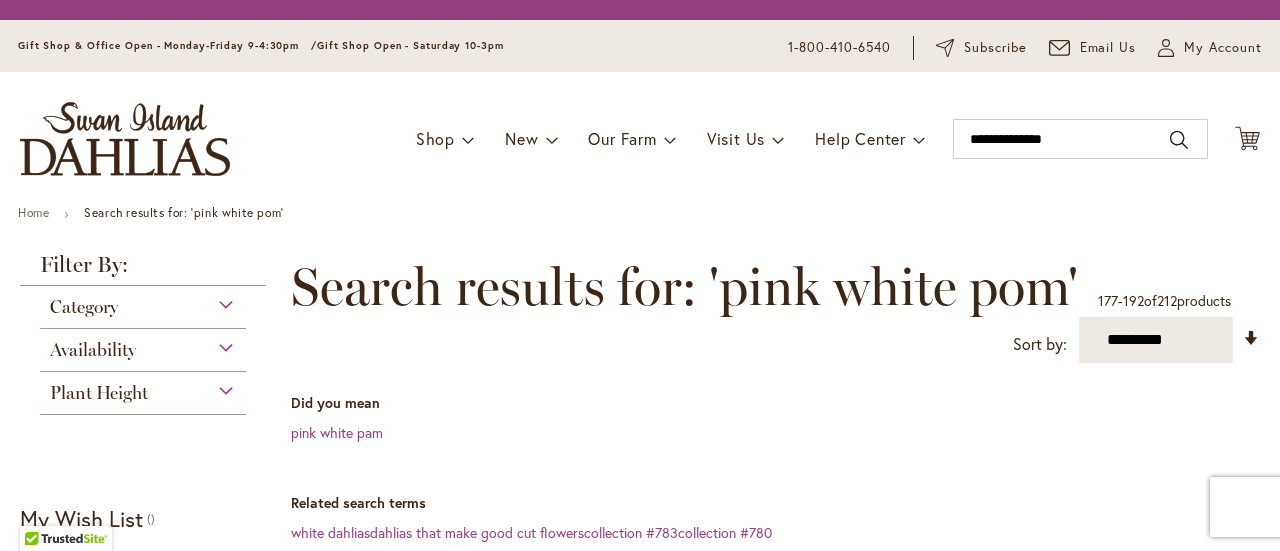scroll, scrollTop: 0, scrollLeft: 0, axis: both 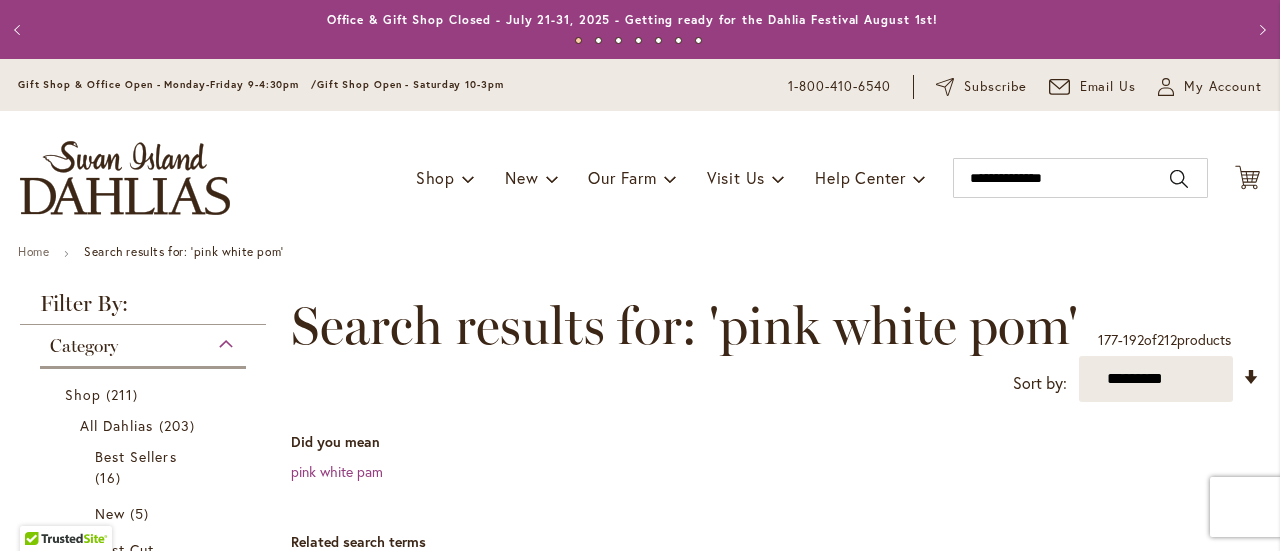 type on "**********" 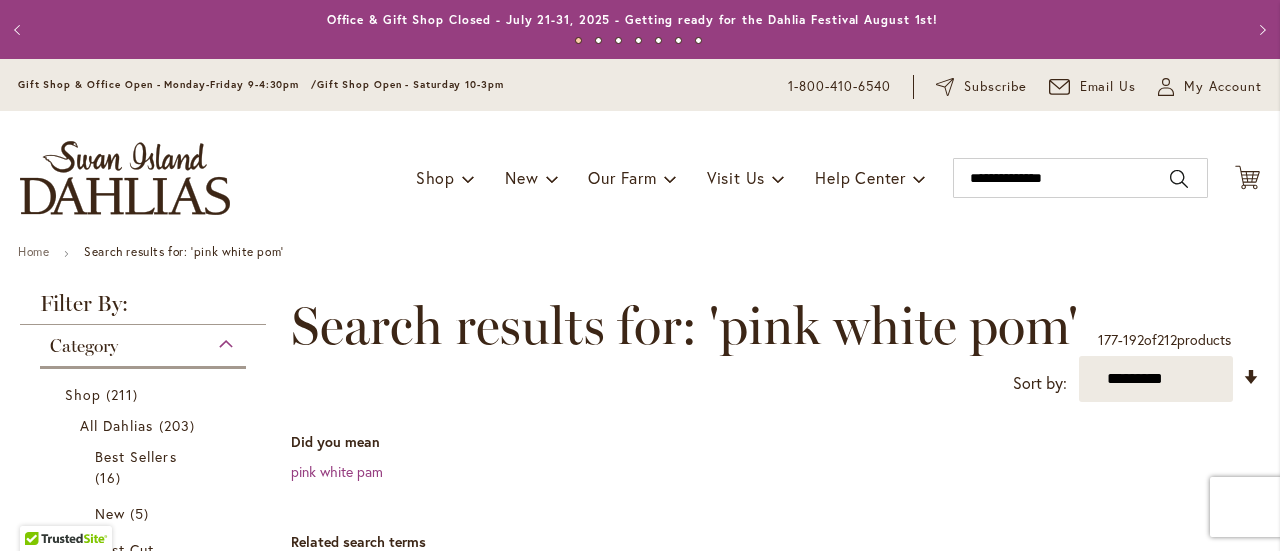 click on "Skip to Content
Gift Shop & Office Open - Monday-Friday 9-4:30pm   /    Gift Shop Open - Saturday 10-3pm
[PHONE]
Subscribe
Email Us
My Account
My Account
Close
Welcome Back,
[FIRST] !
My Account
My Orders
My Wishlist
Log Out" at bounding box center [640, 1956] 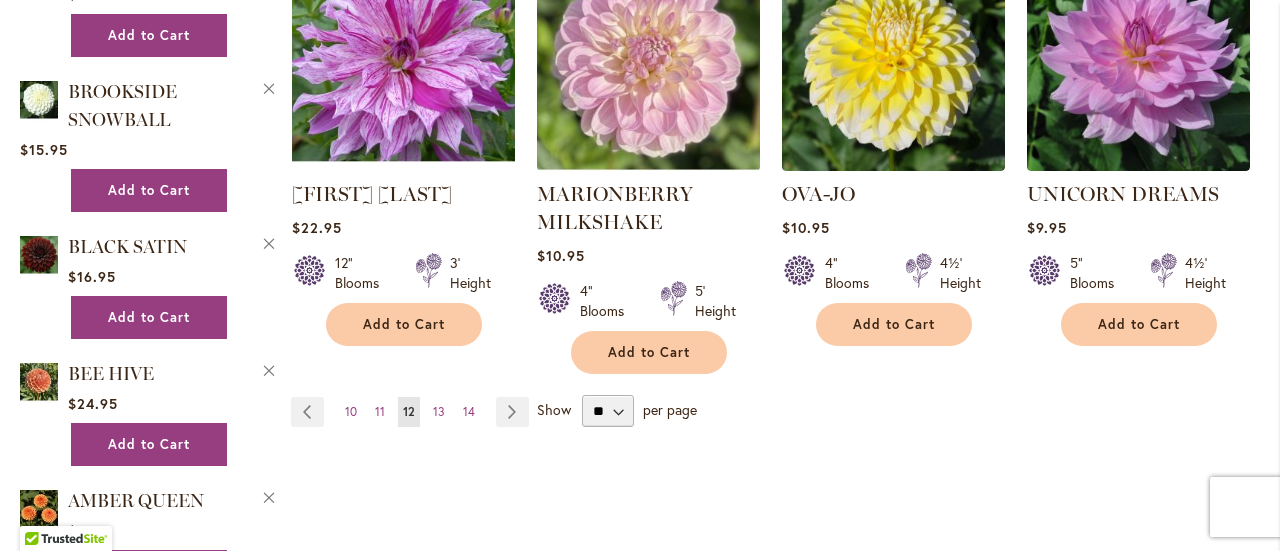 scroll, scrollTop: 2040, scrollLeft: 0, axis: vertical 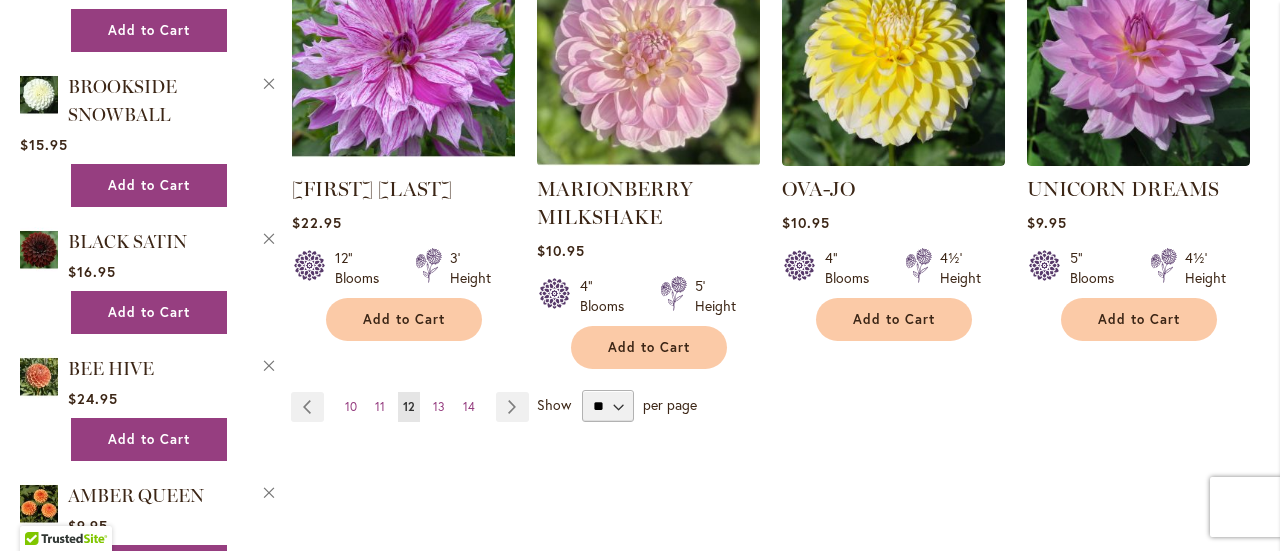 click on "Page
Previous
Page
10
Page
11
You're currently reading page
12
Page
13 Page 14 Page" at bounding box center (414, 407) 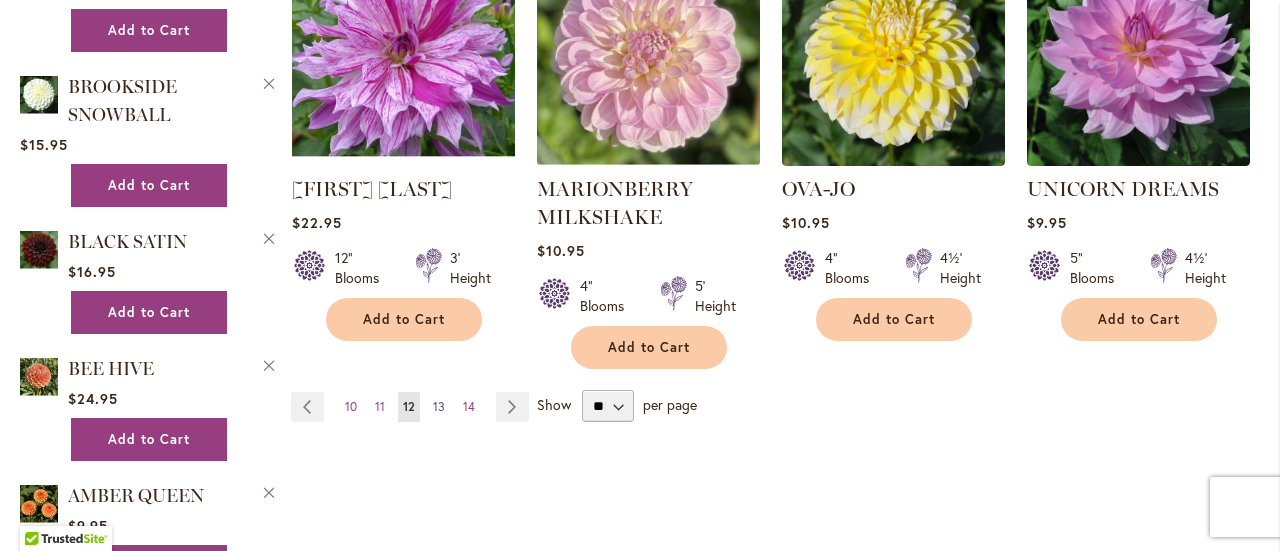 click on "13" at bounding box center (439, 406) 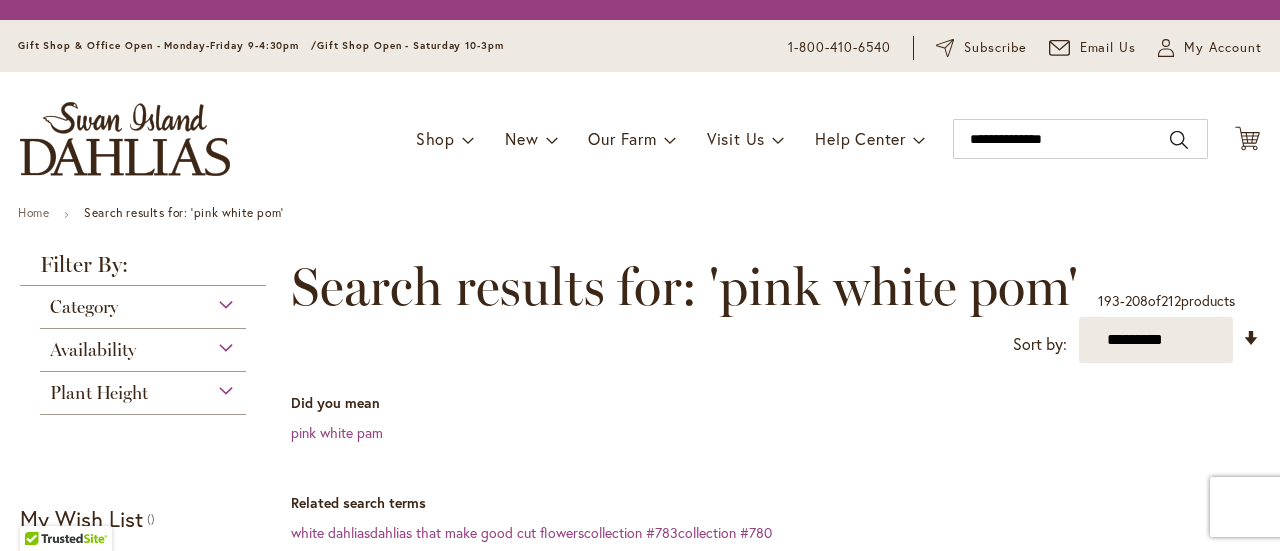 scroll, scrollTop: 0, scrollLeft: 0, axis: both 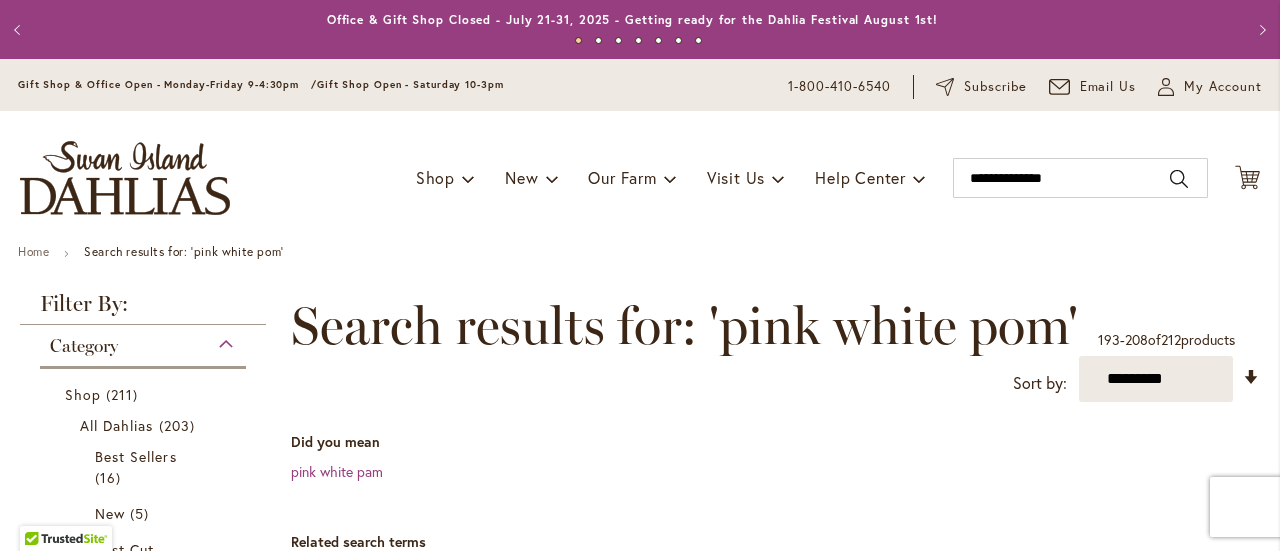 type on "**********" 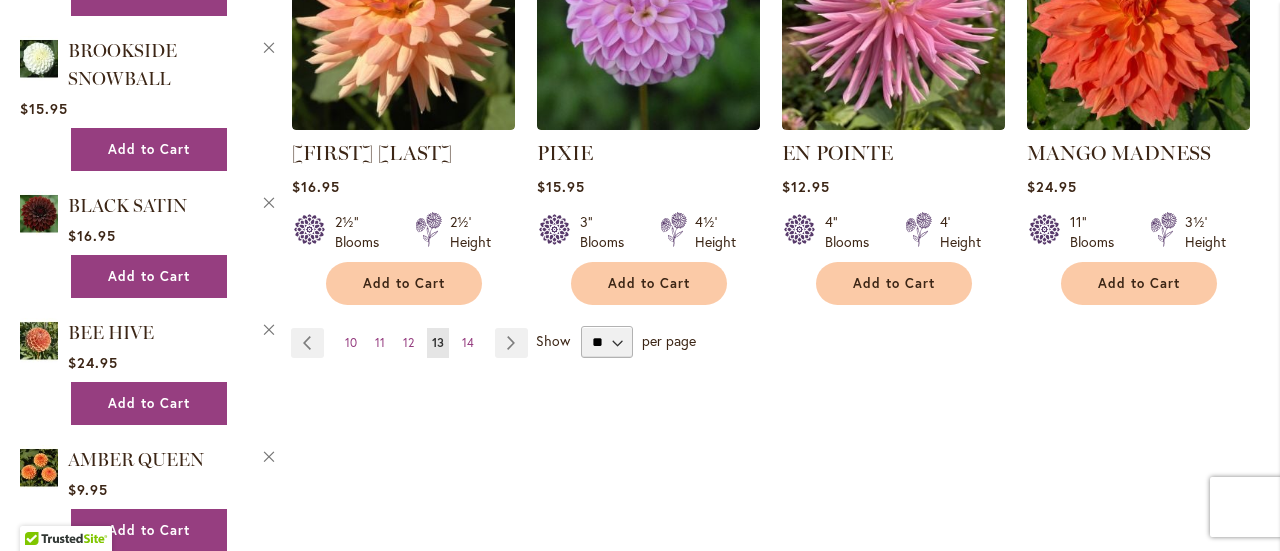 scroll, scrollTop: 2080, scrollLeft: 0, axis: vertical 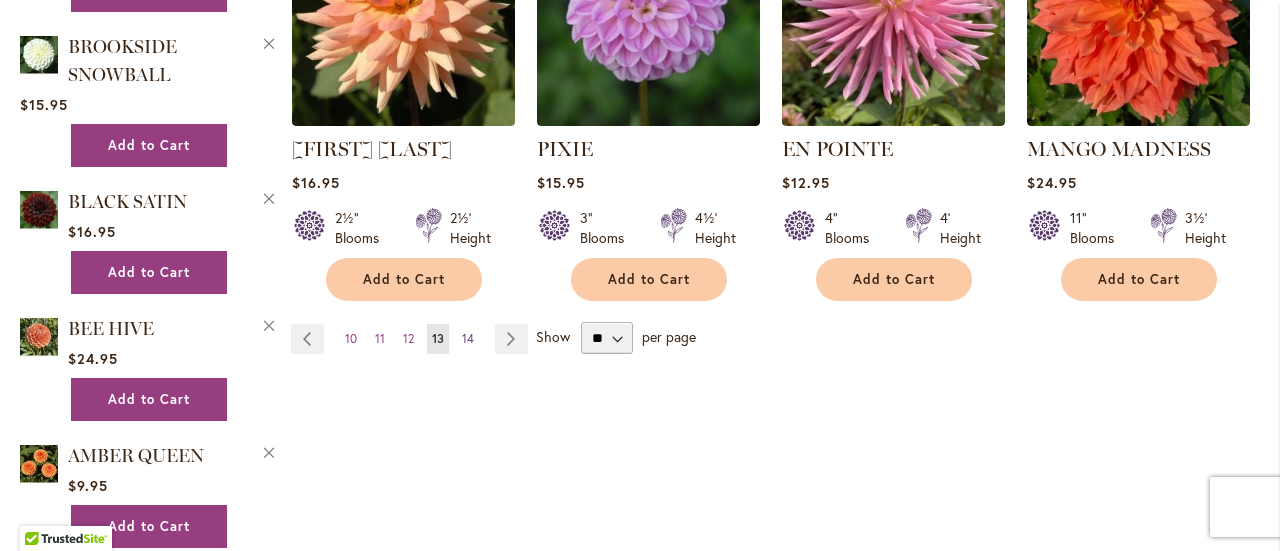 click on "14" at bounding box center [468, 338] 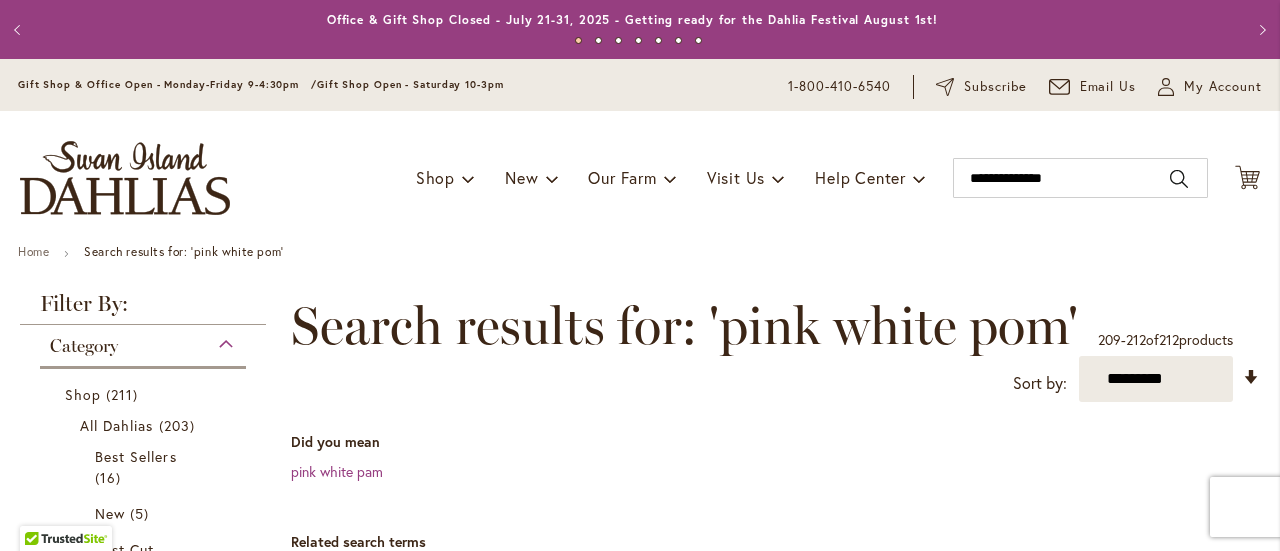 scroll, scrollTop: 0, scrollLeft: 0, axis: both 